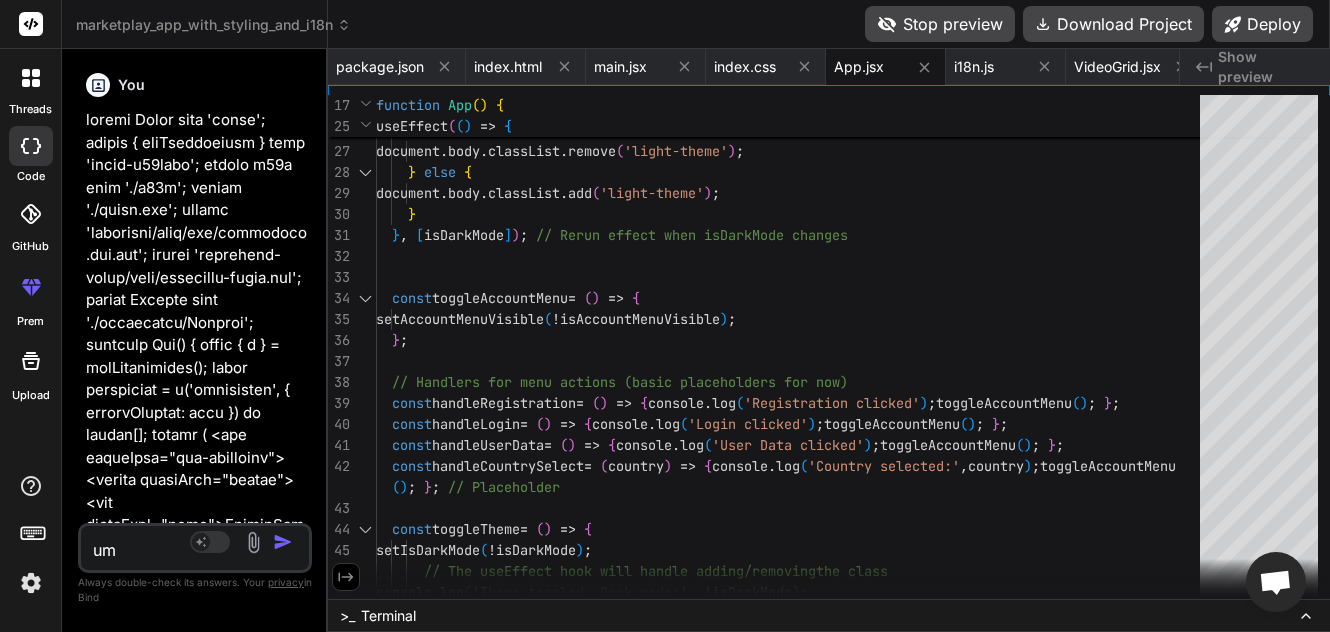 type on "ume" 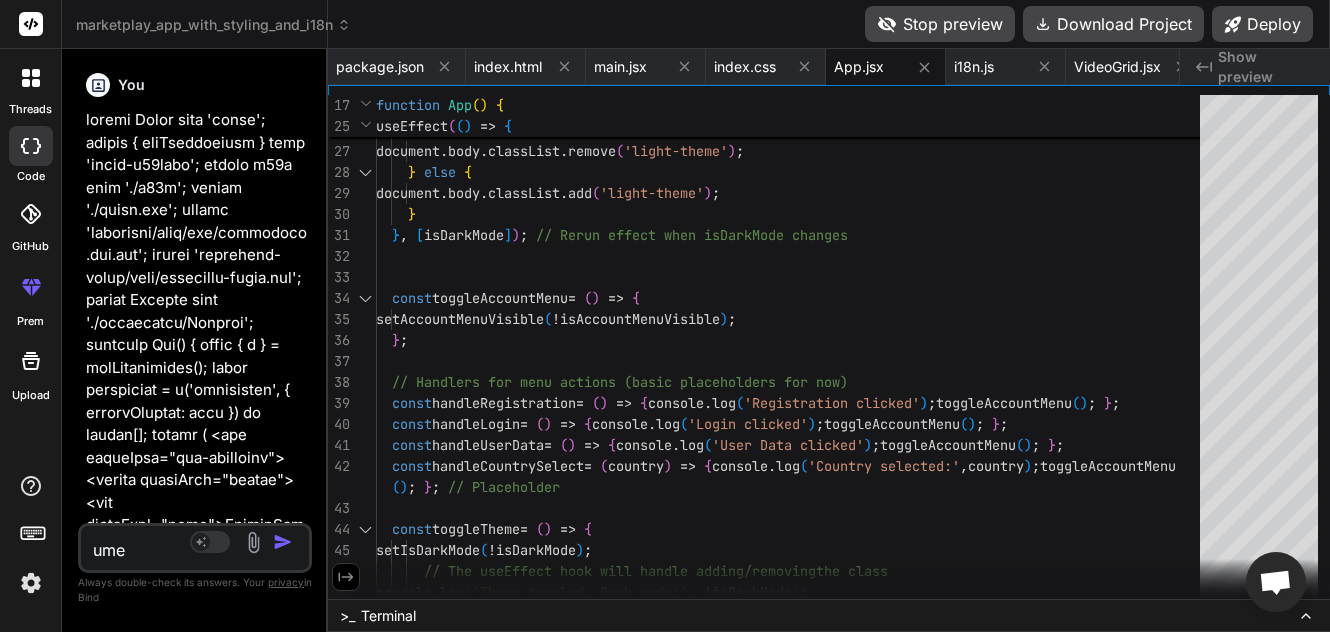 type on "x" 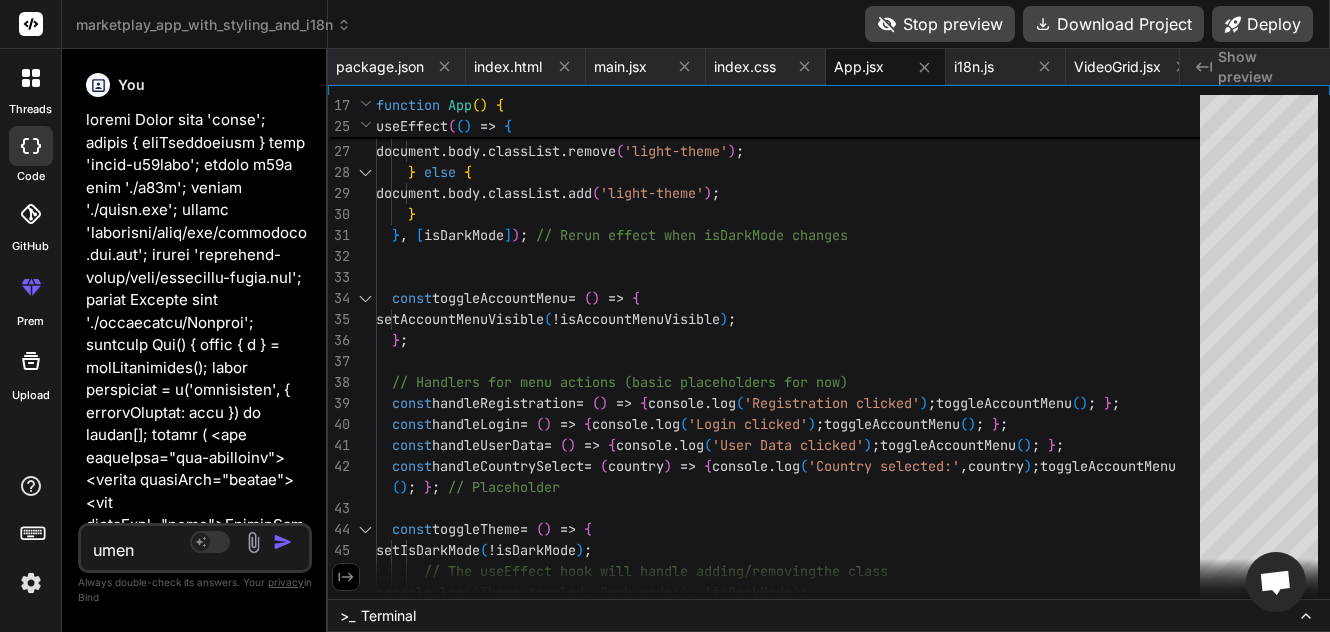 type on "x" 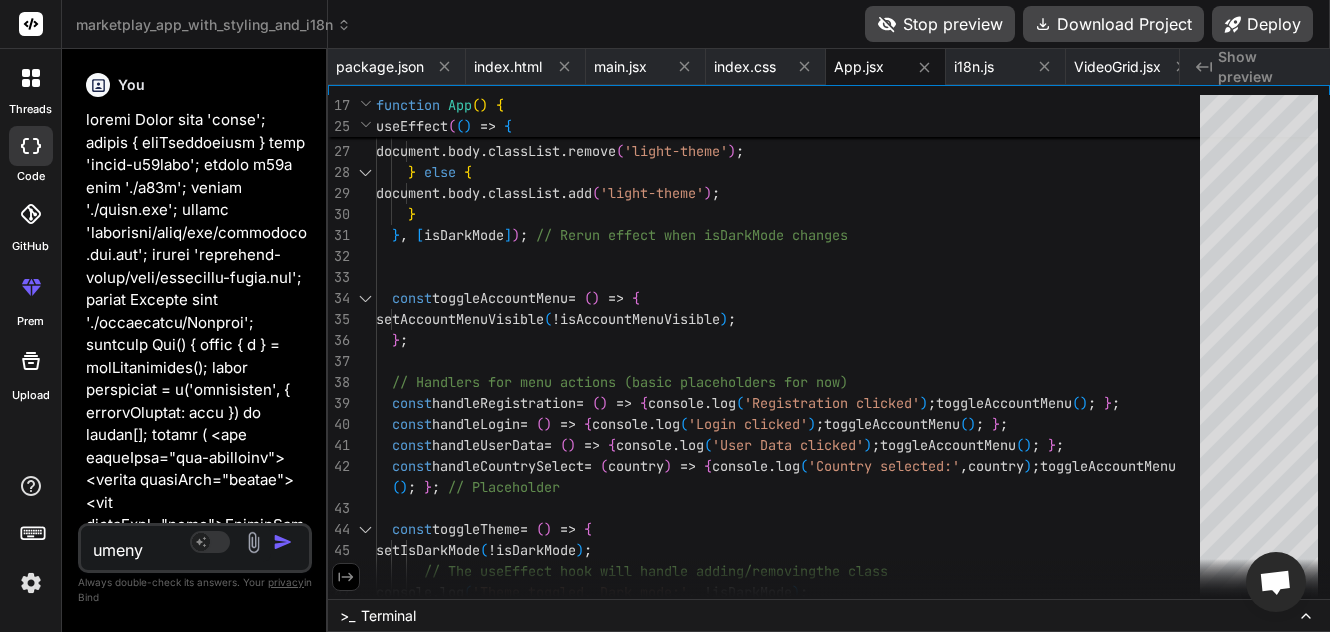 type on "umenya" 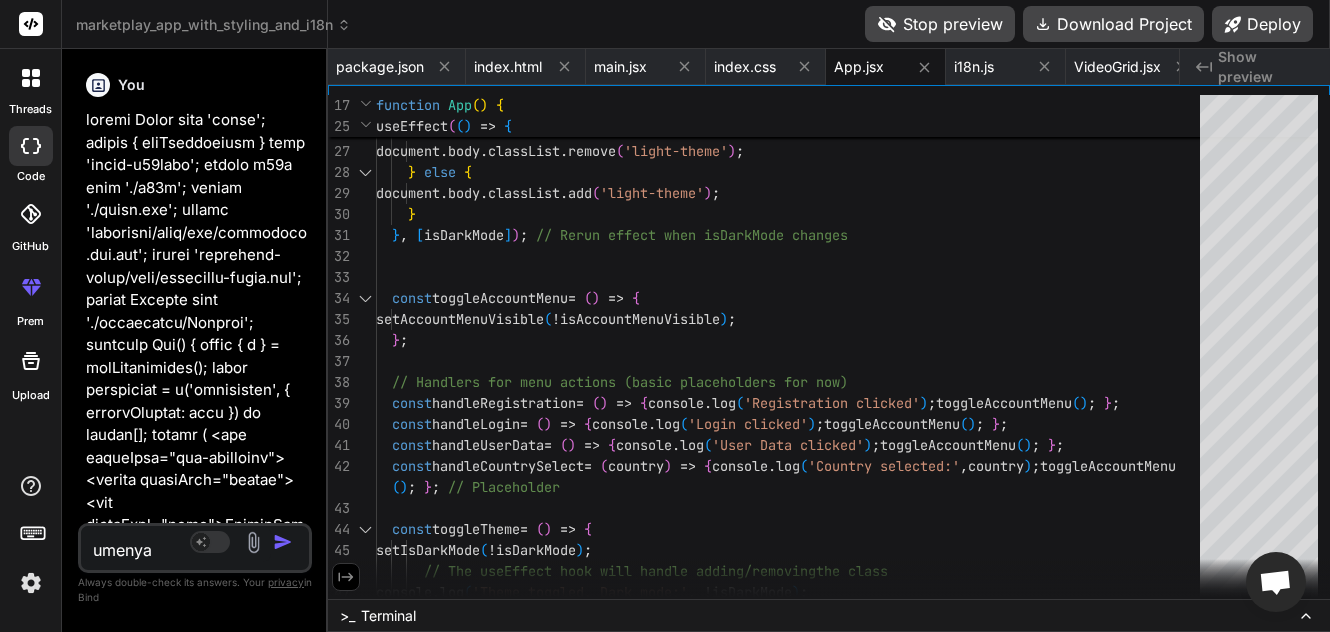 type on "x" 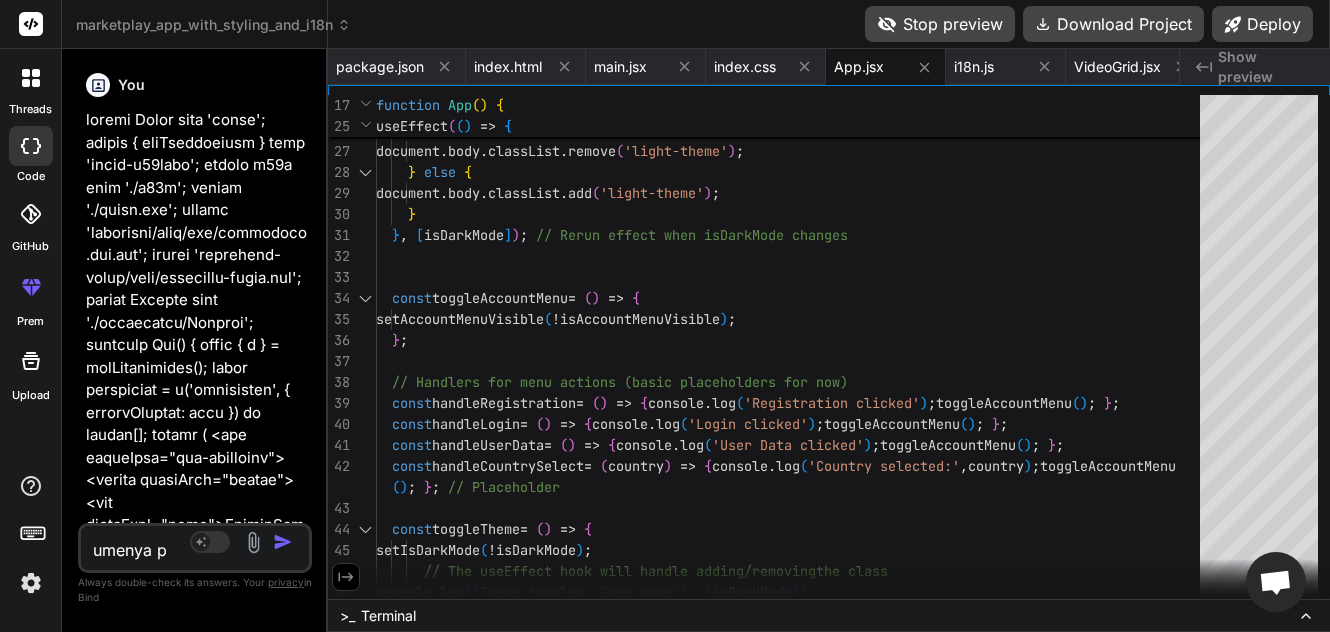 type on "x" 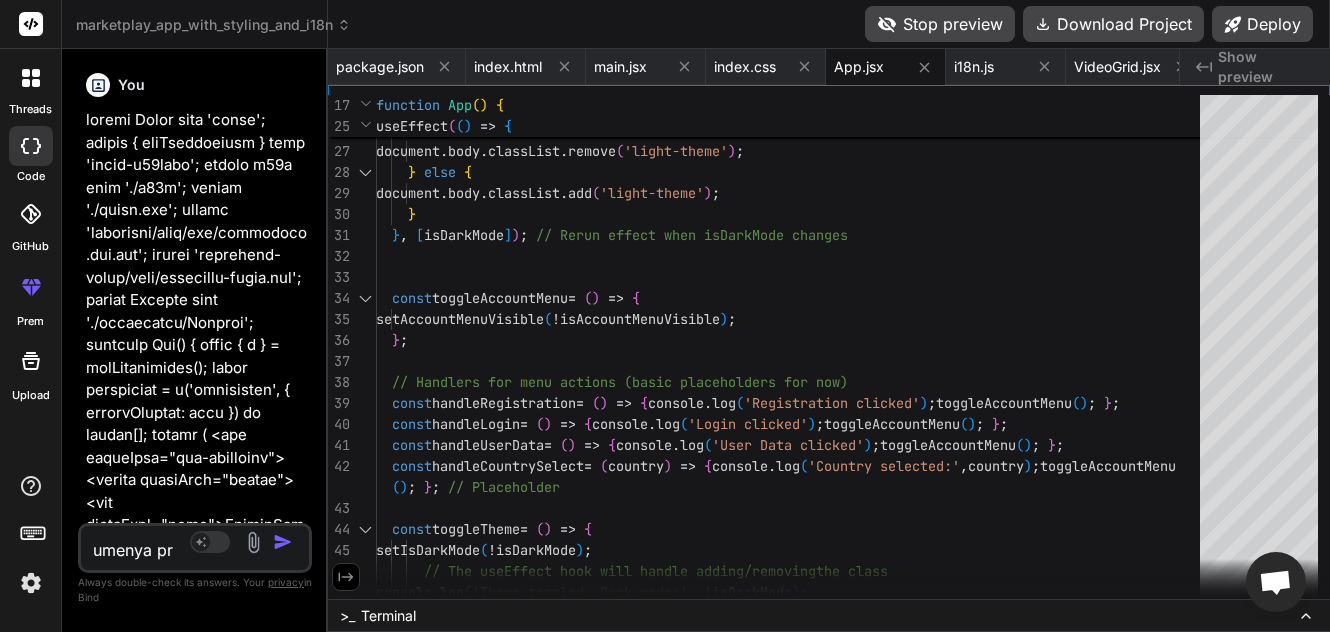 type on "x" 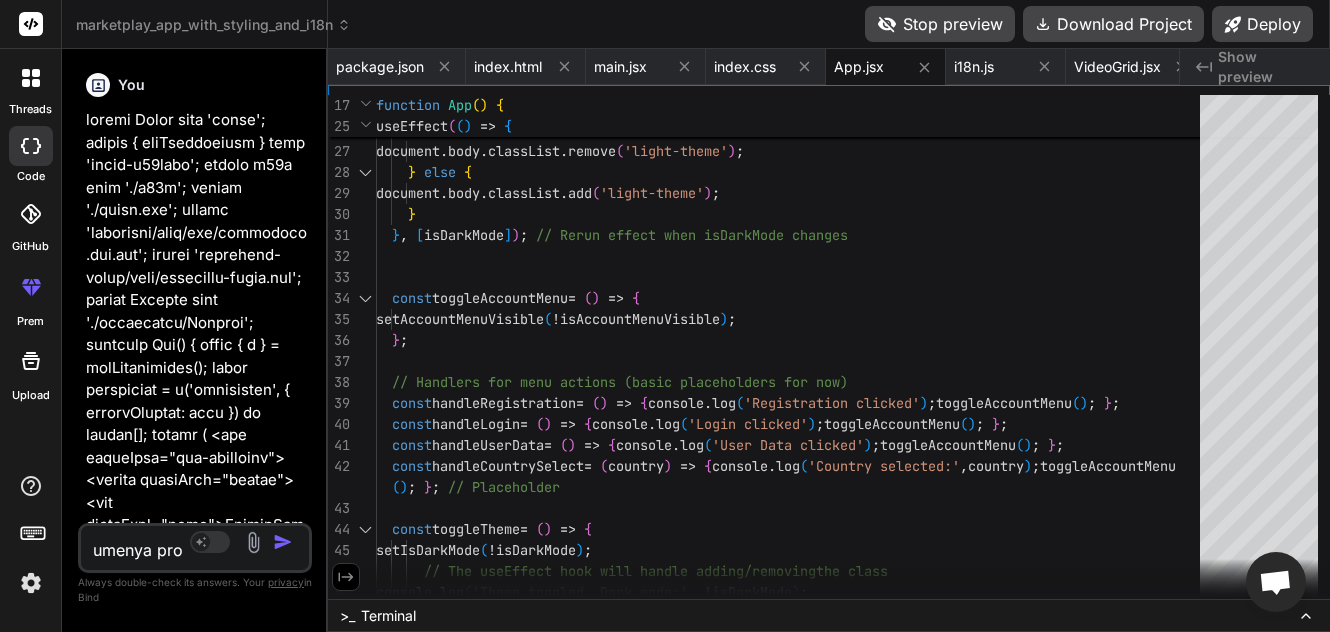 scroll, scrollTop: 48563, scrollLeft: 0, axis: vertical 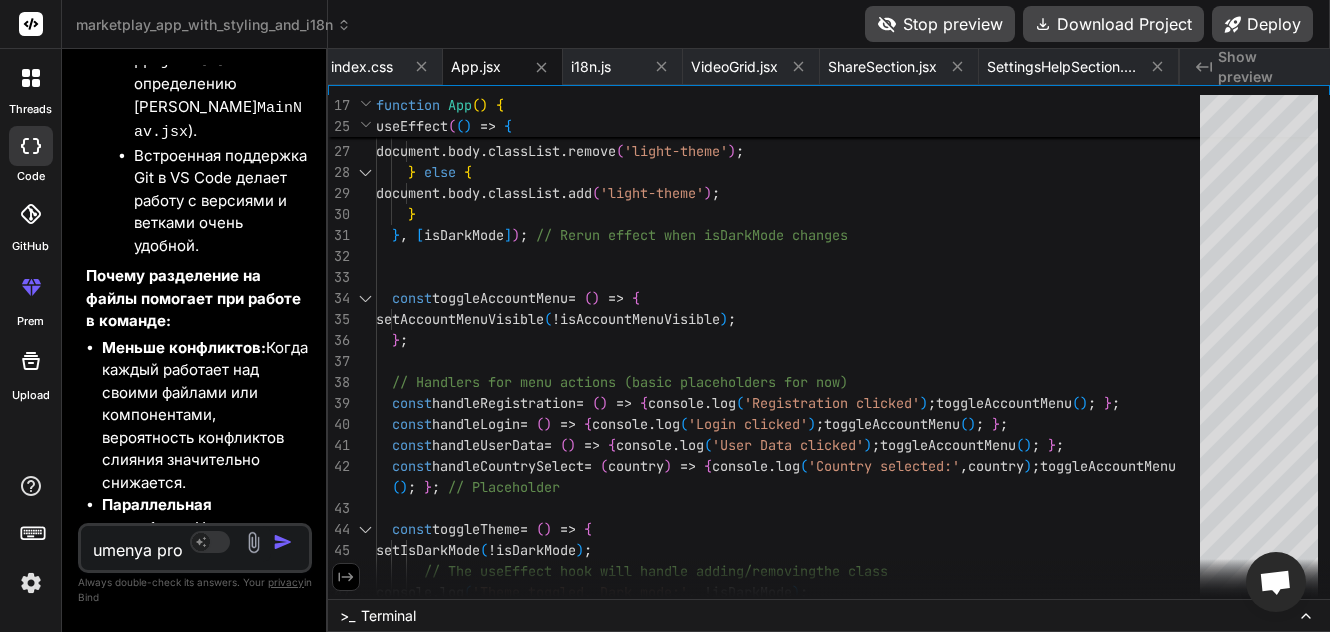 type on "umenya pros" 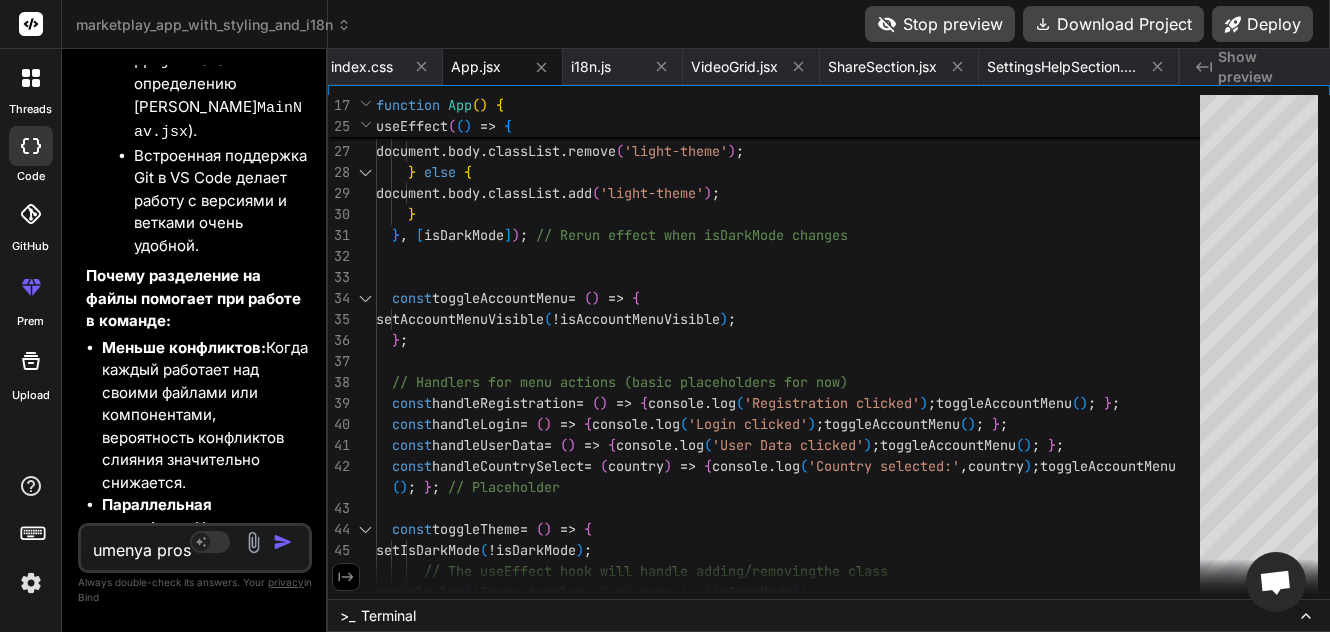 type on "x" 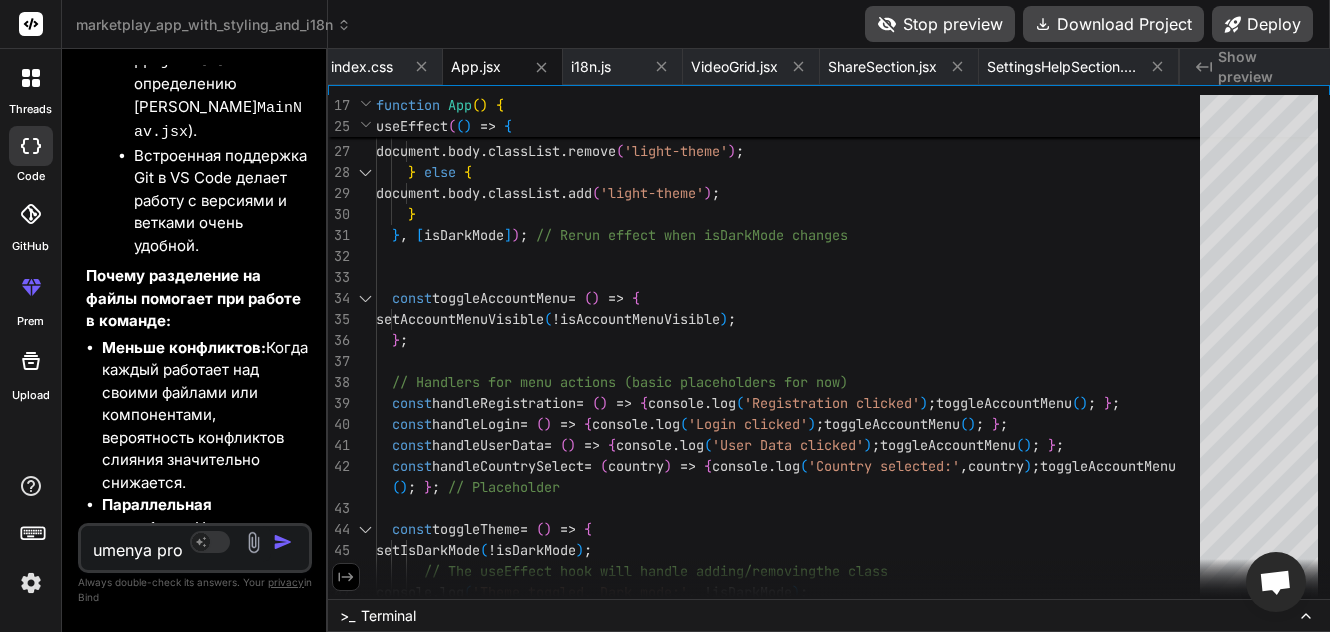 type on "umenya proz" 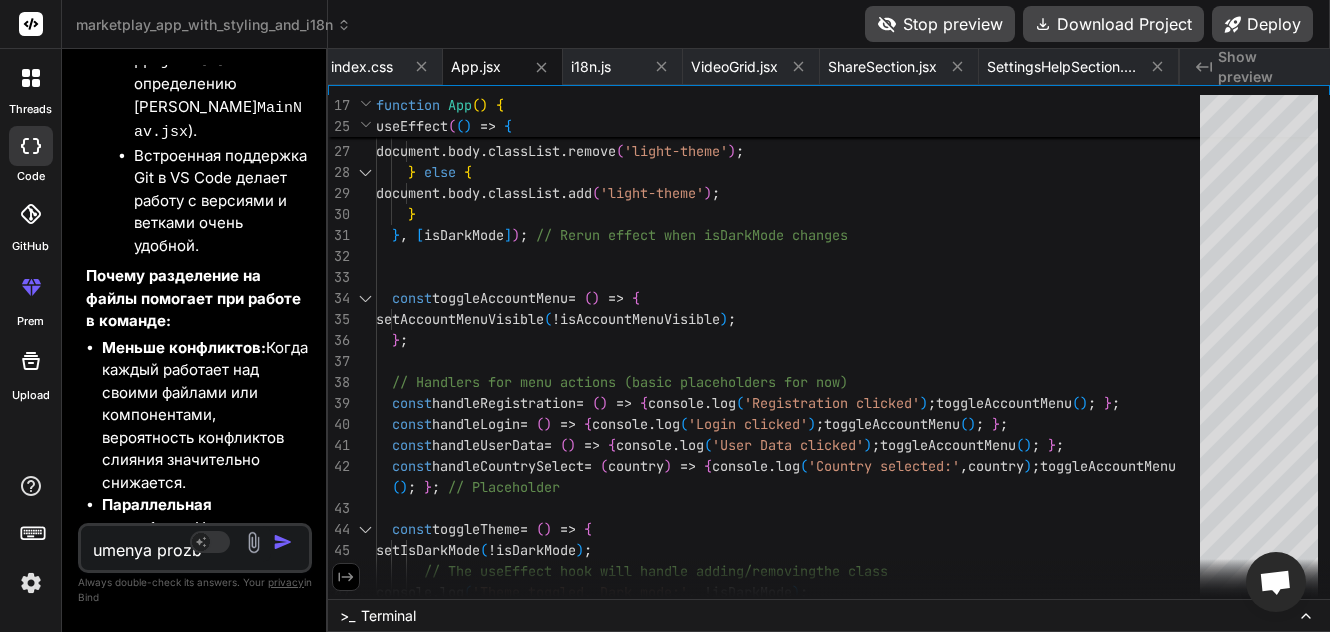 type on "umenya prozba" 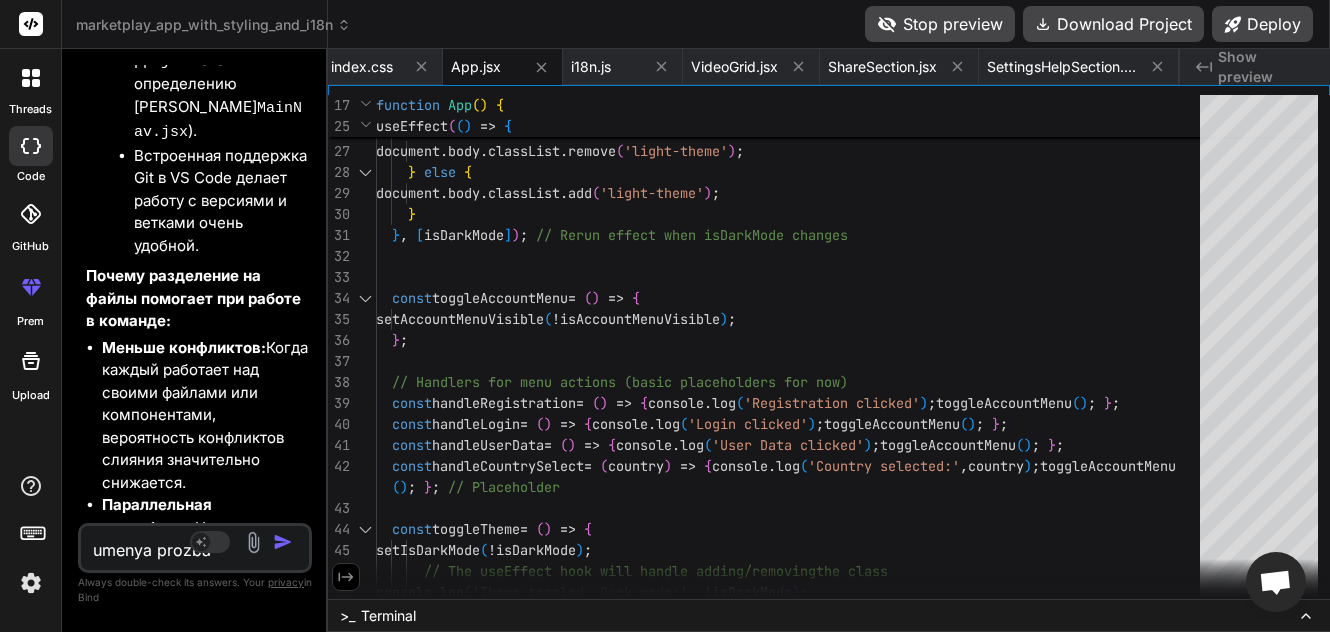 type on "x" 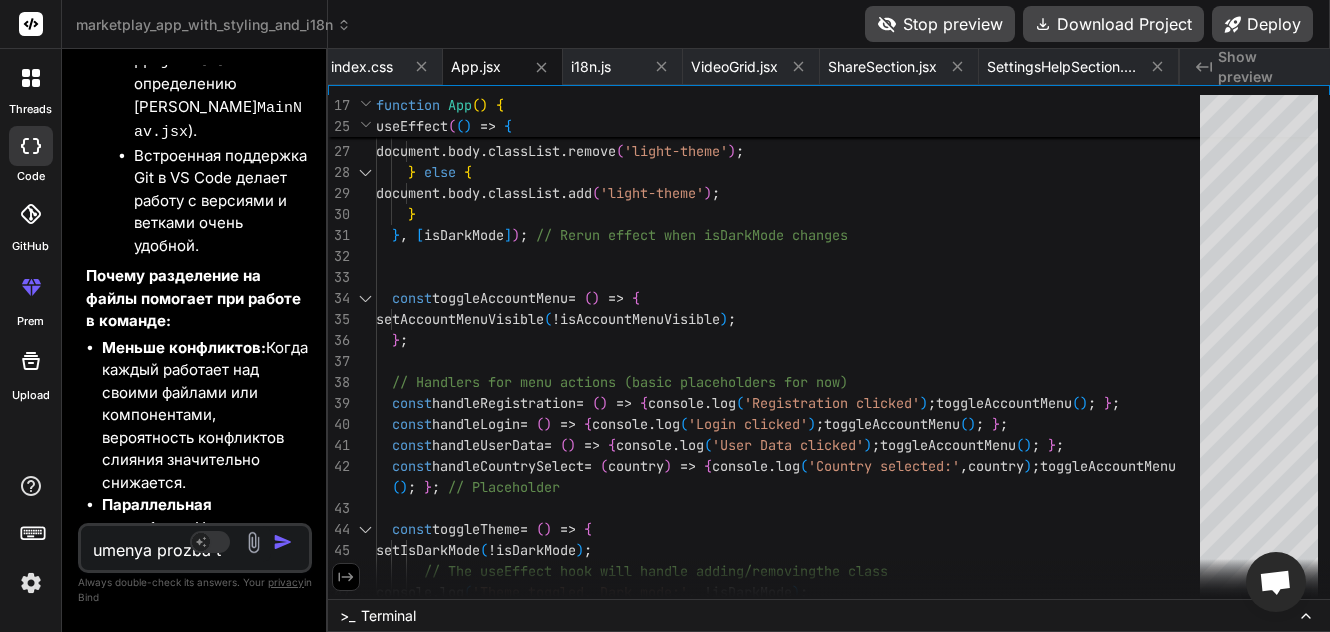 type on "umenya prozba ti" 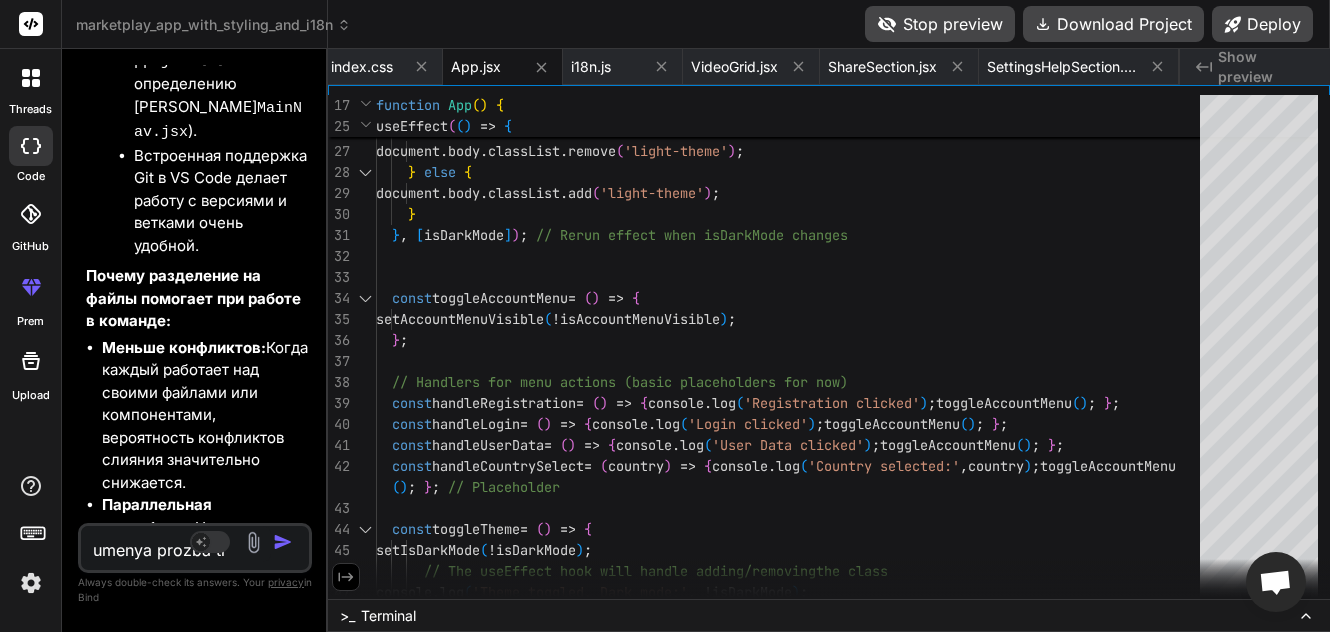 type on "x" 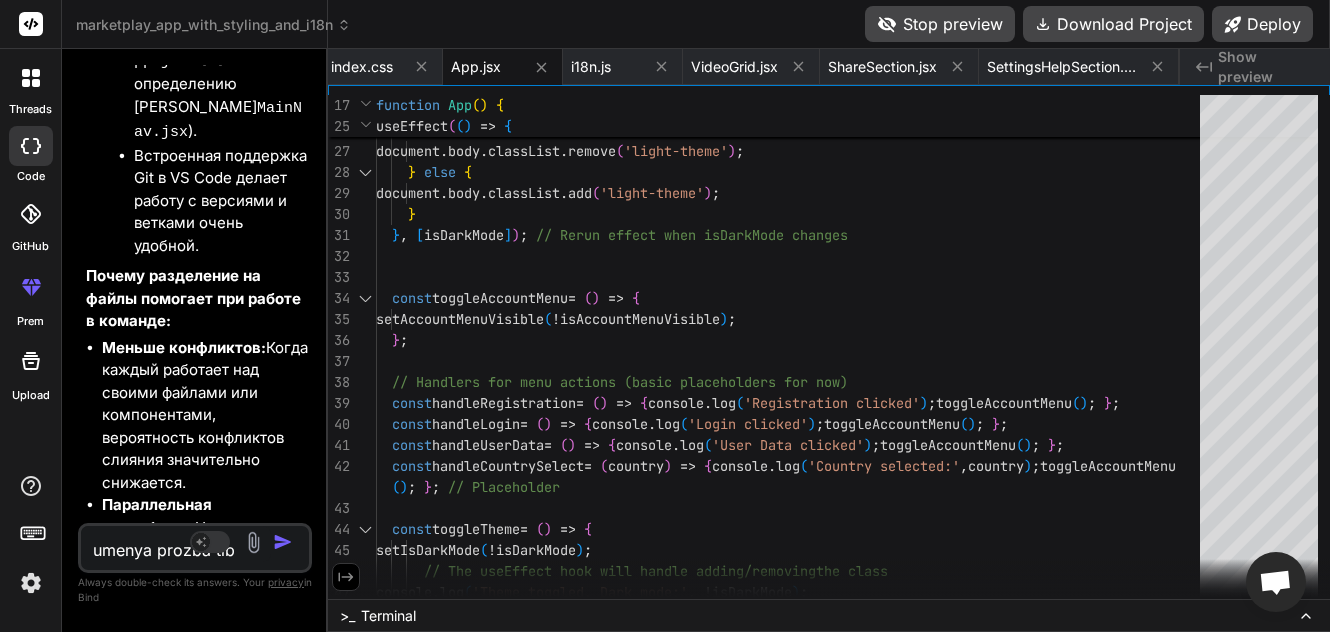 type on "umenya prozba tibe" 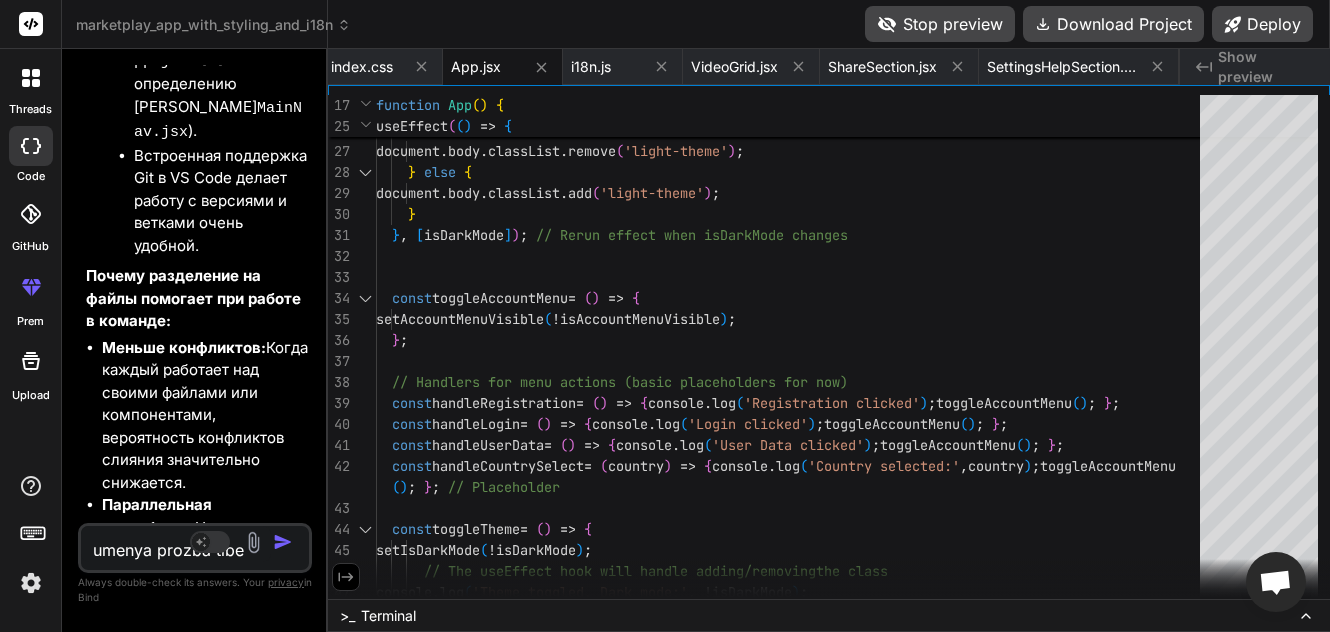type 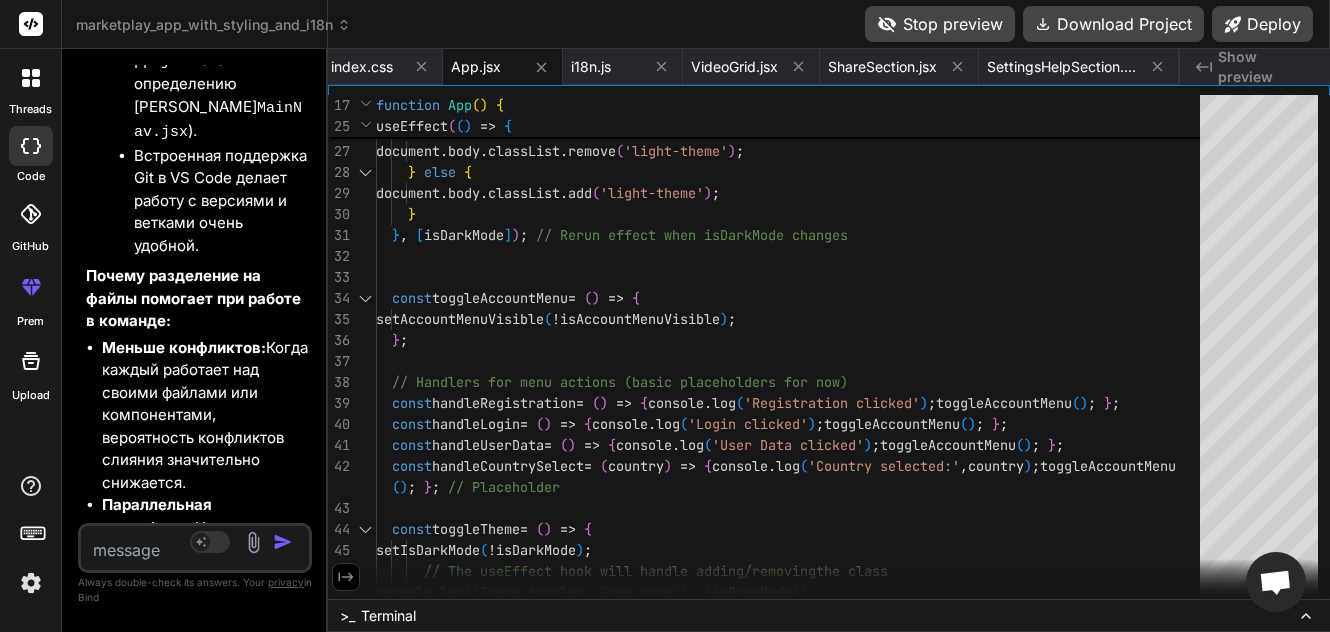 scroll, scrollTop: 49870, scrollLeft: 0, axis: vertical 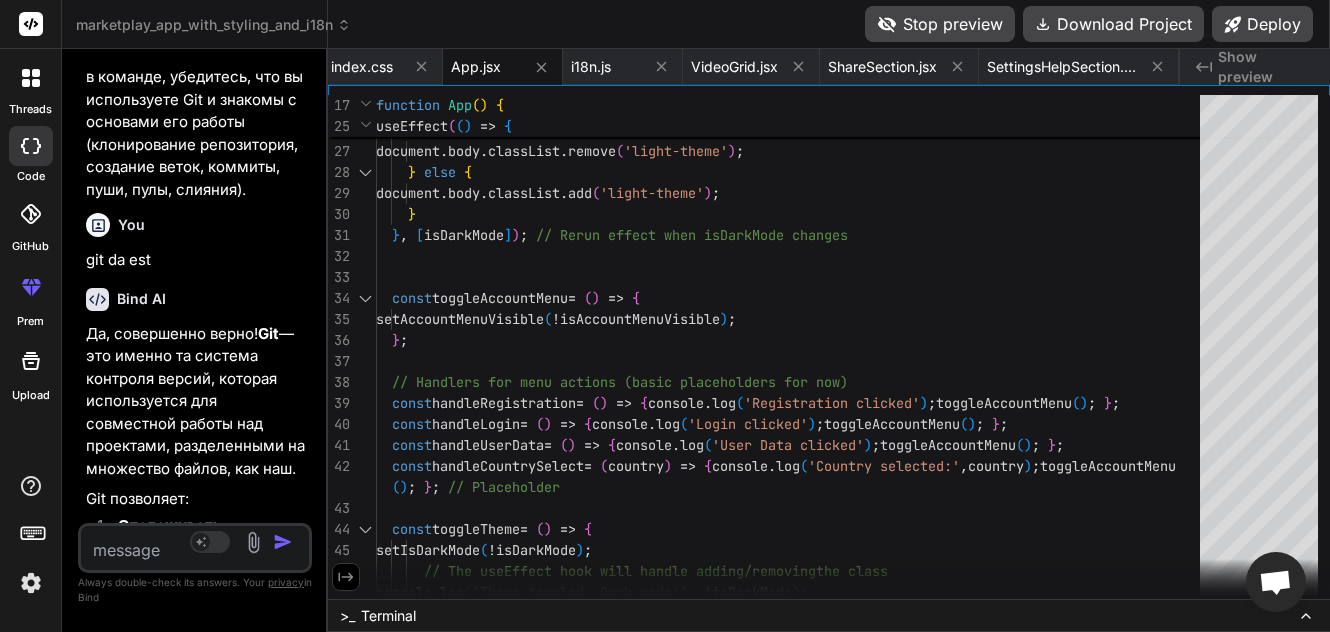 type on "x" 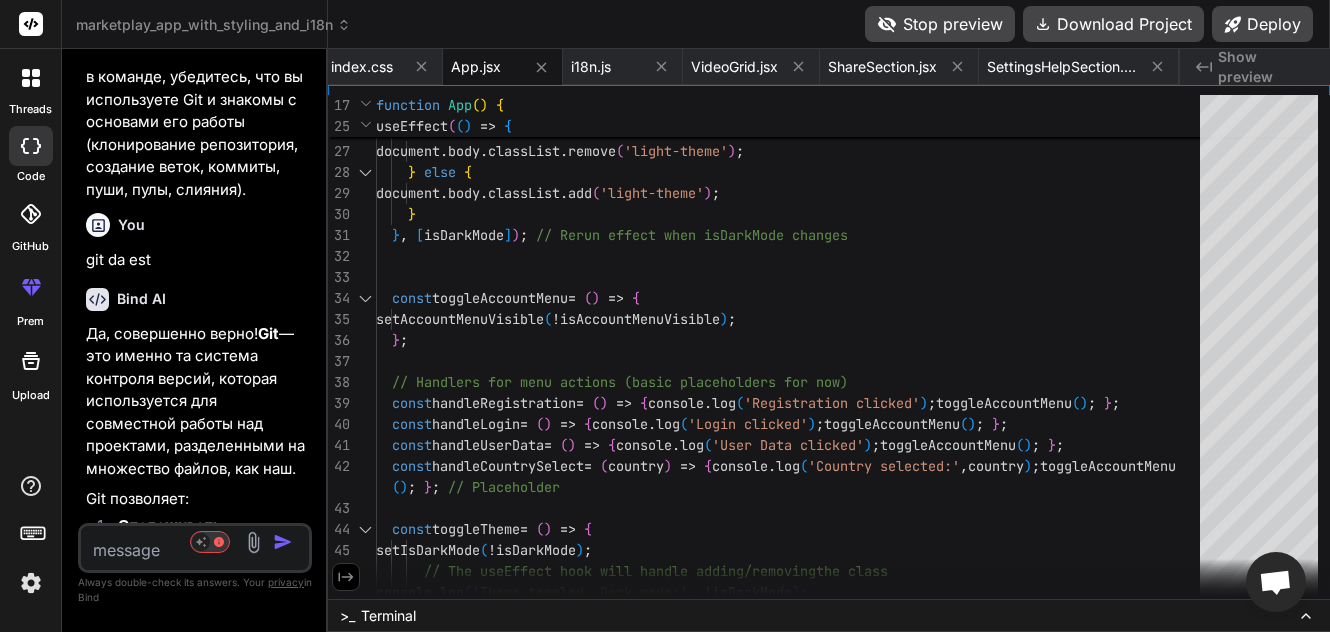 scroll, scrollTop: 49829, scrollLeft: 0, axis: vertical 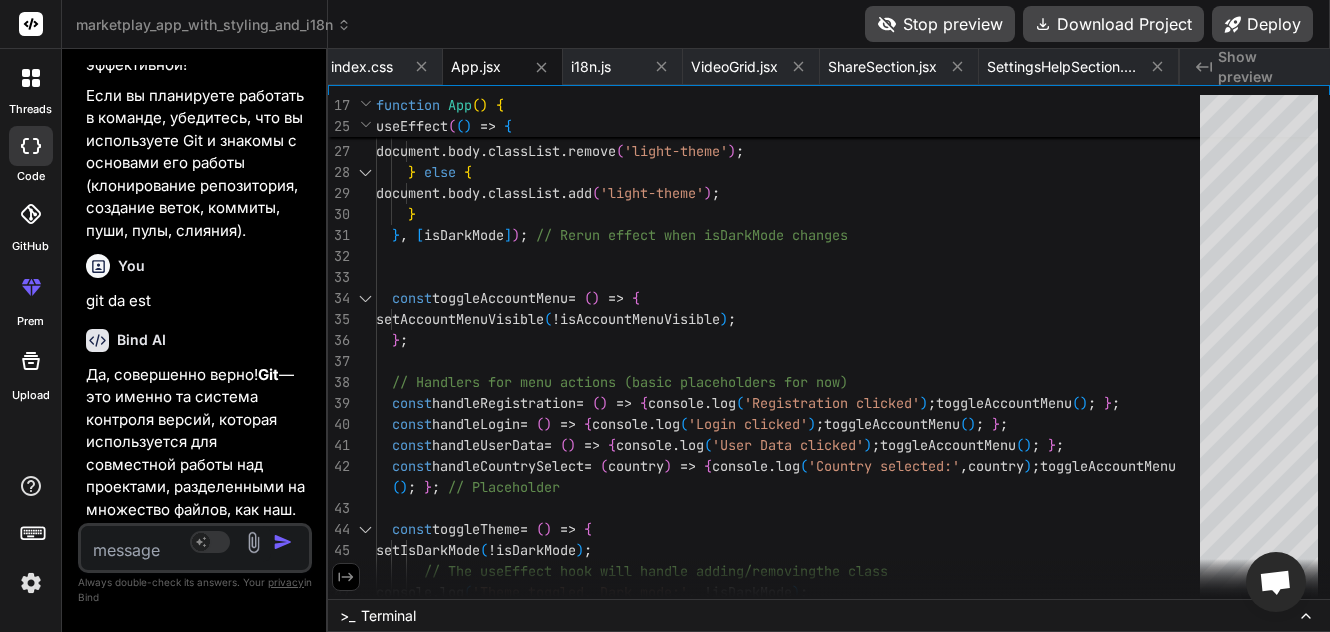 type on "y" 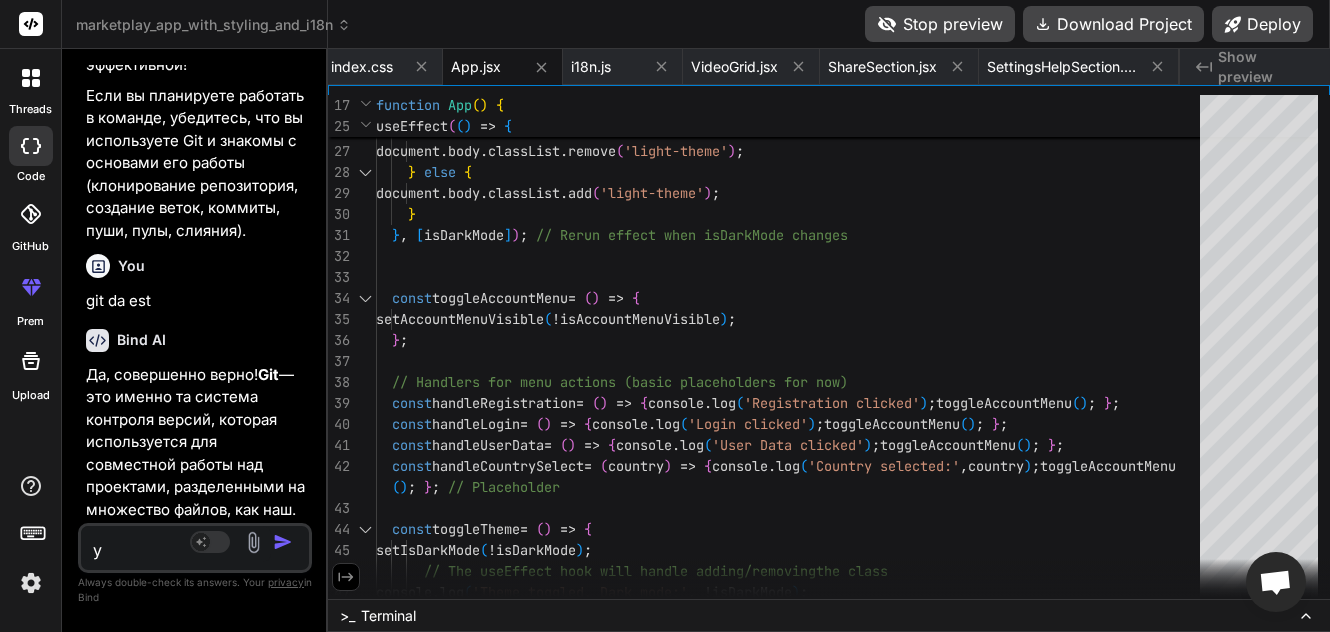 type on "x" 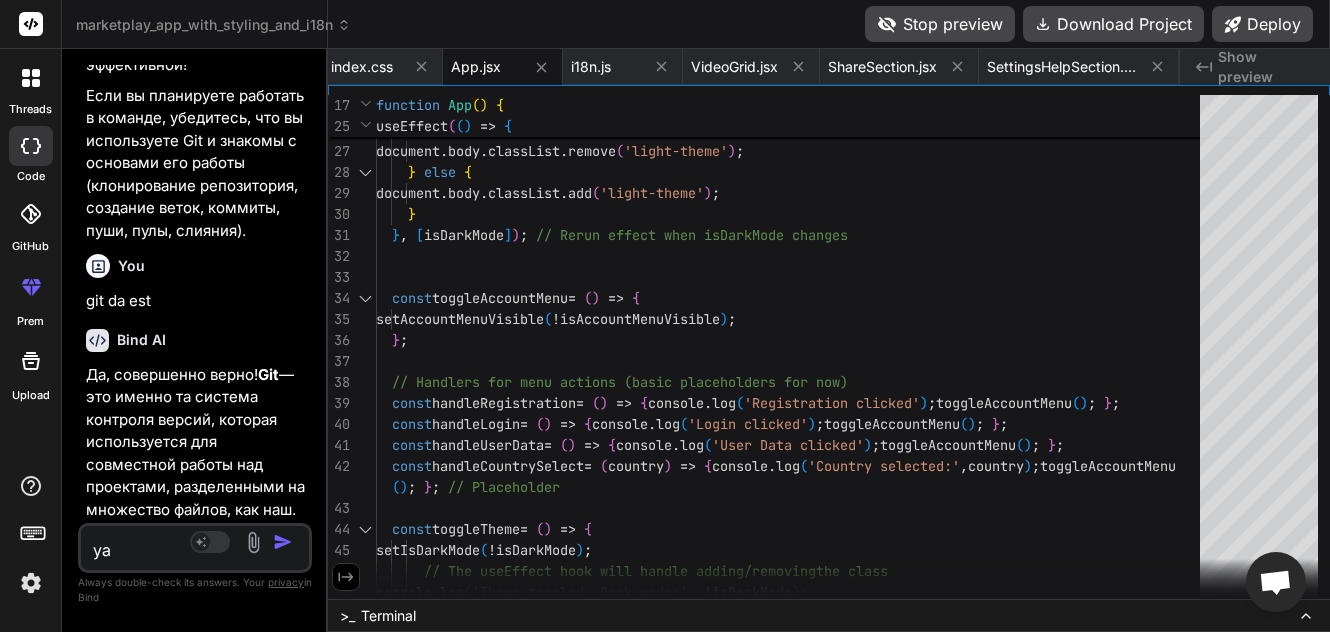 type on "ya" 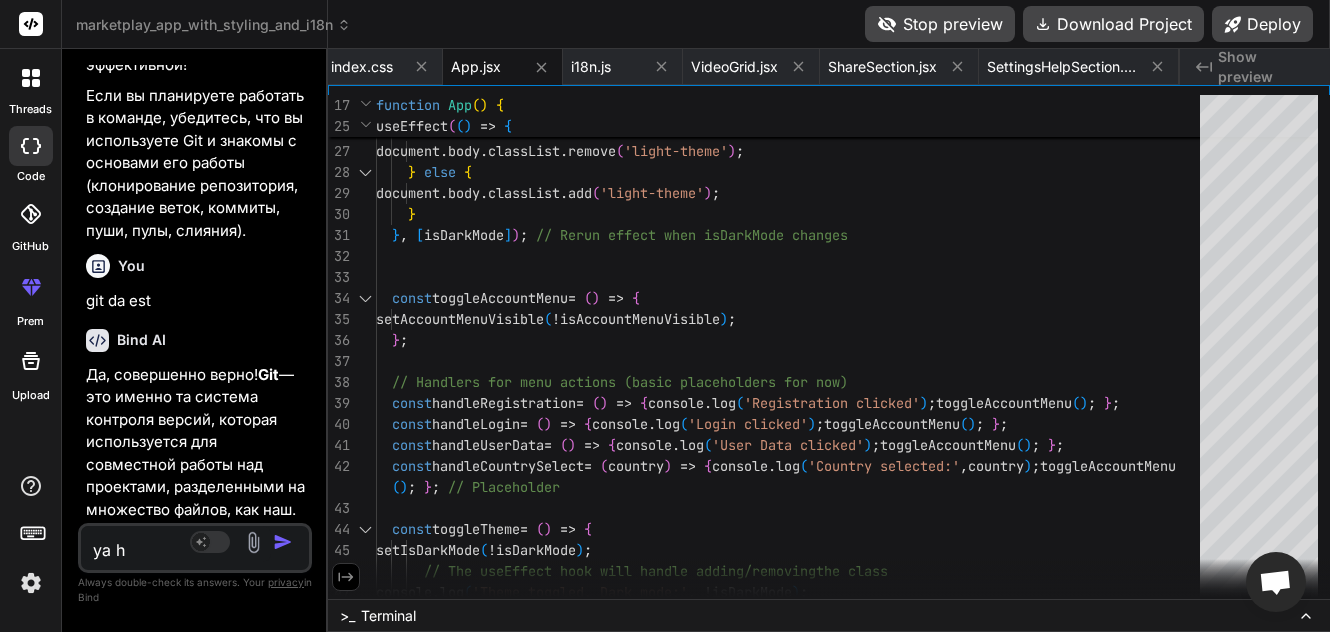 type on "ya ho" 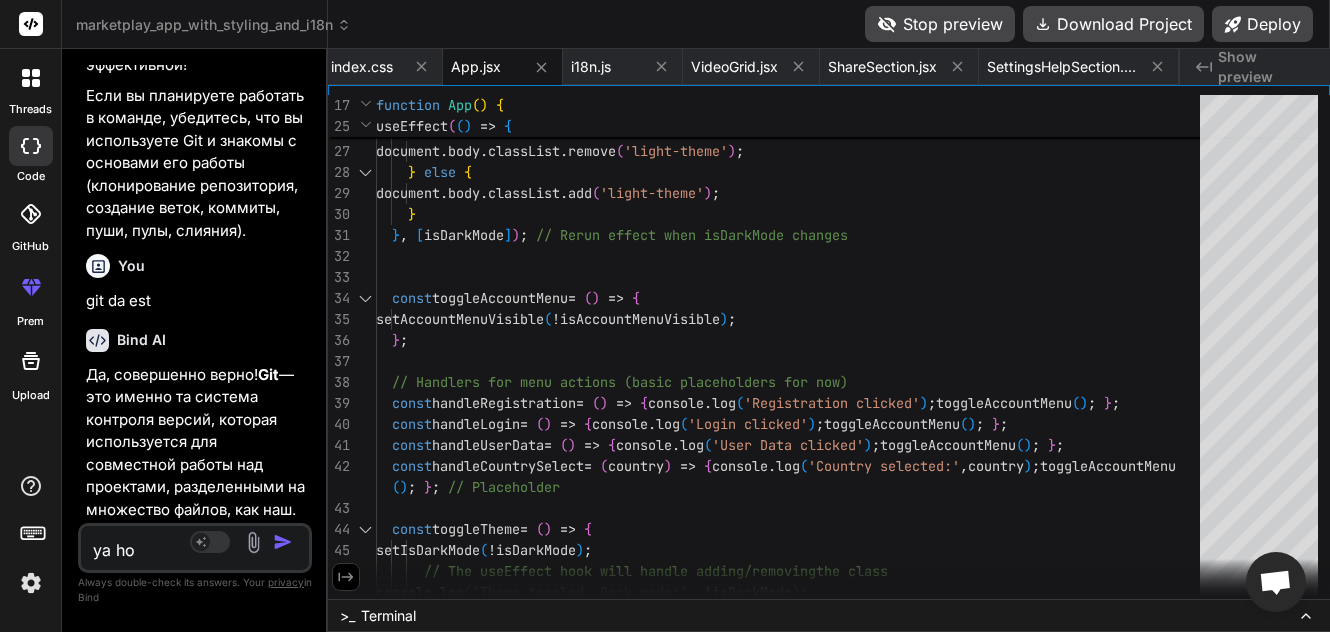 type on "ya hoc" 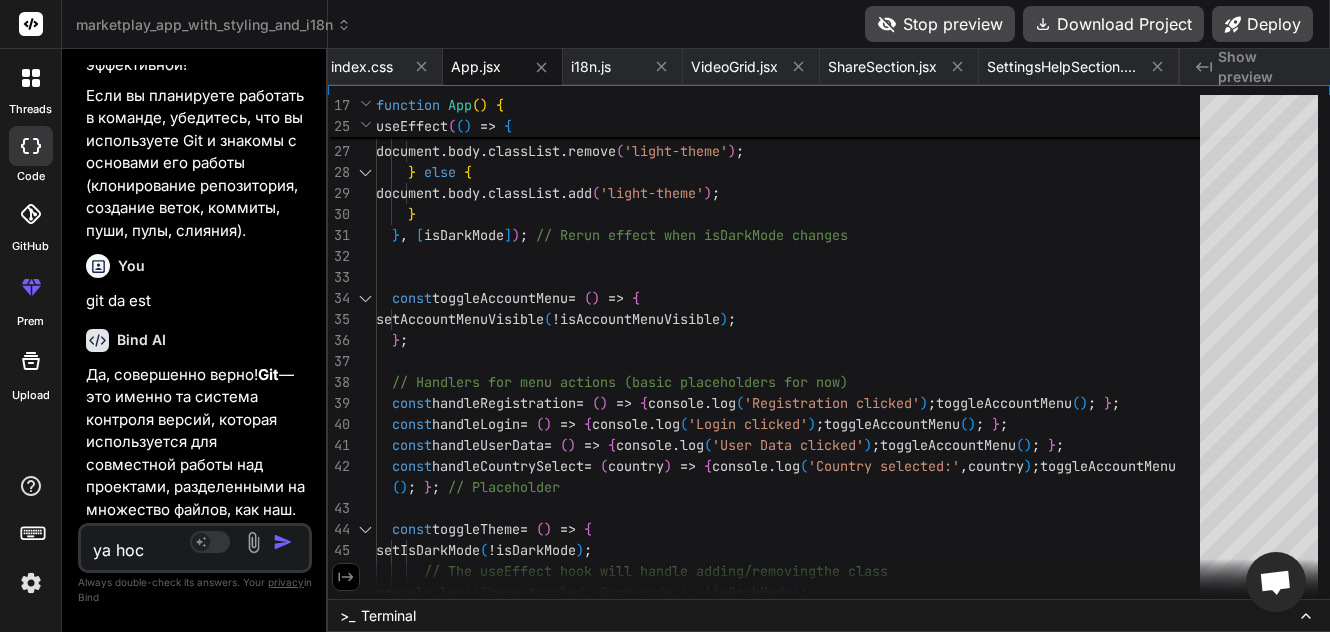 type on "ya hoch" 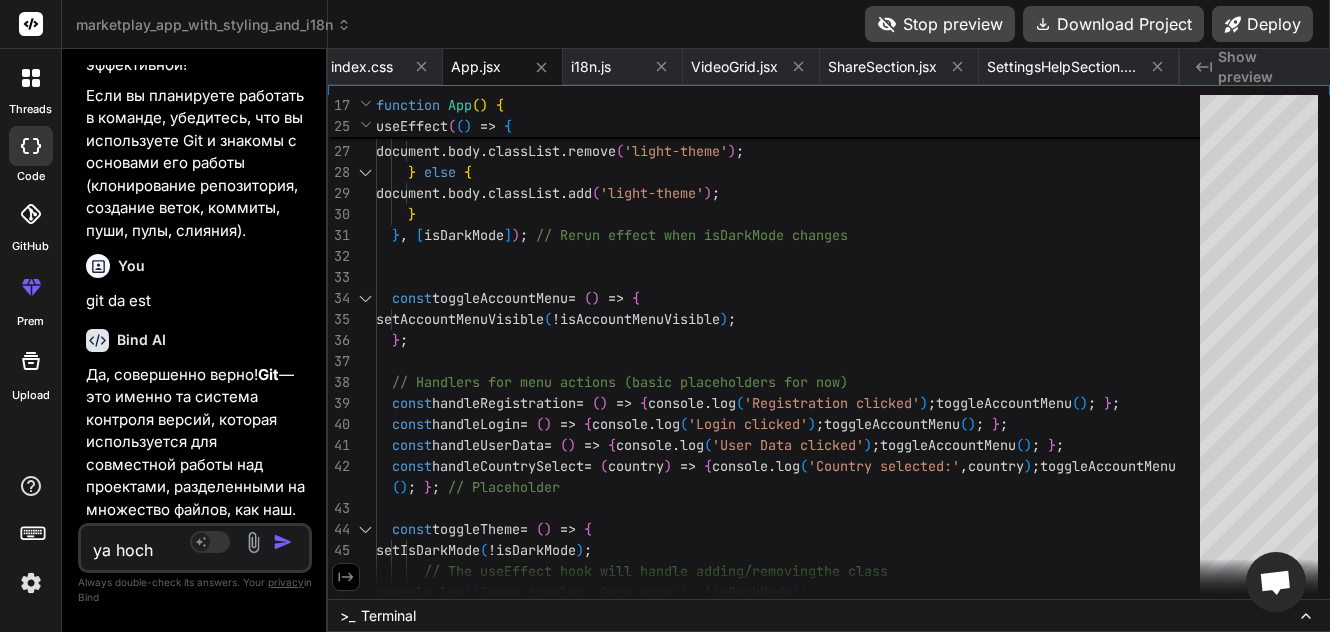 type on "ya hochu" 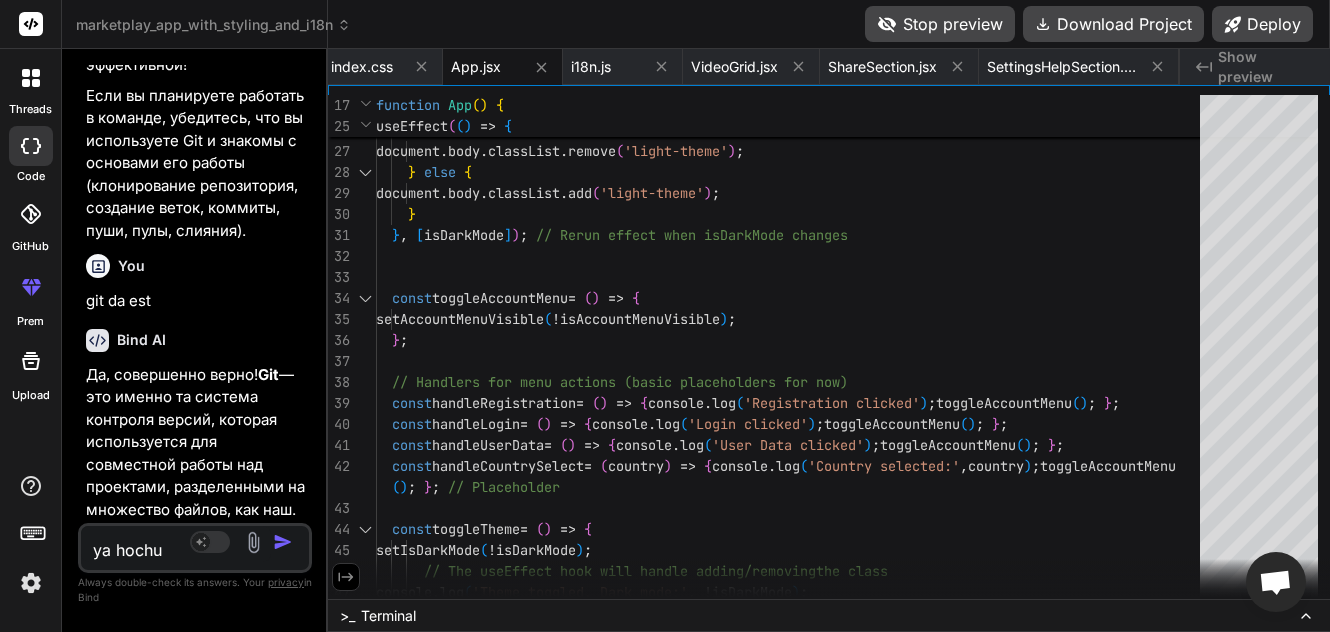 type on "ya hochu" 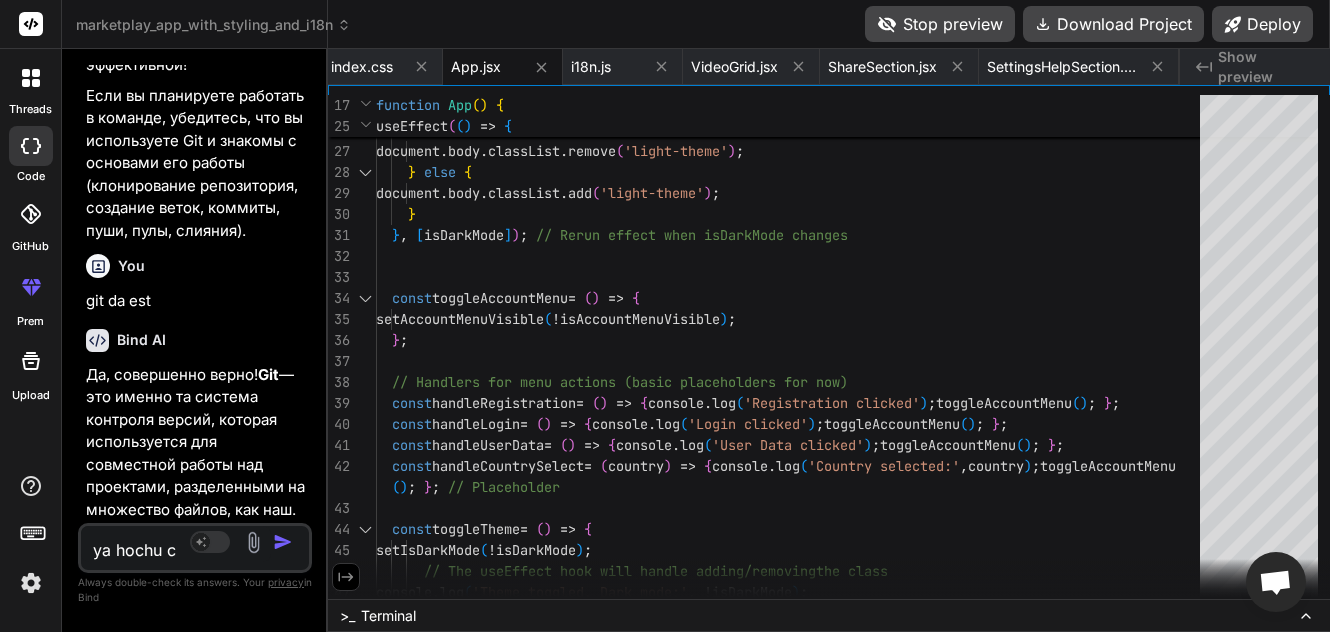 type on "ya hochu ch" 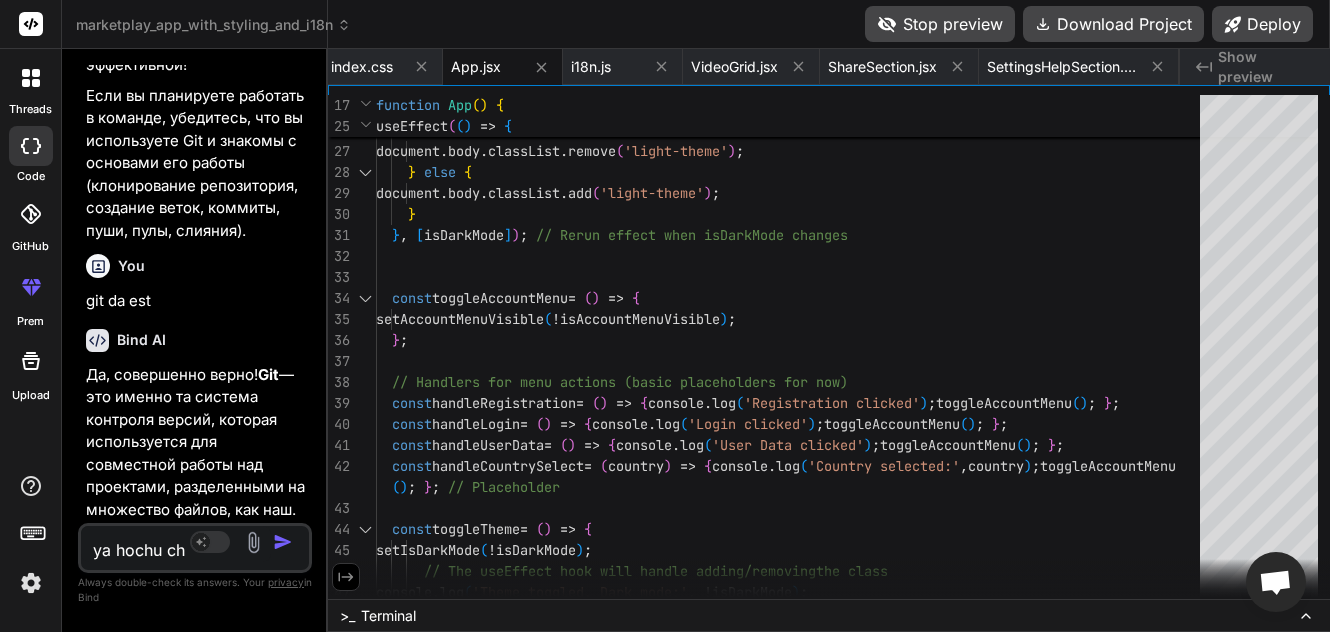 type on "ya hochu cht" 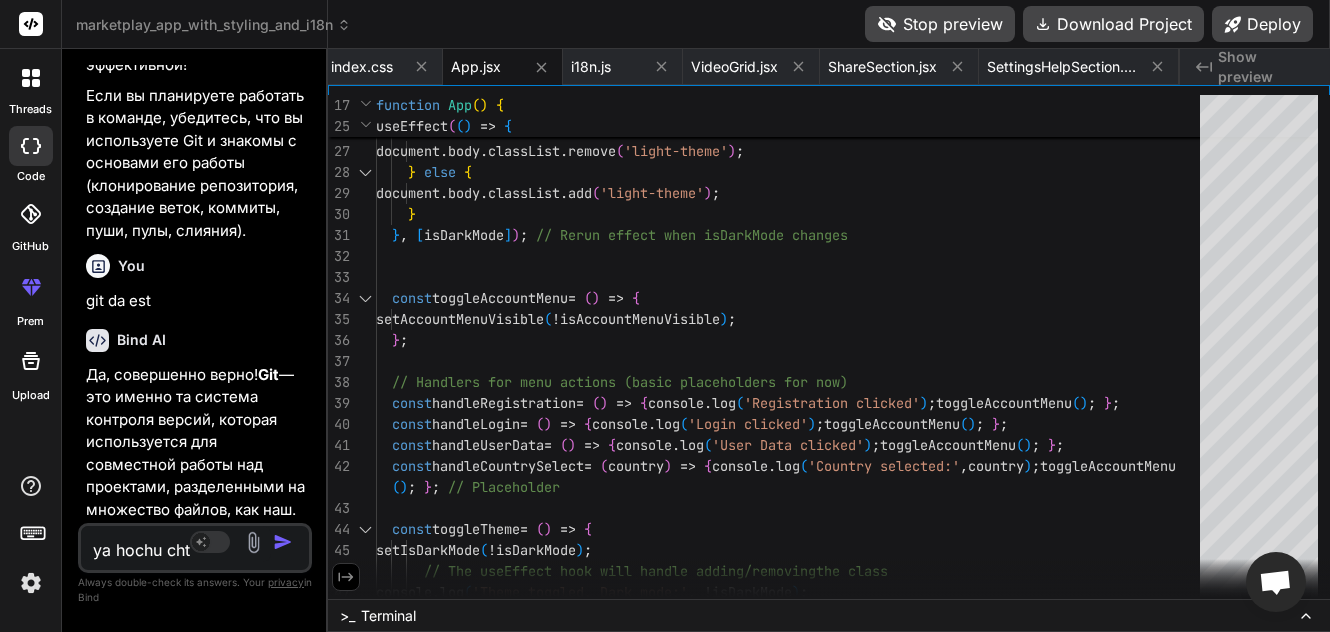 type on "ya hochu chto" 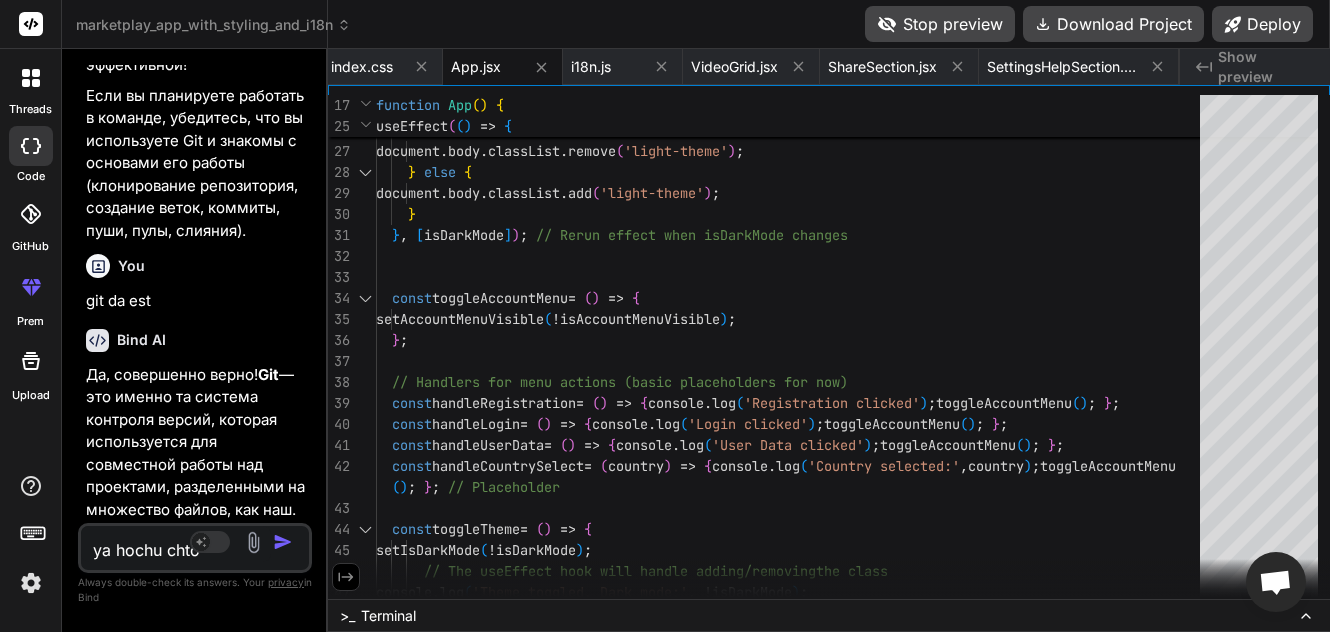 type on "ya hochu chtob" 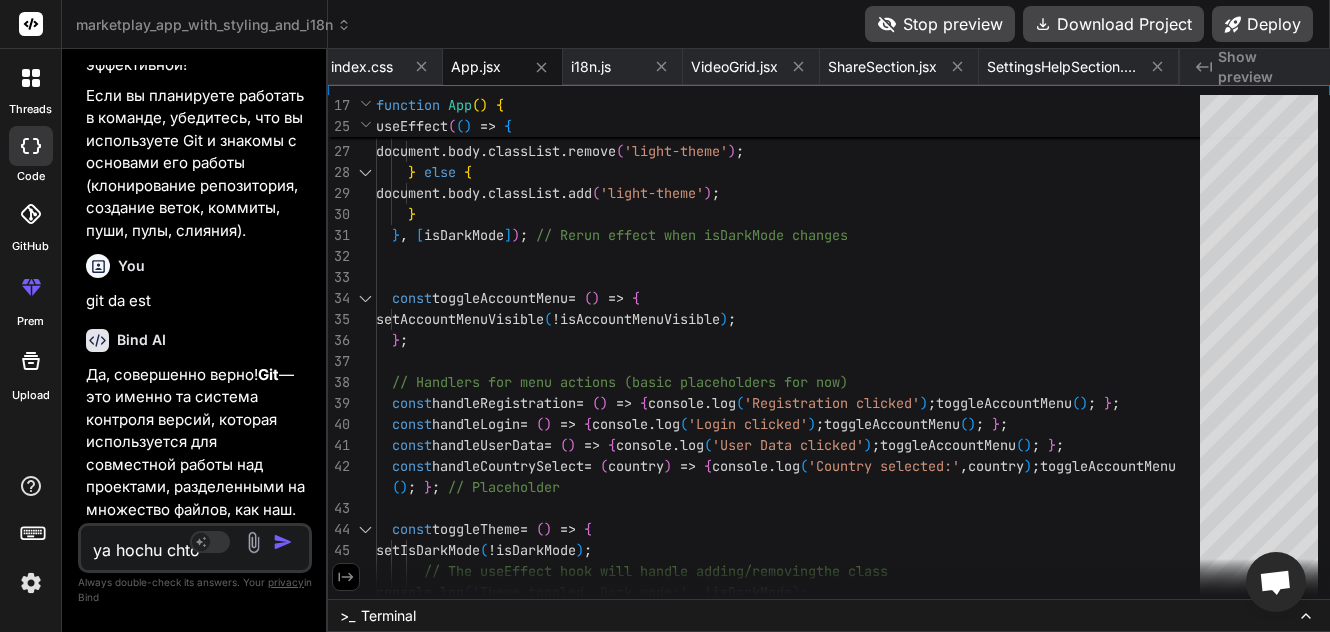 type on "x" 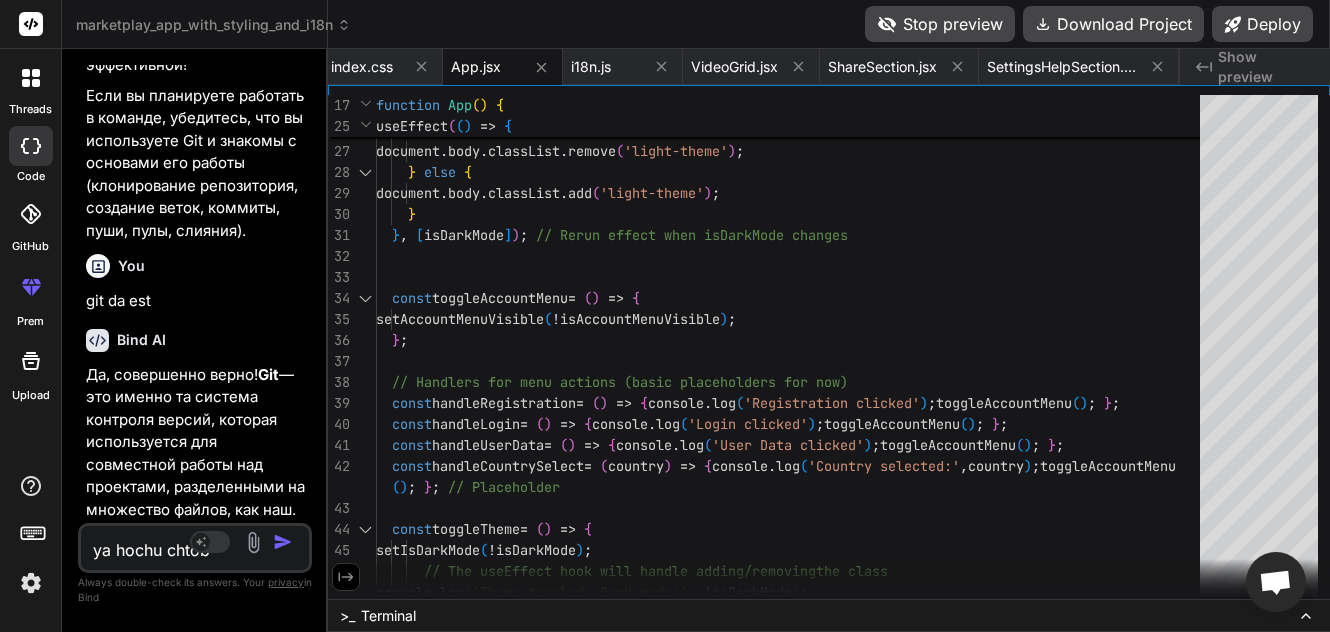type on "ya hochu chtobi" 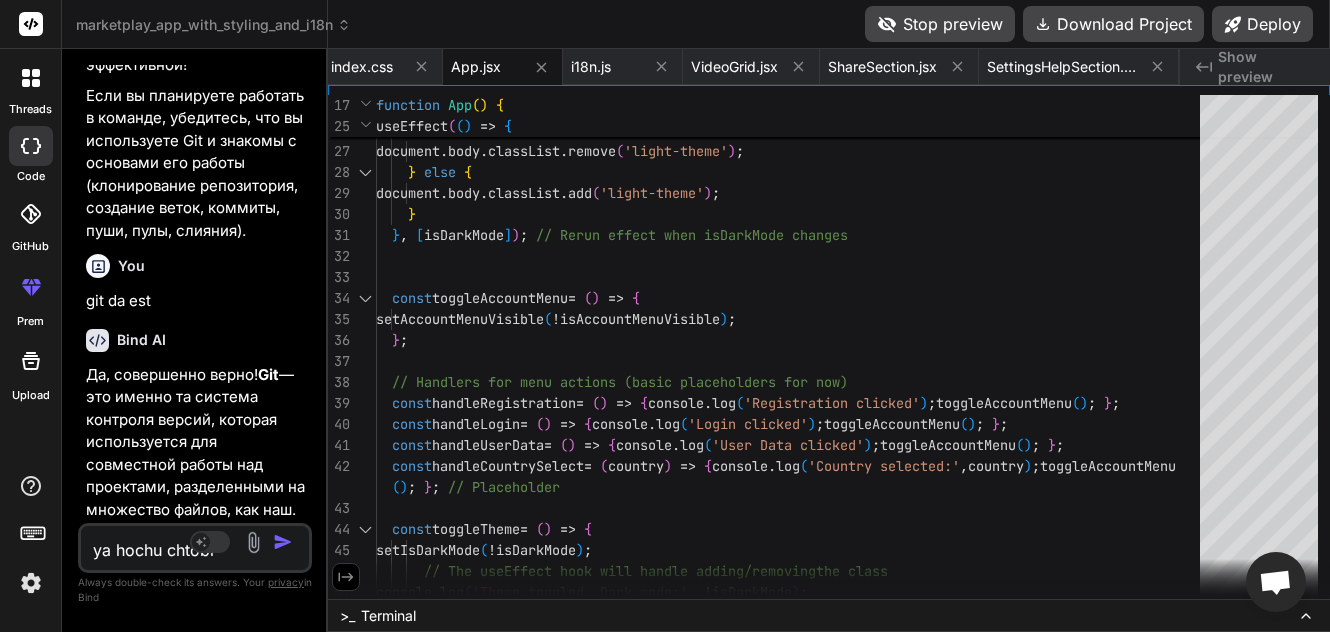 type on "ya hochu chtobi" 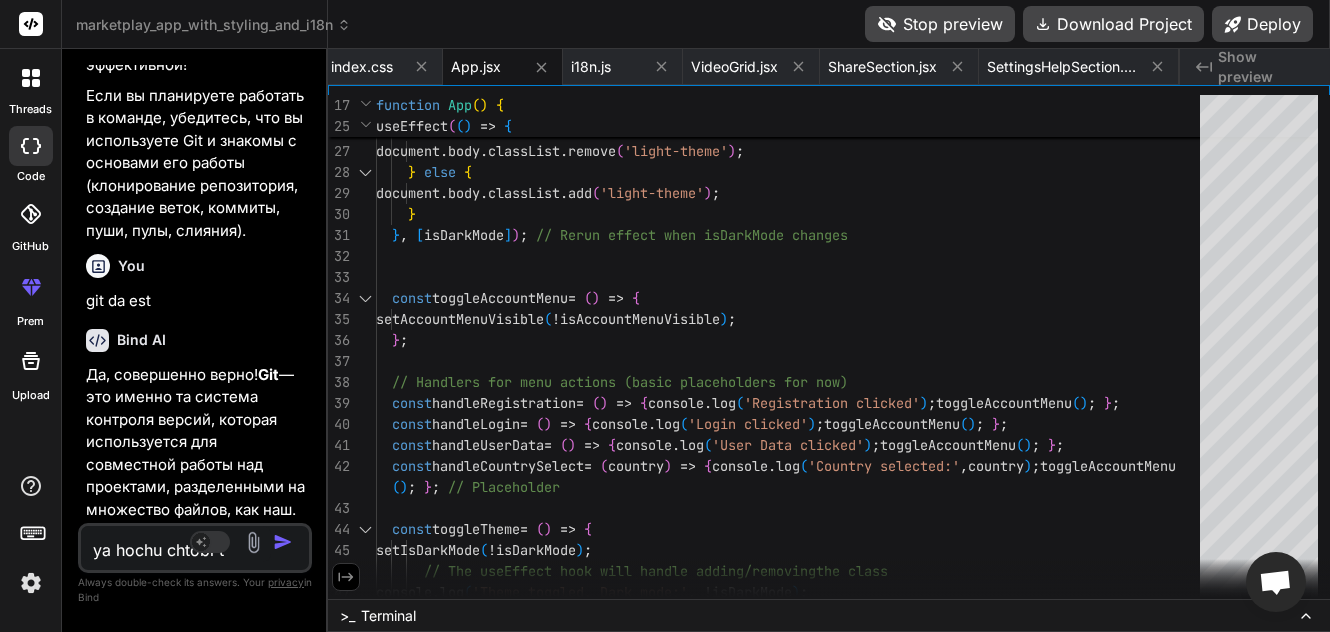 type on "ya hochu chtobi ti" 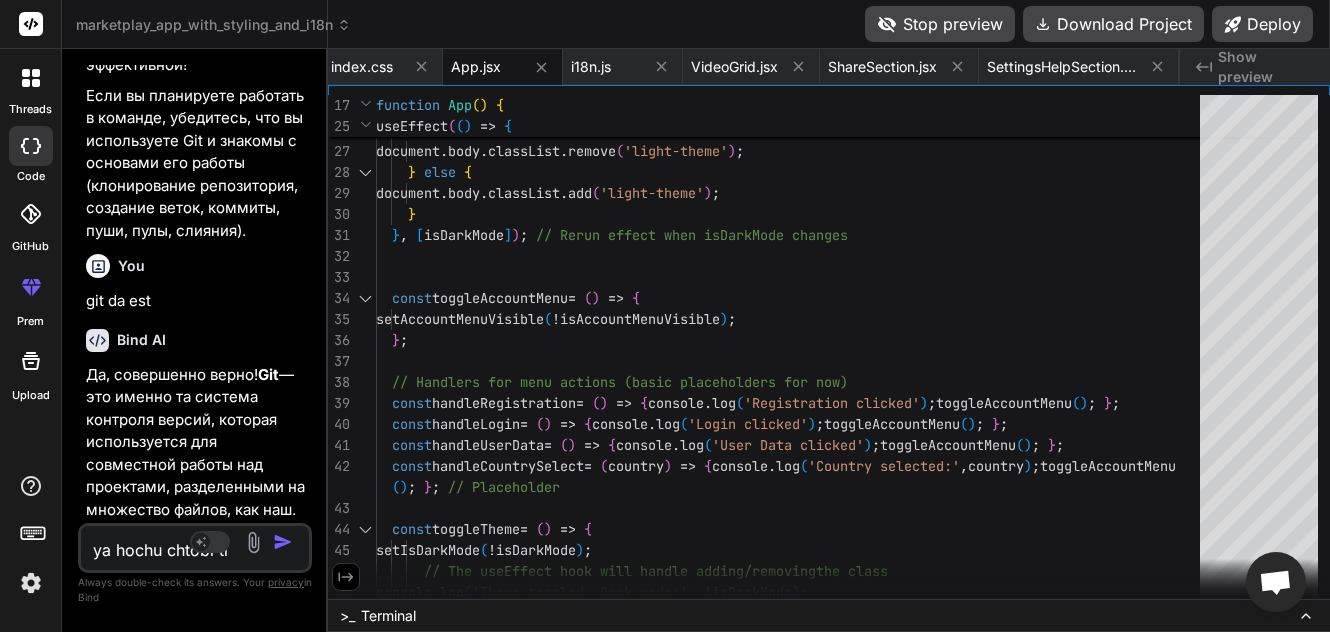 type on "ya hochu chtobi ti" 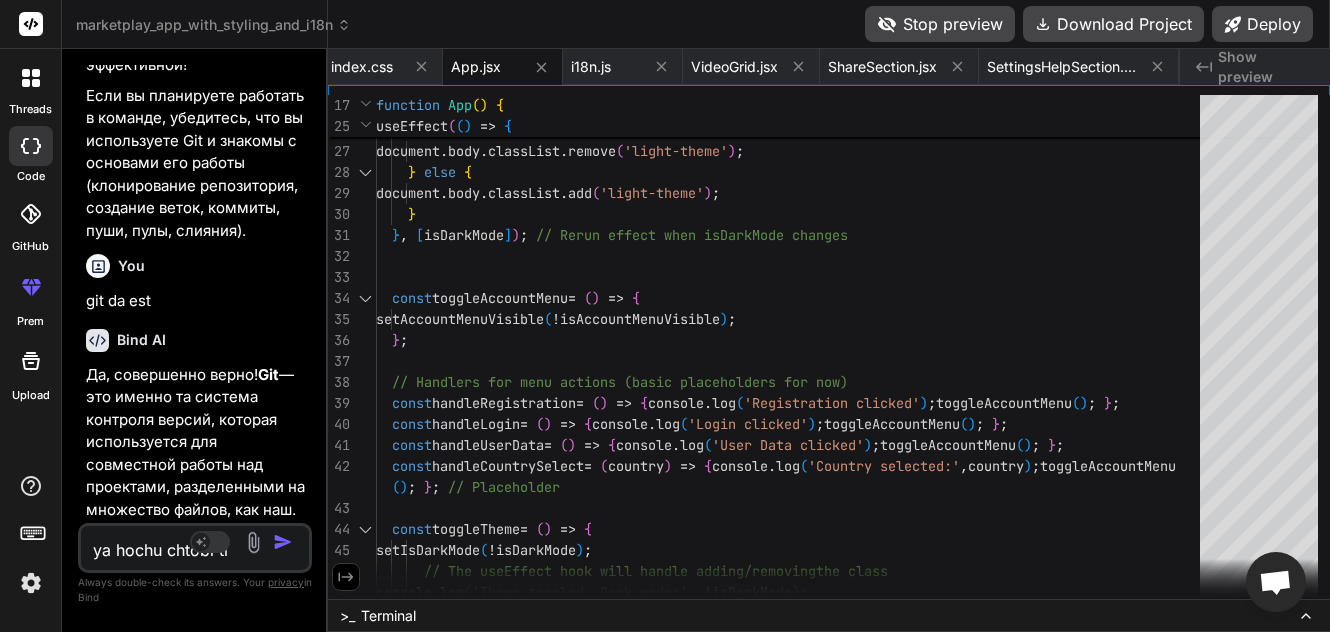 type on "ya hochu chtobi ti p" 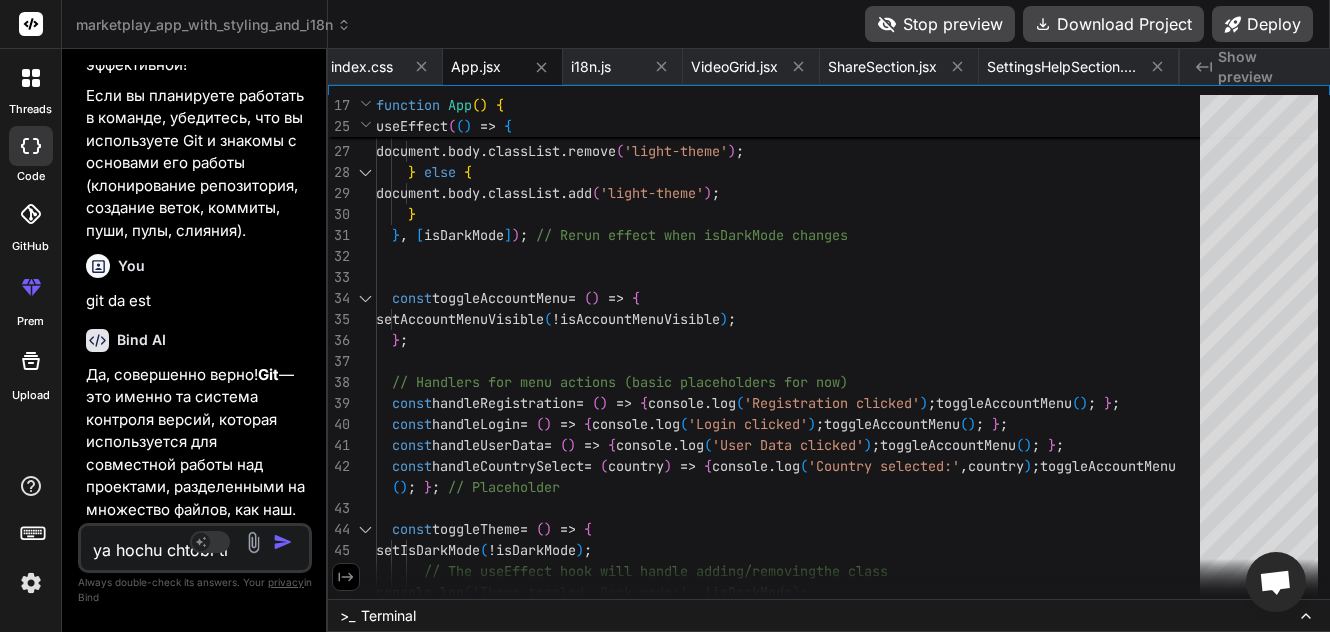 type on "x" 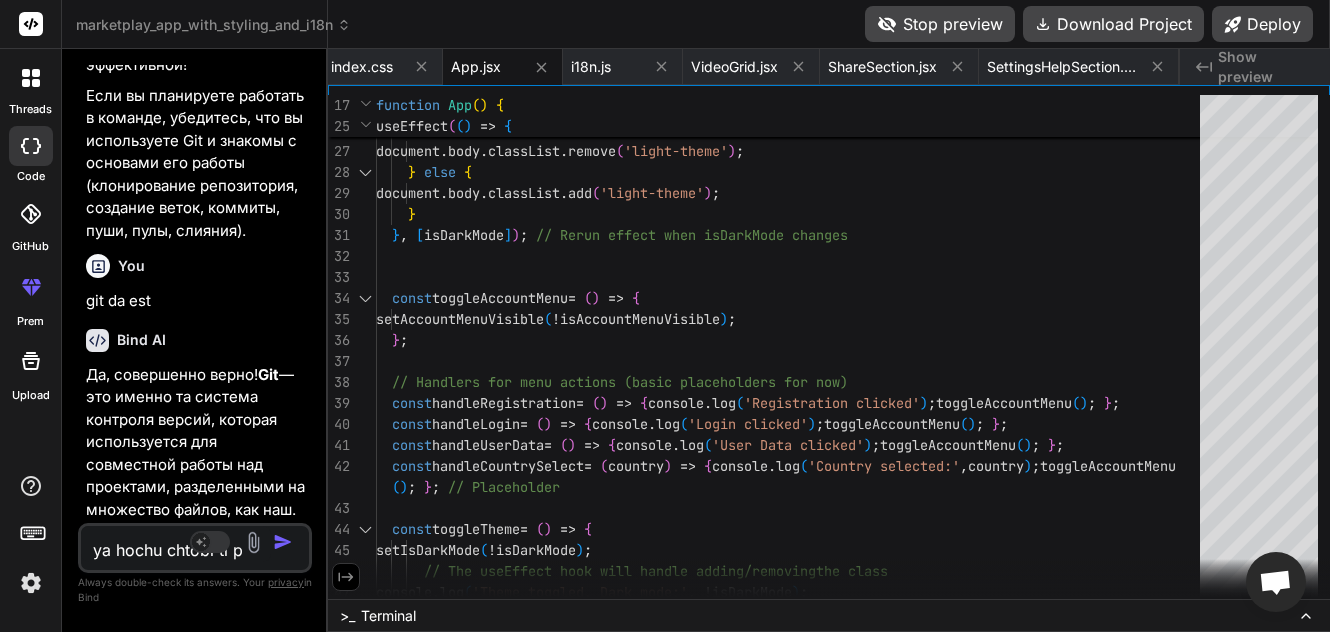 type on "ya hochu chtobi ti po" 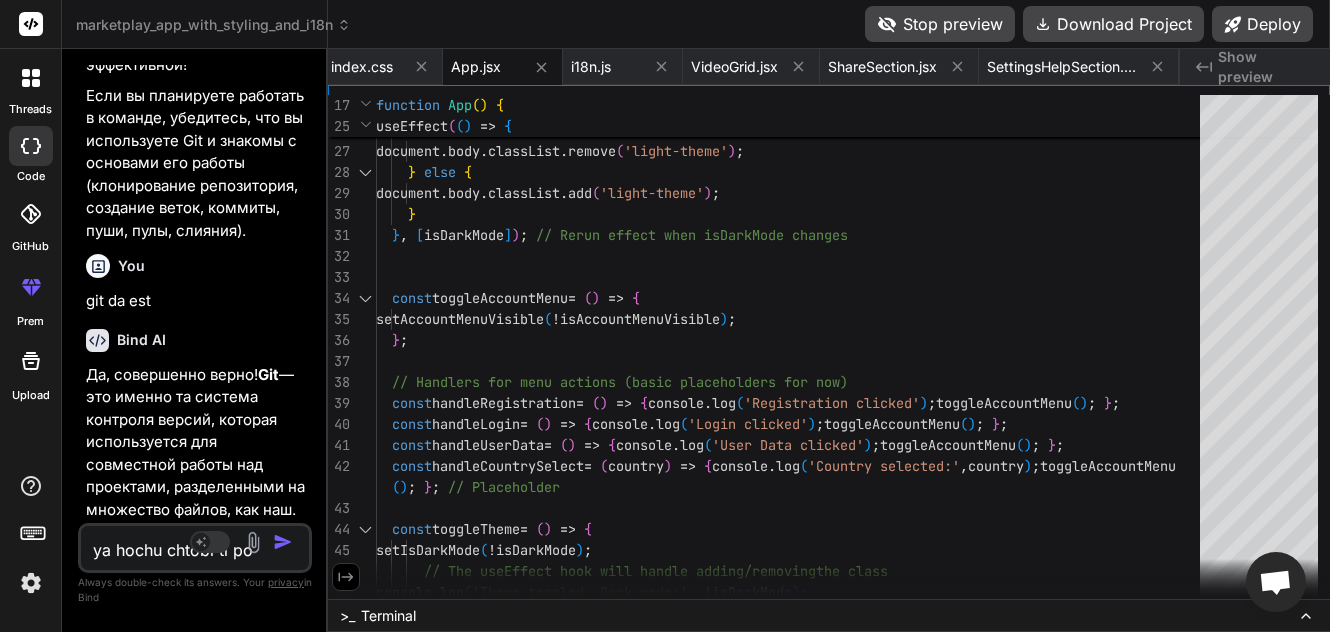 type on "ya hochu chtobi ti pom" 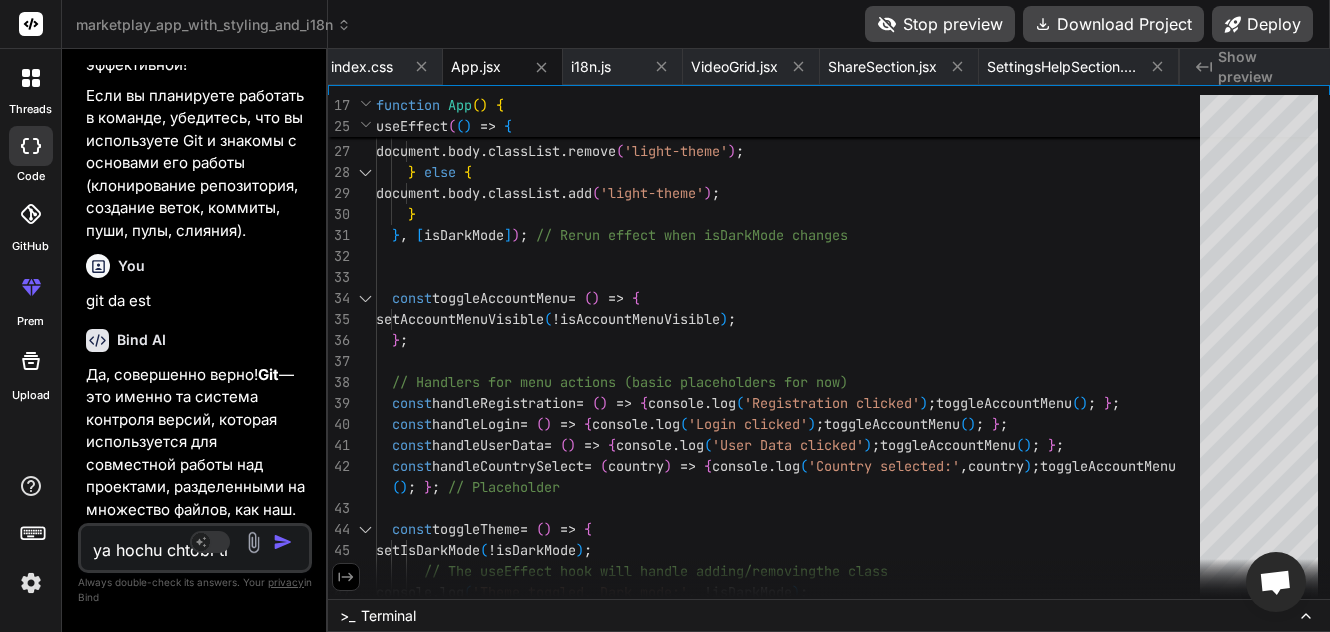 type on "x" 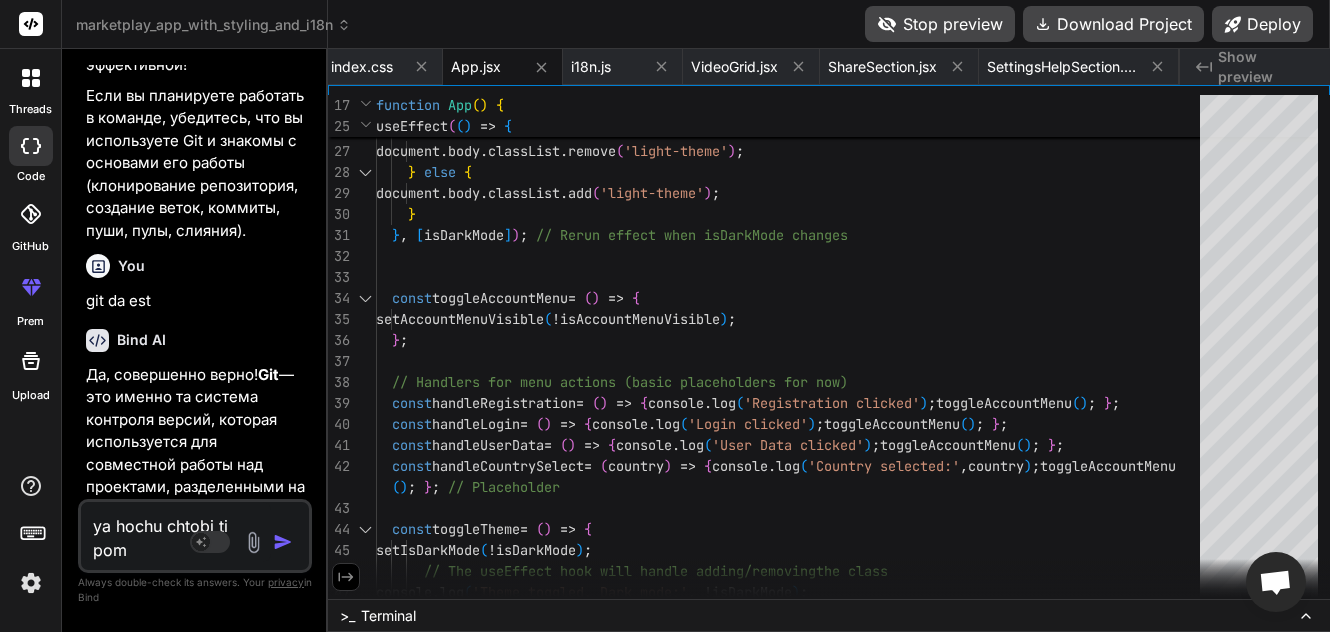 scroll, scrollTop: 49853, scrollLeft: 0, axis: vertical 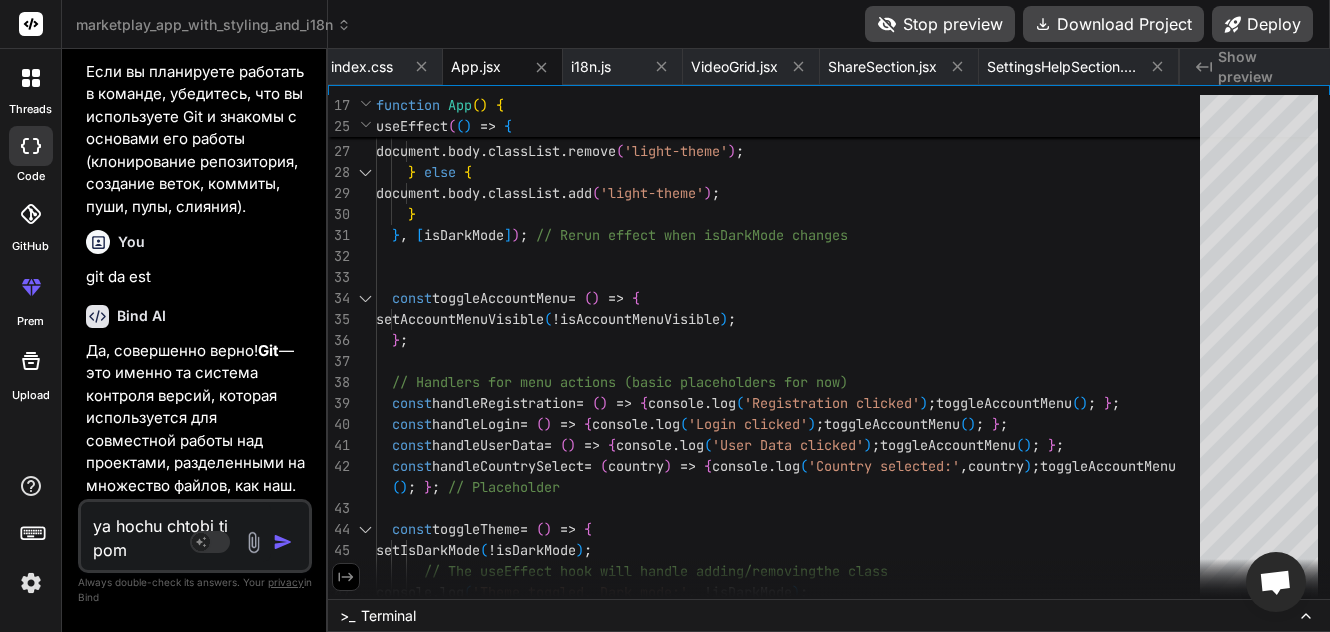 type on "ya hochu chtobi ti pomo" 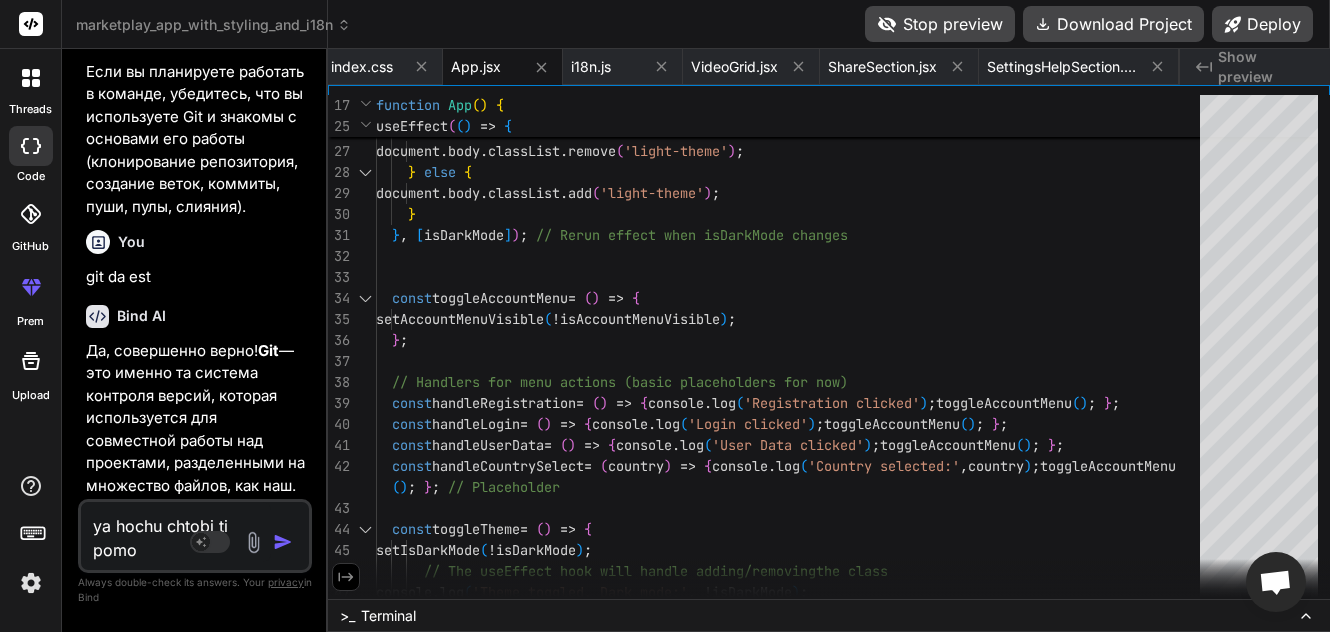 type on "ya hochu chtobi ti pomog" 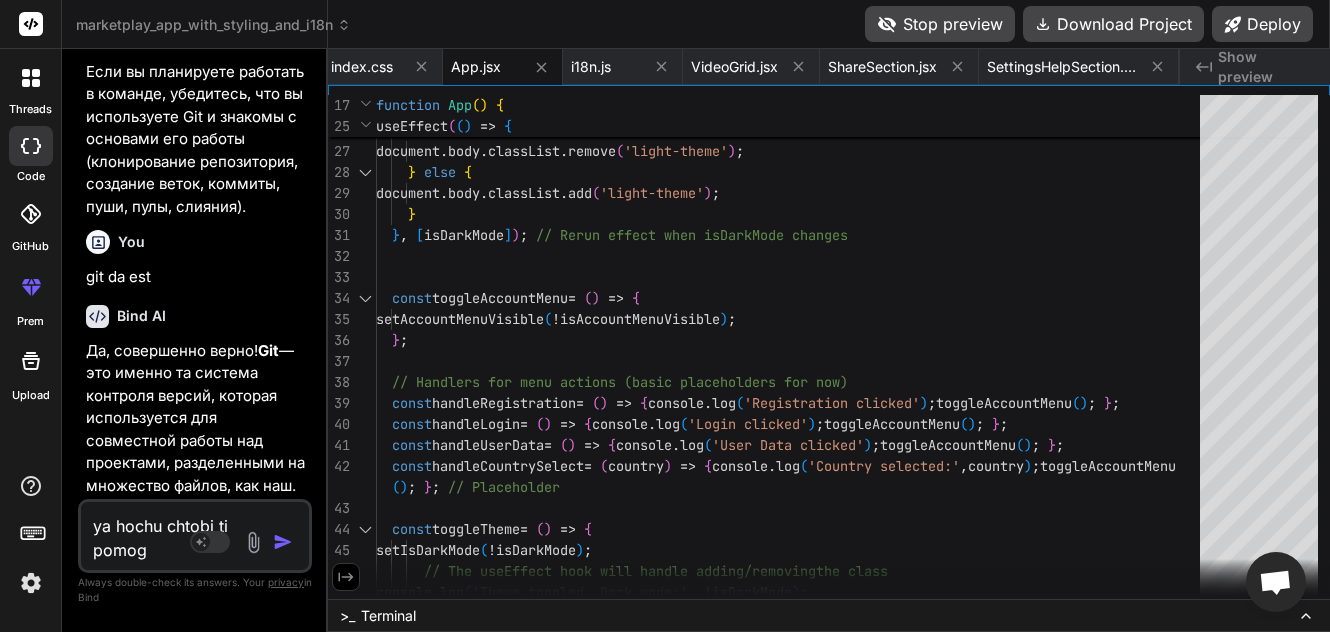 type on "ya hochu chtobi ti pomog" 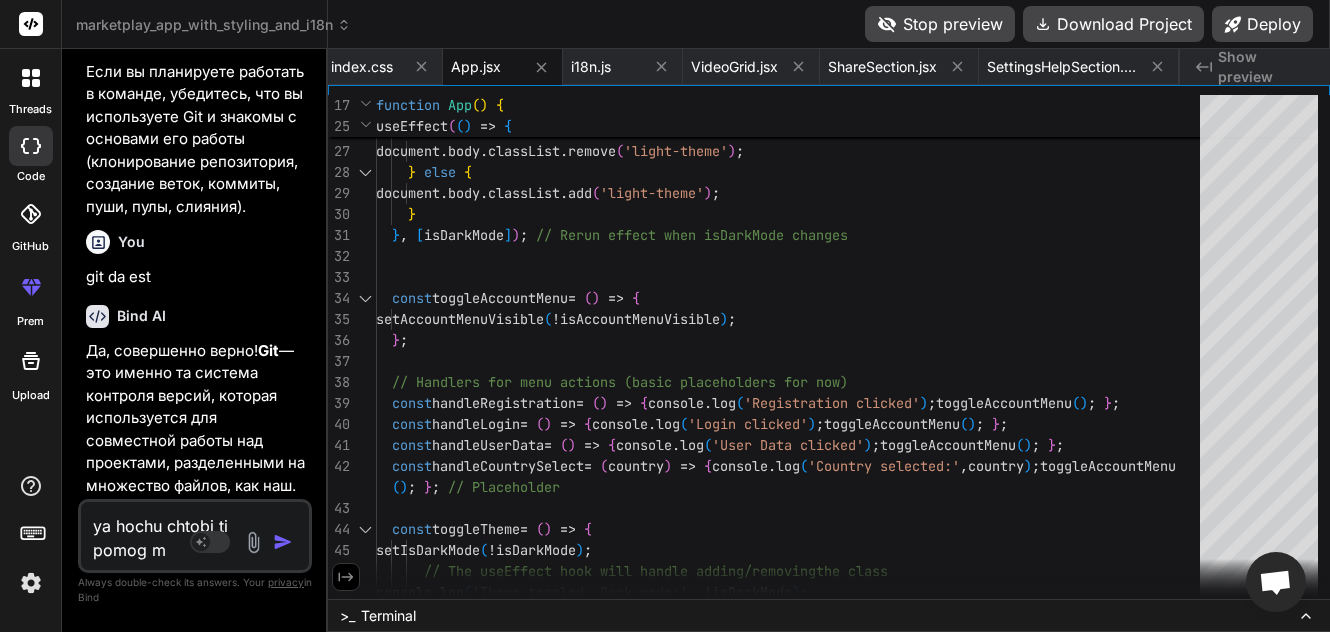 type on "ya hochu chtobi ti pomog mn" 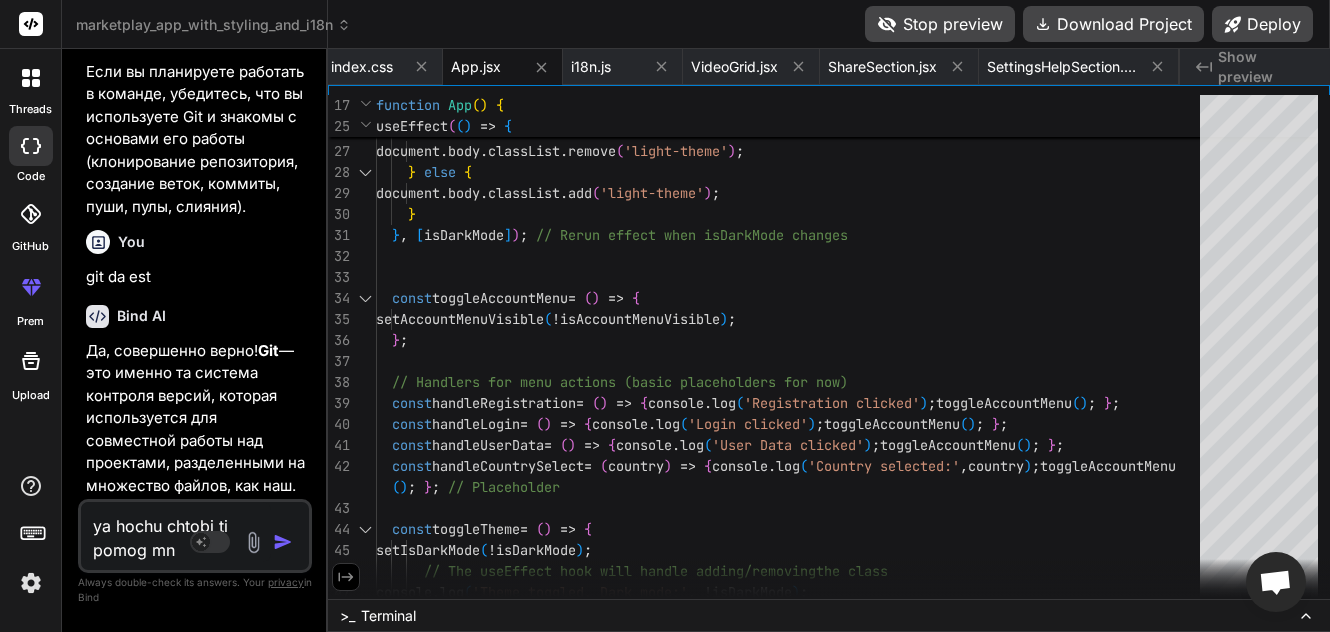 type on "ya hochu chtobi ti pomog mne" 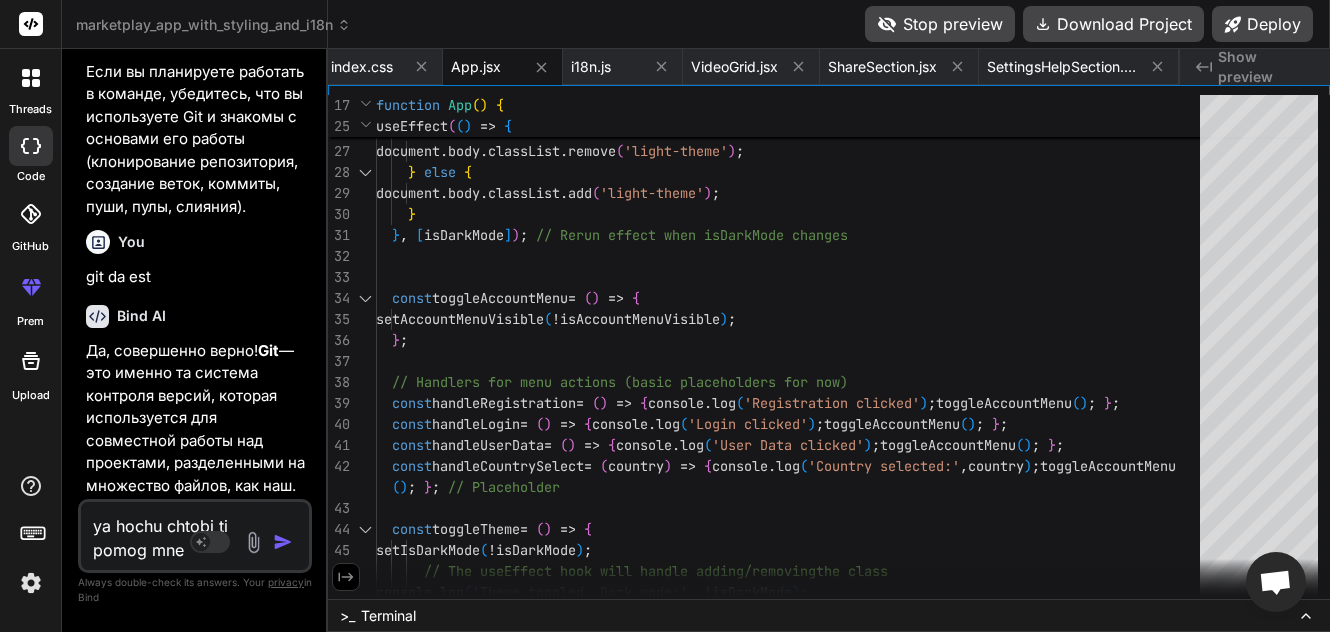 type on "ya hochu chtobi ti pomog mne" 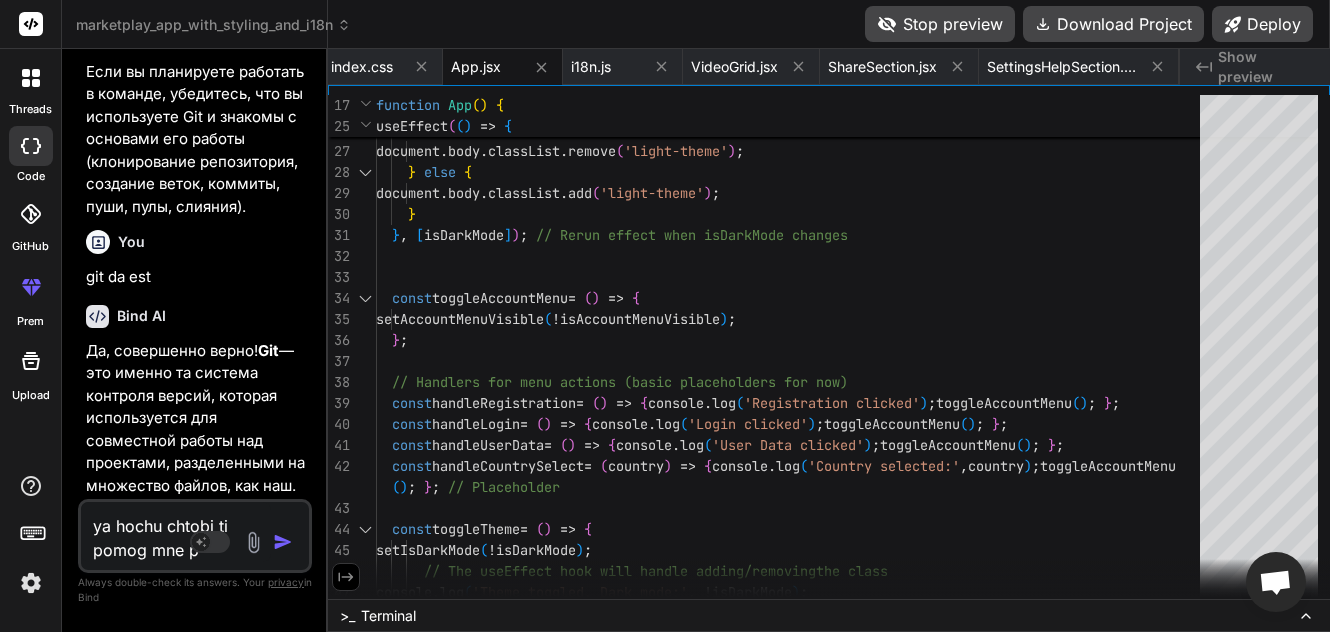 type on "ya hochu chtobi ti pomog mne pi" 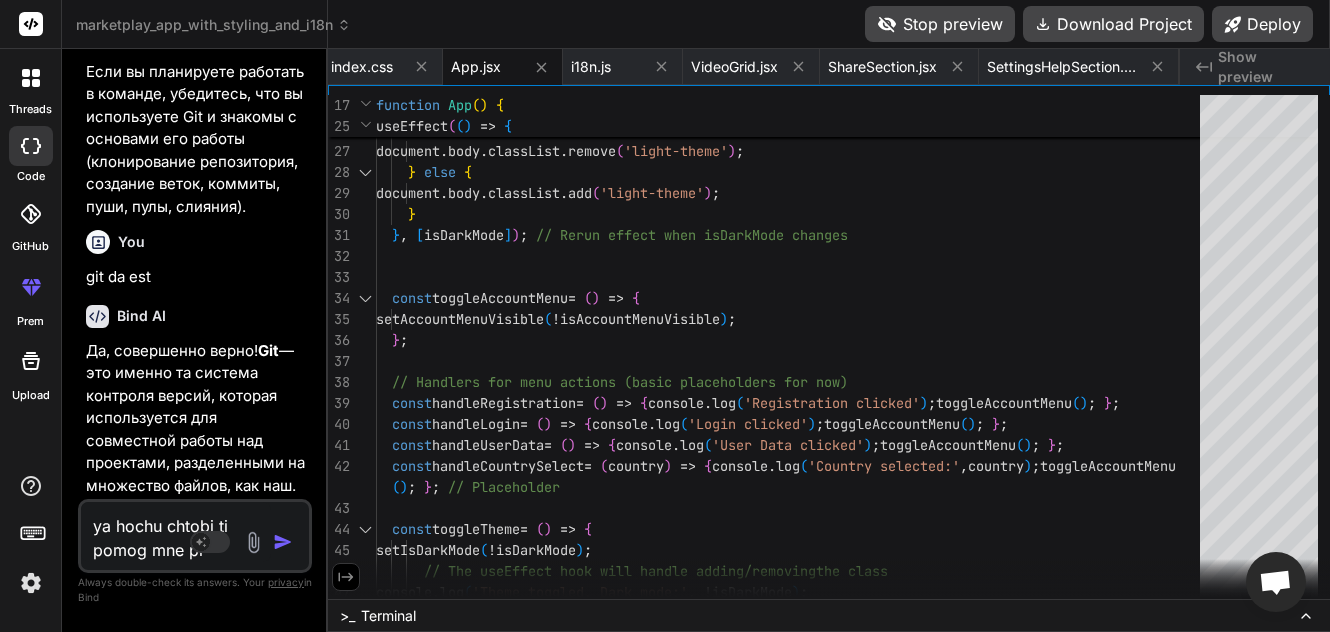 type on "ya hochu chtobi ti pomog mne pis" 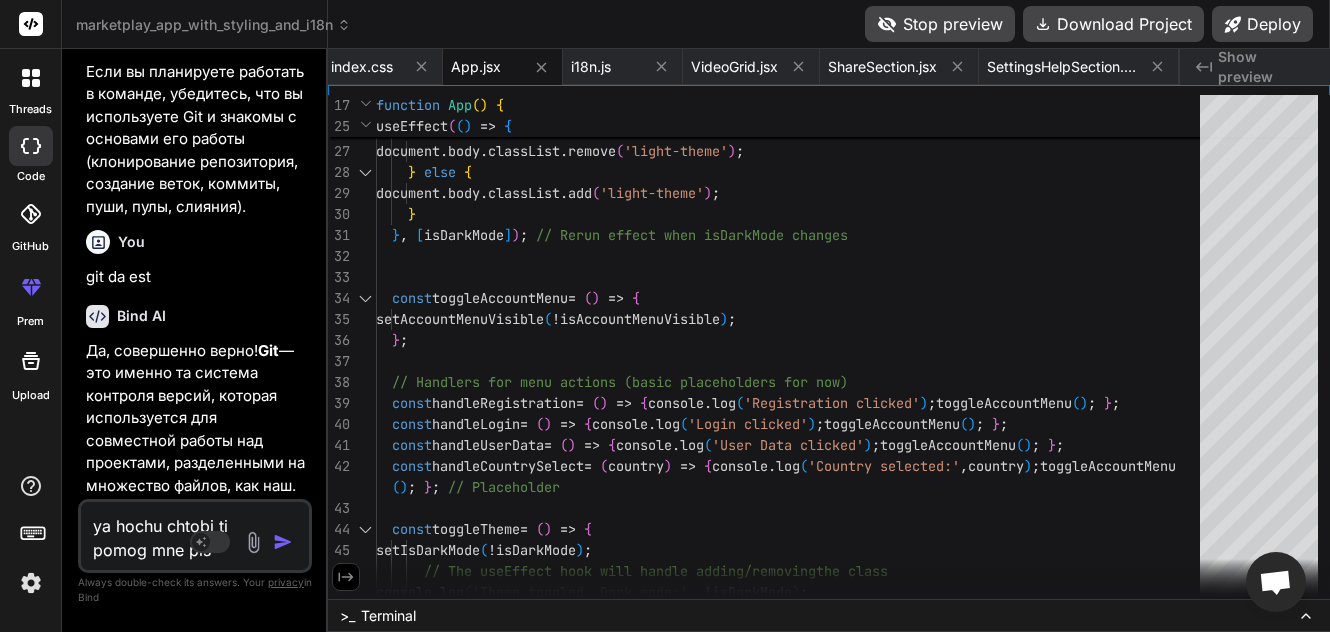 type on "ya hochu chtobi ti pomog mne pist" 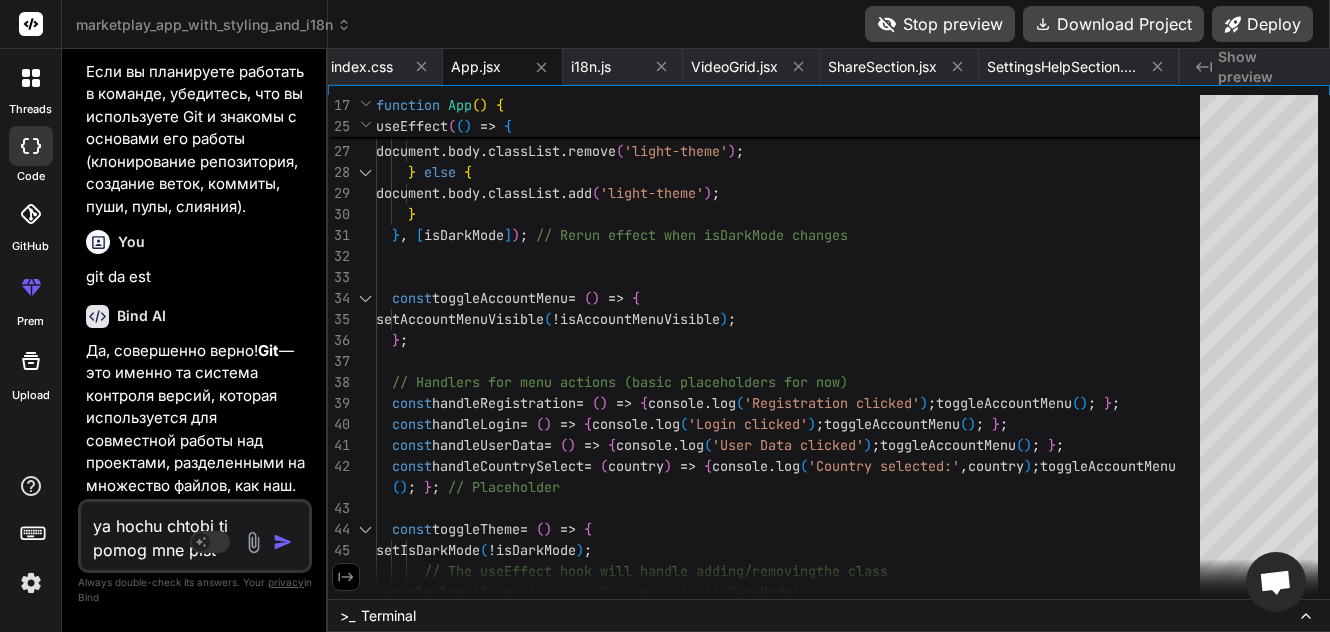 type on "ya hochu chtobi ti pomog mne pista" 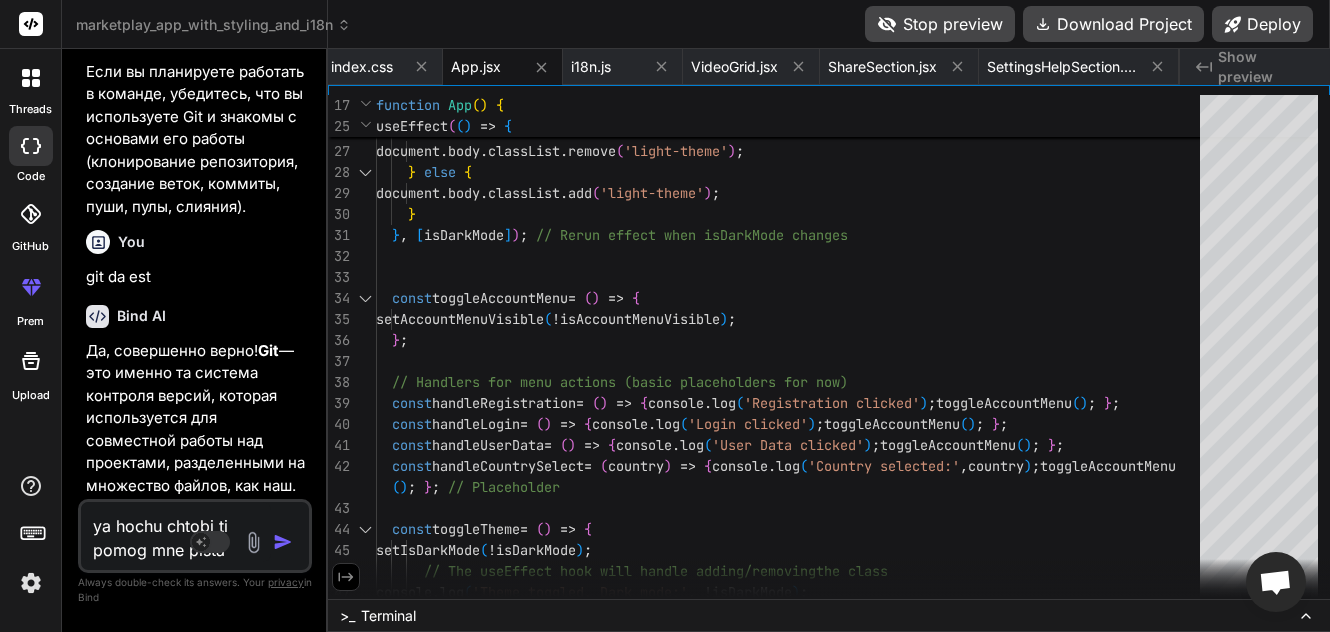 type on "ya hochu chtobi ti pomog mne pista" 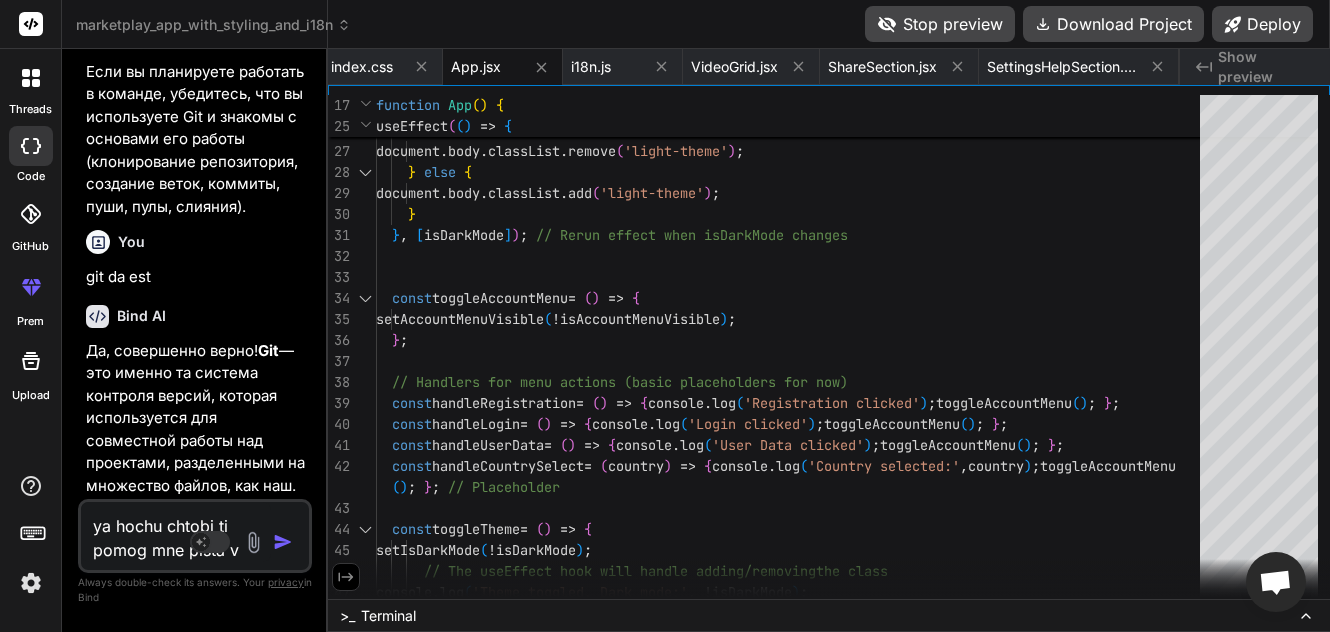 type on "ya hochu chtobi ti pomog mne pista vs" 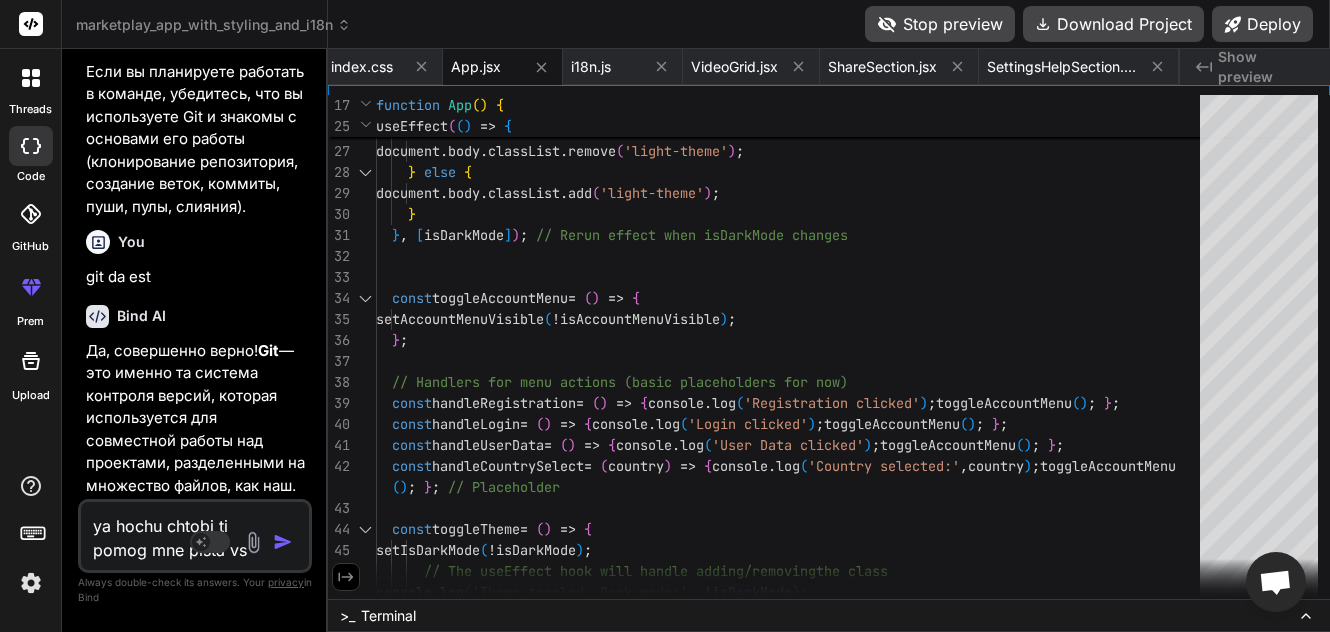 type on "ya hochu chtobi ti pomog mne pista vsy" 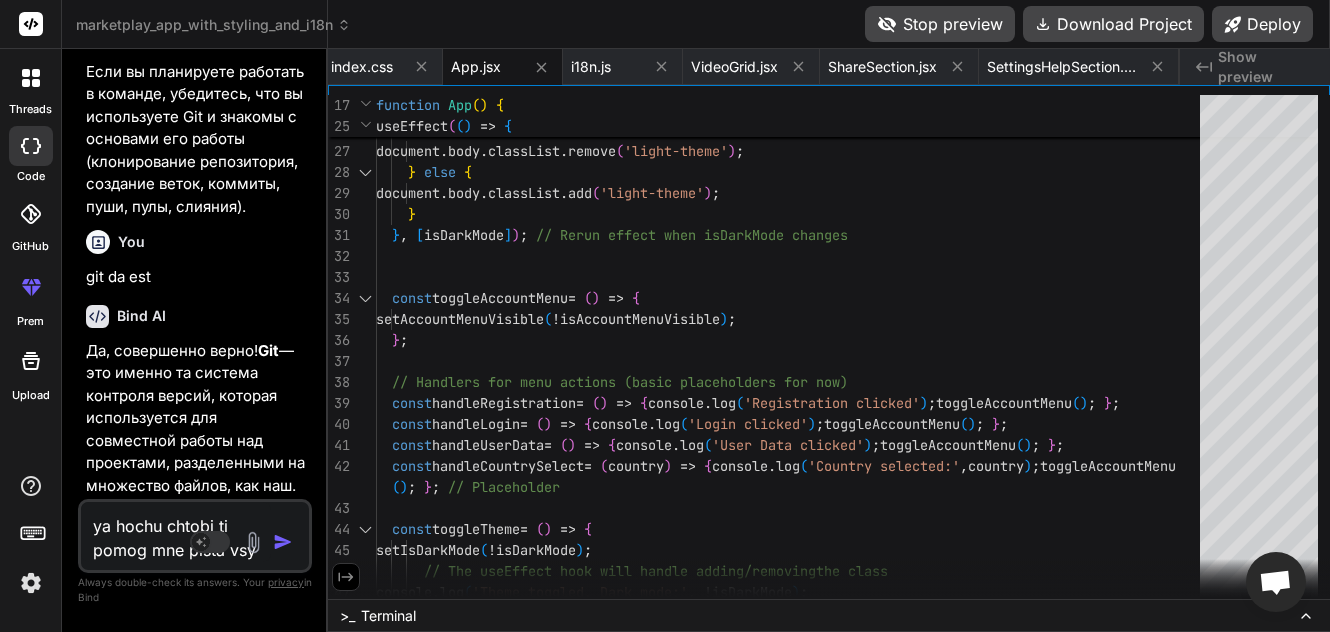 type on "ya hochu chtobi ti pomog mne pista vsyu" 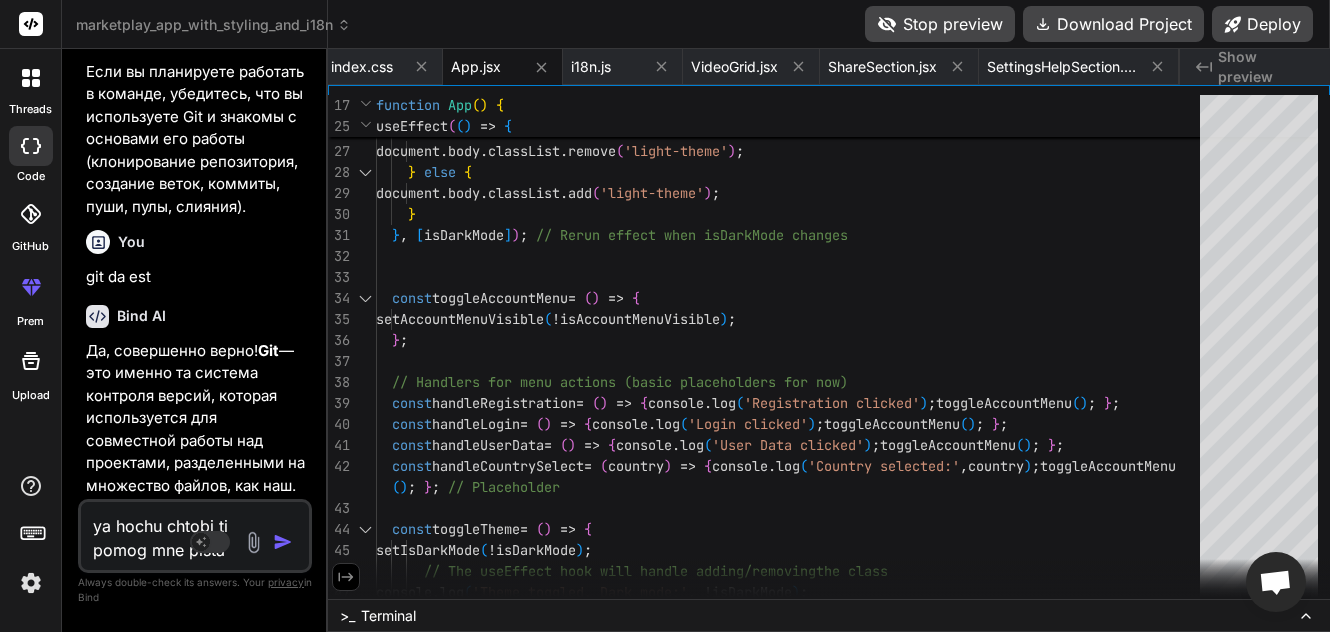 scroll, scrollTop: 49870, scrollLeft: 0, axis: vertical 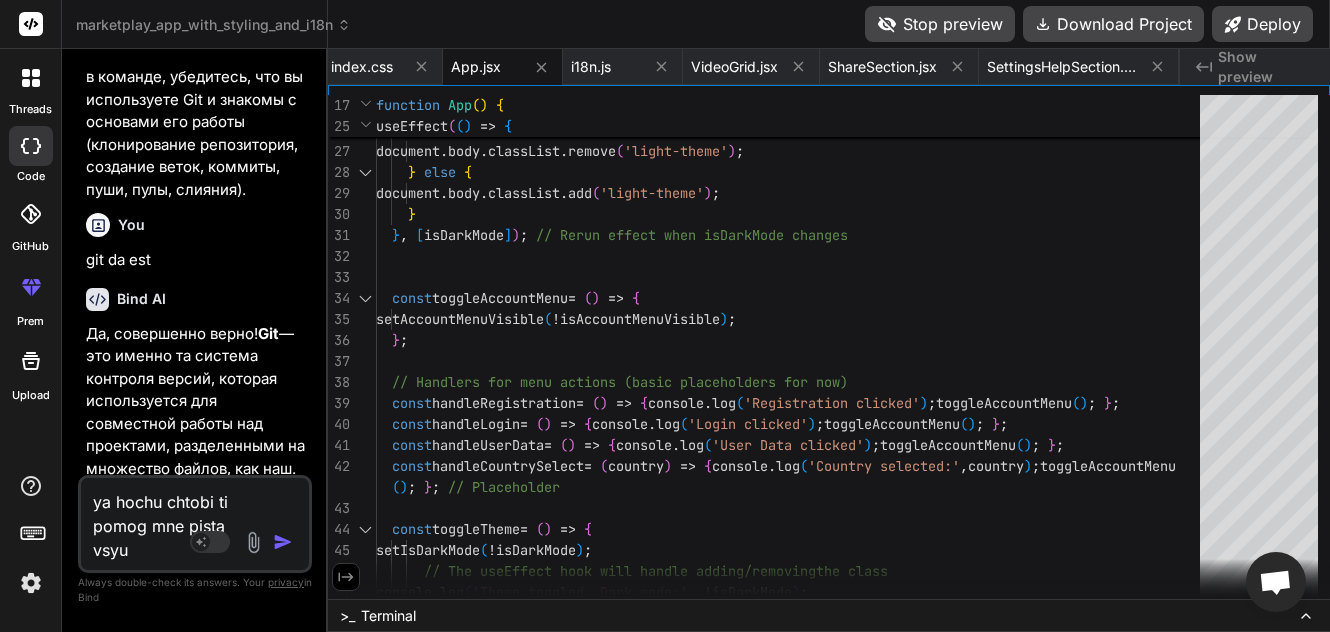 type on "ya hochu chtobi ti pomog mne pista vsyu" 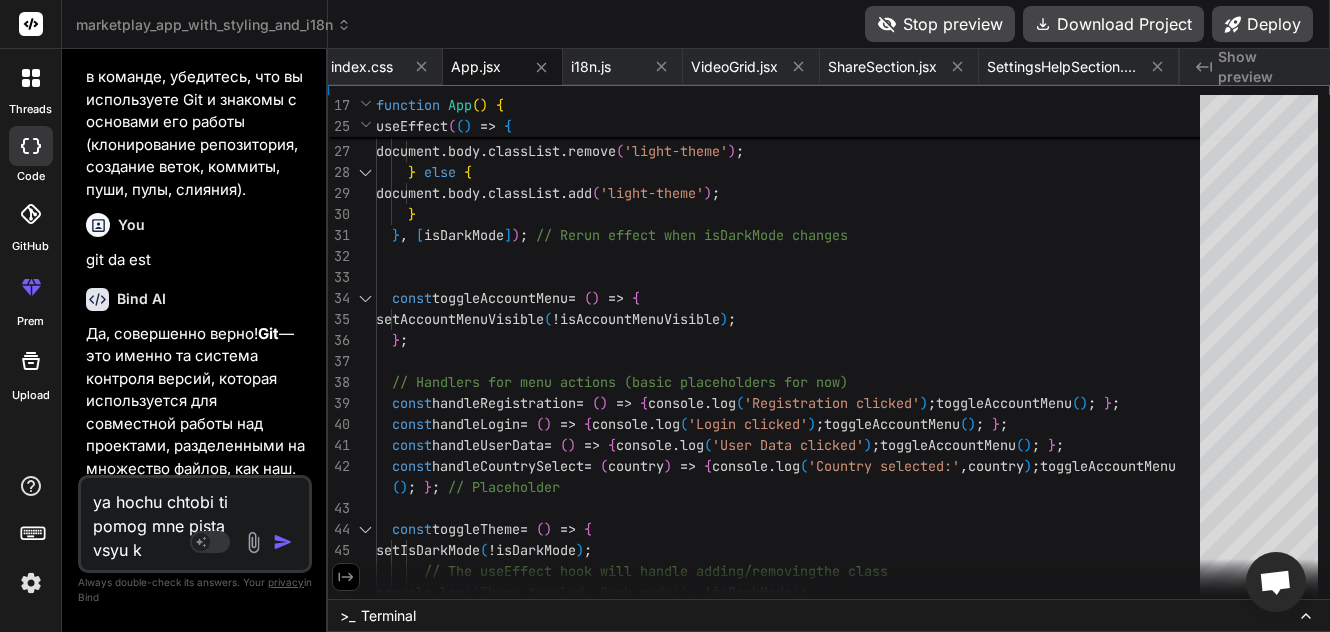 type on "ya hochu chtobi ti pomog mne pista vsyu ko" 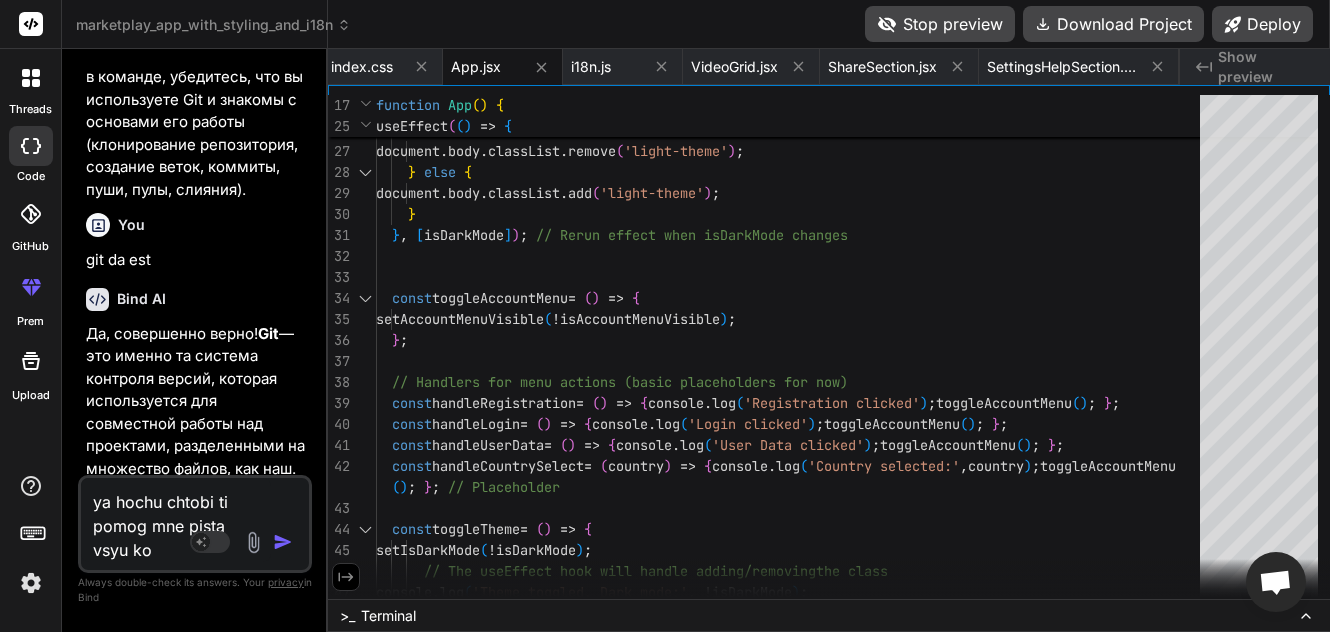 type on "x" 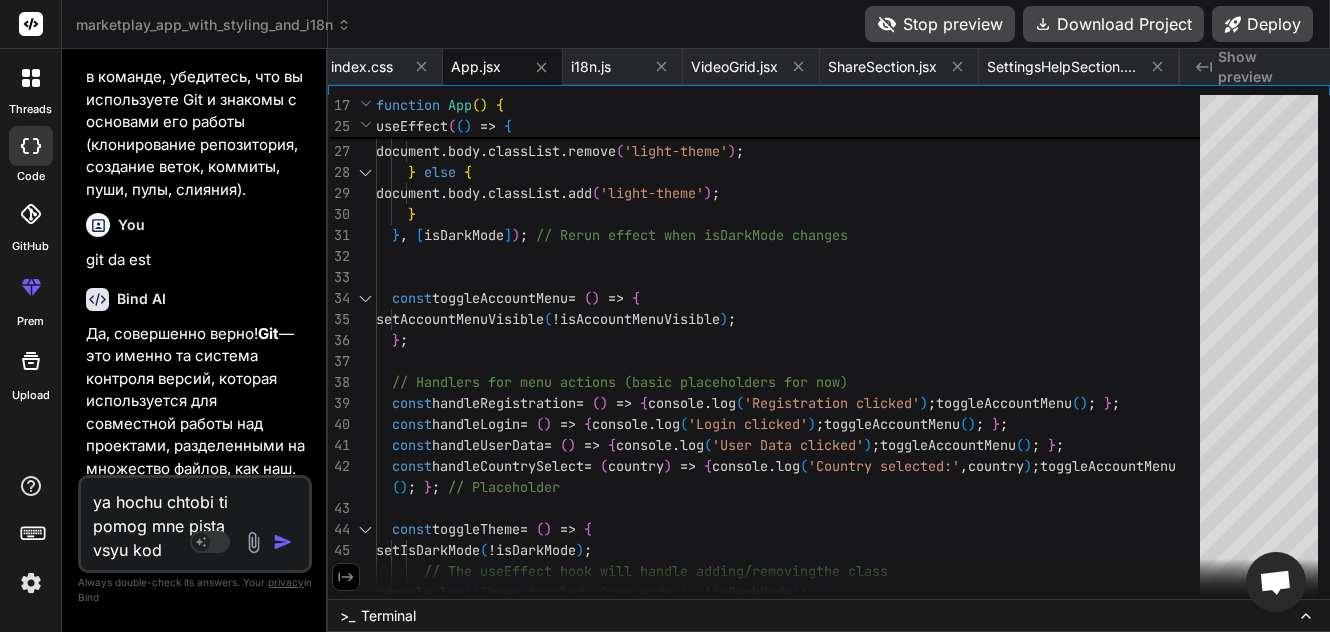 type on "ya hochu chtobi ti pomog mne pista vsyu kod" 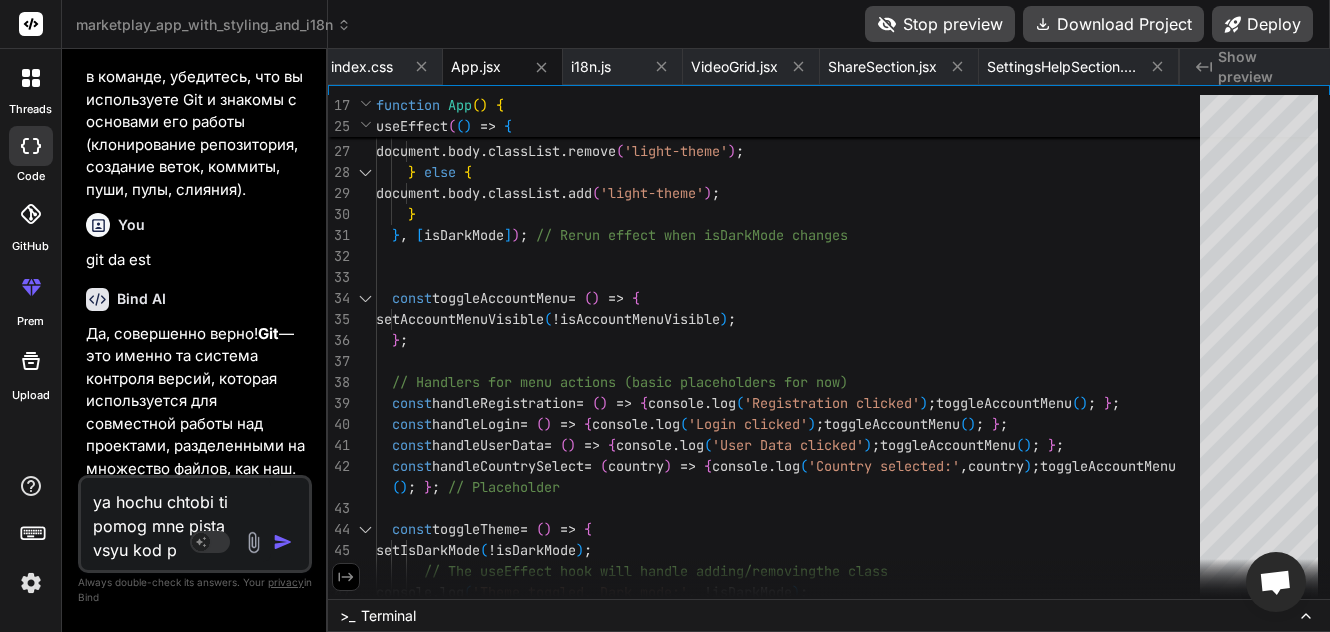 type on "ya hochu chtobi ti pomog mne pista vsyu kod pr" 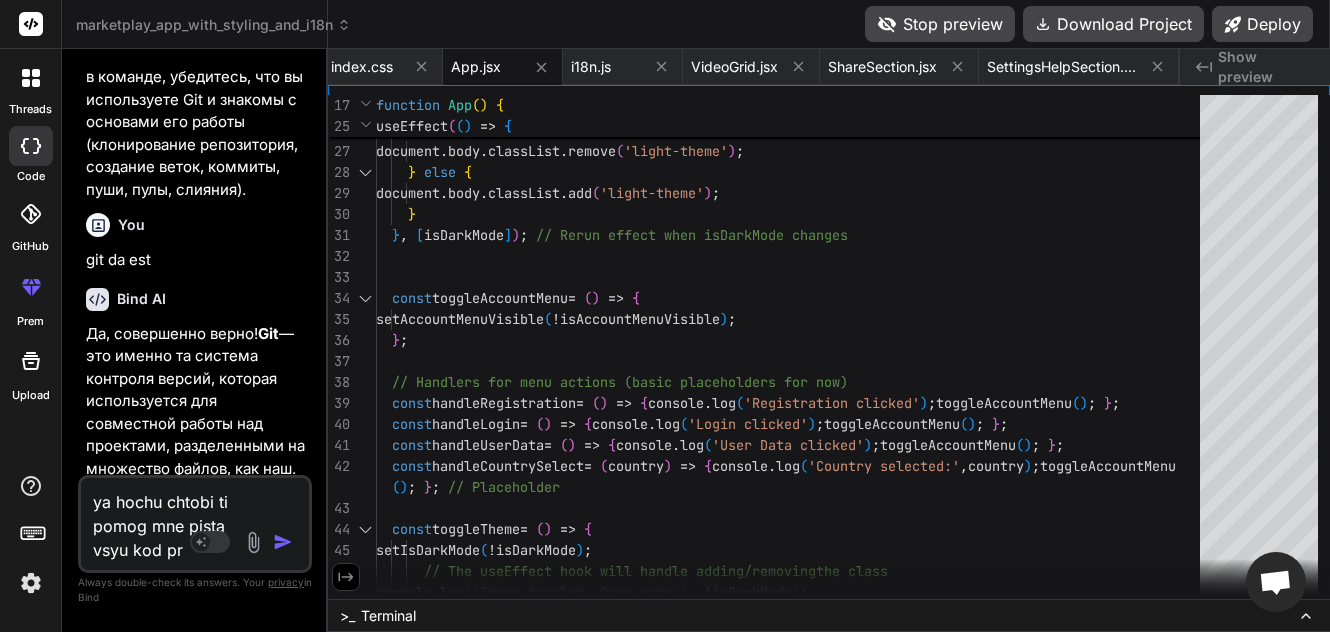 type on "ya hochu chtobi ti pomog mne pista vsyu kod pro" 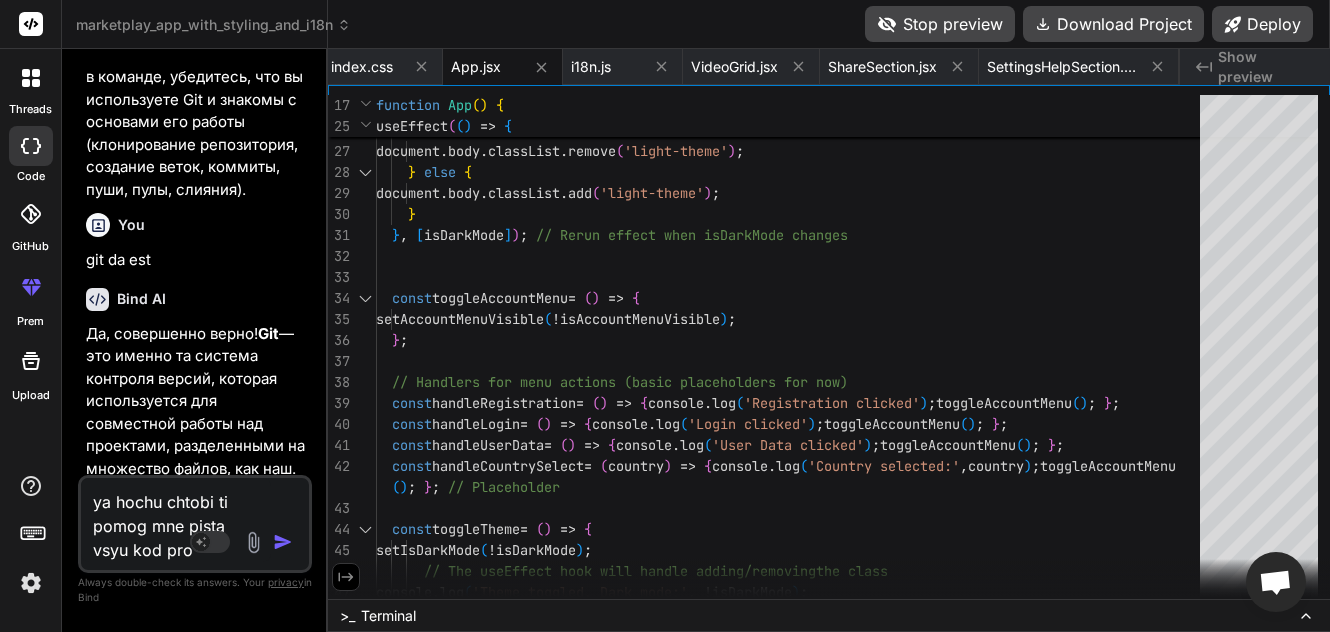 type on "x" 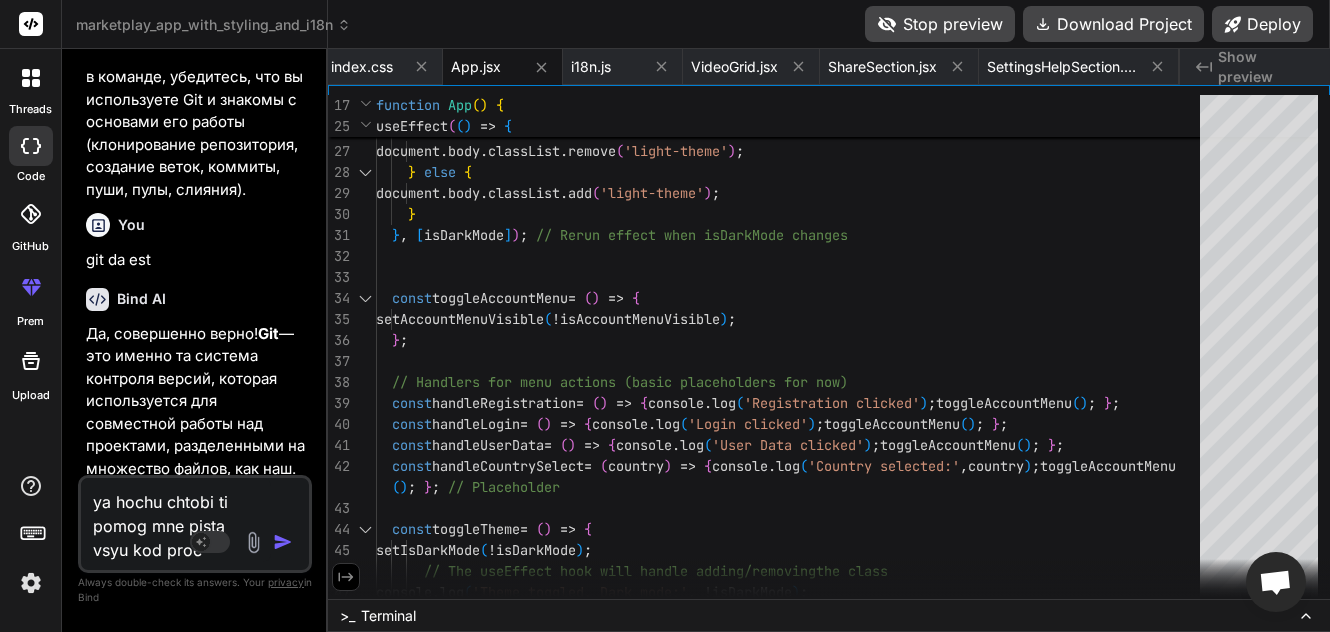 type on "ya hochu chtobi ti pomog mne pista vsyu kod proek" 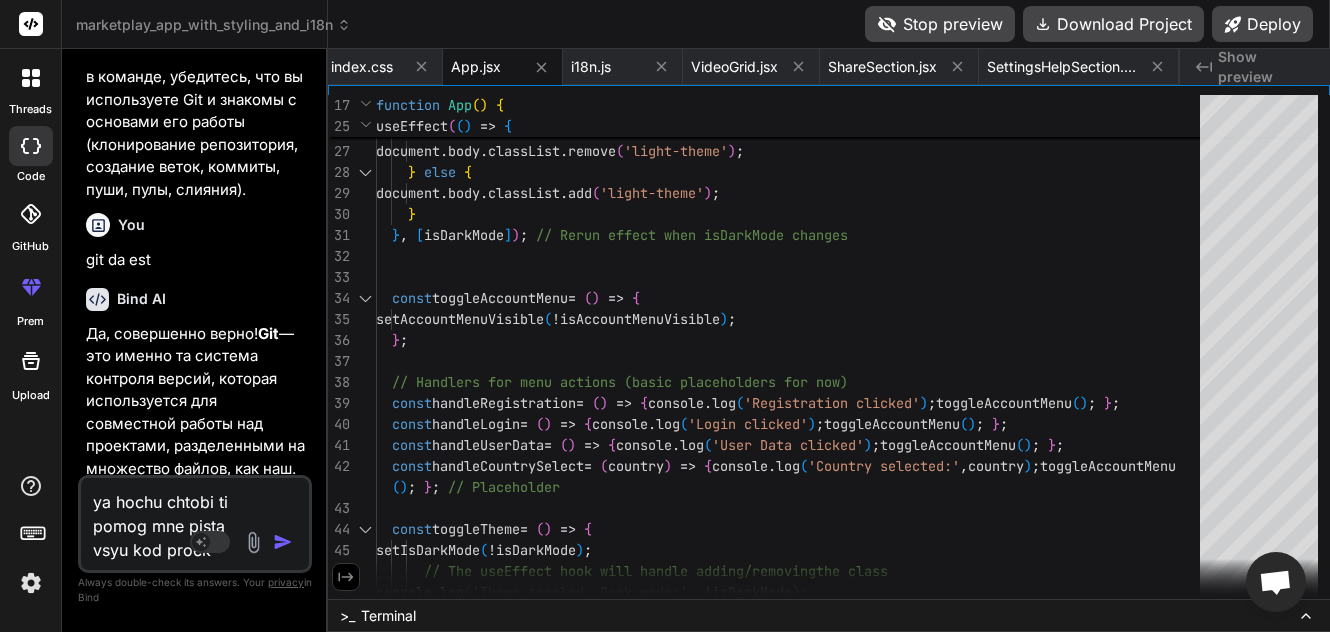 type on "ya hochu chtobi ti pomog mne pista vsyu kod proekt" 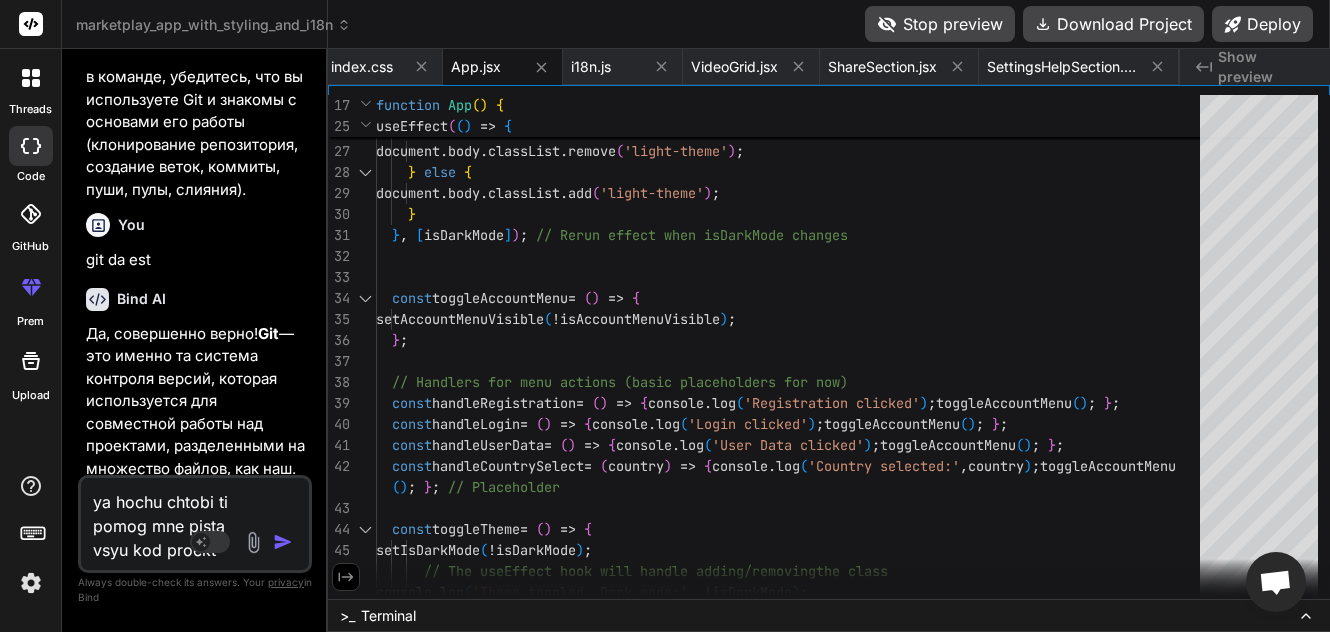 type on "ya hochu chtobi ti pomog mne pista vsyu kod proekta" 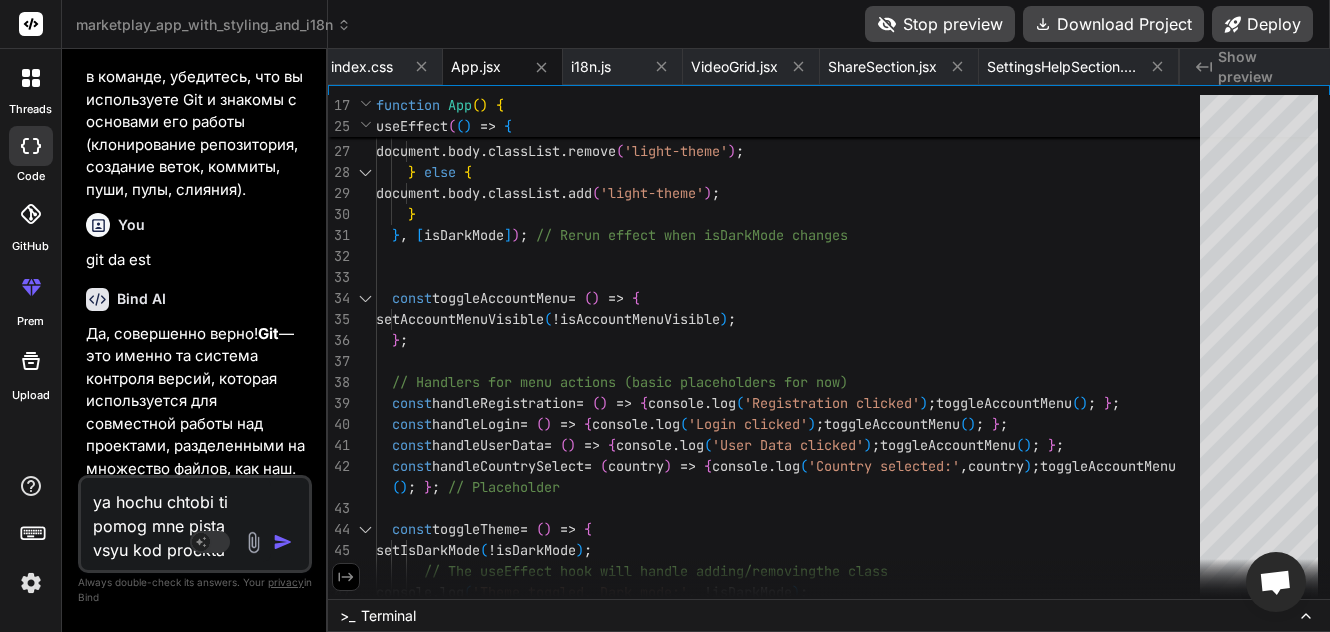 type on "ya hochu chtobi ti pomog mne pista vsyu kod proekta" 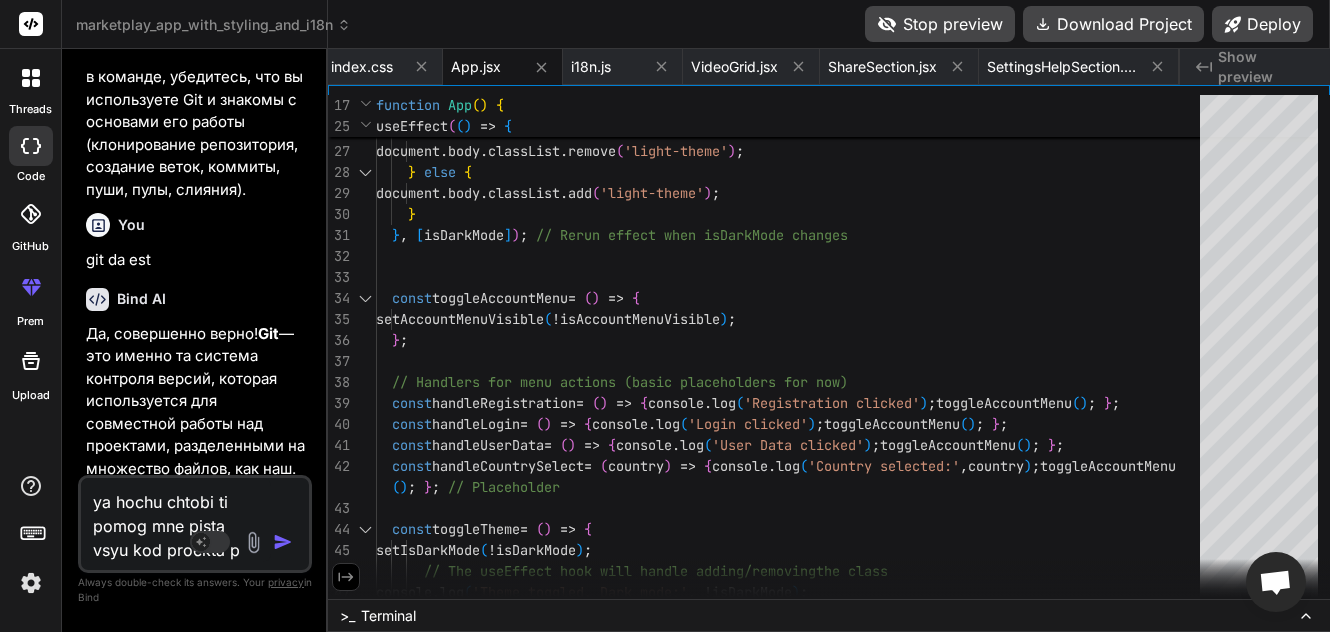 type on "ya hochu chtobi ti pomog mne pista vsyu kod proekta pr" 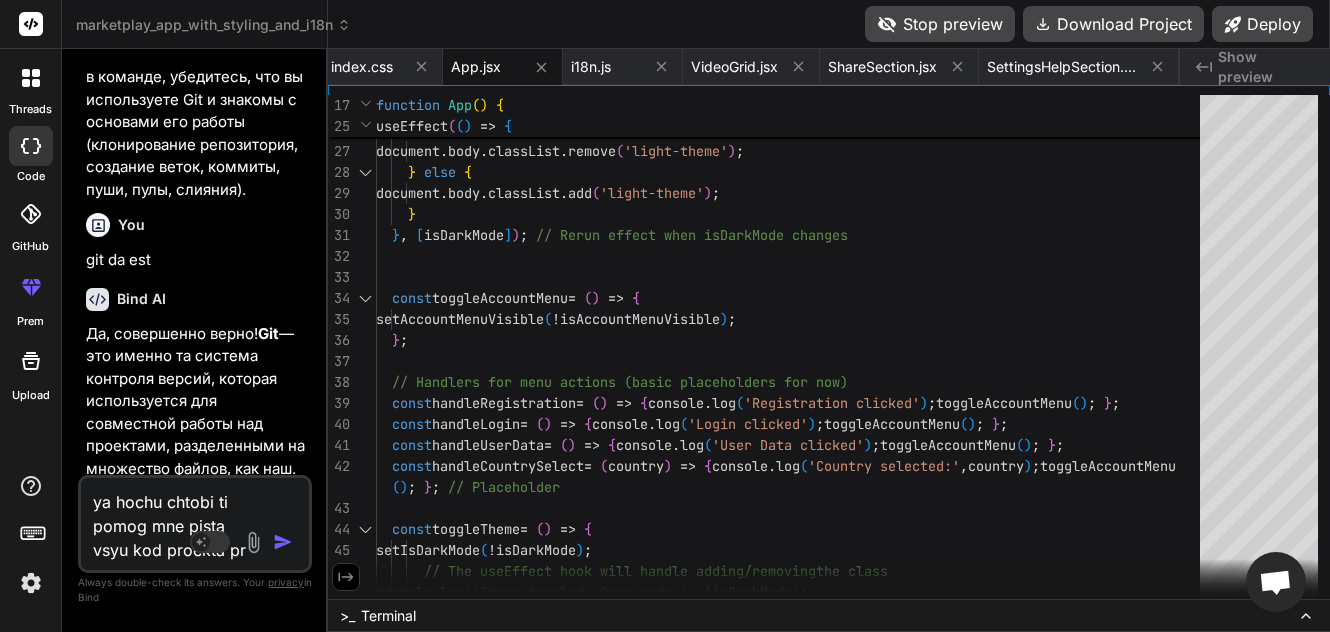type on "ya hochu chtobi ti pomog mne pista vsyu kod proekta pri" 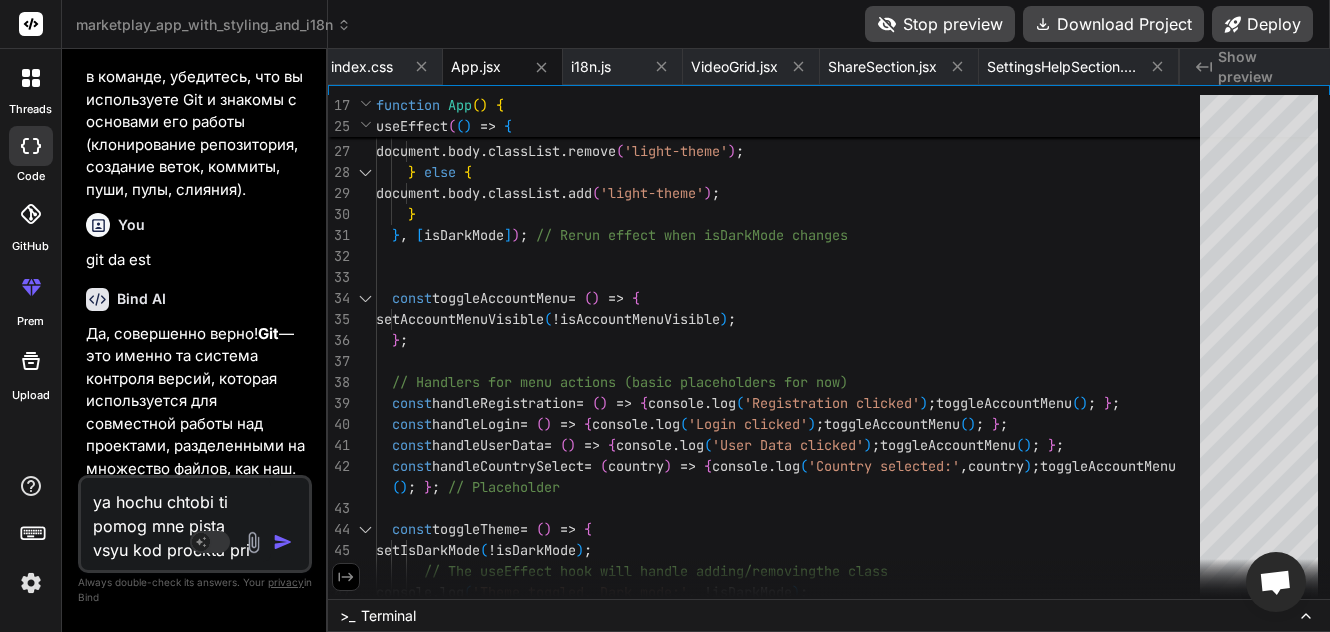 type on "ya hochu chtobi ti pomog mne pista vsyu kod proekta pris" 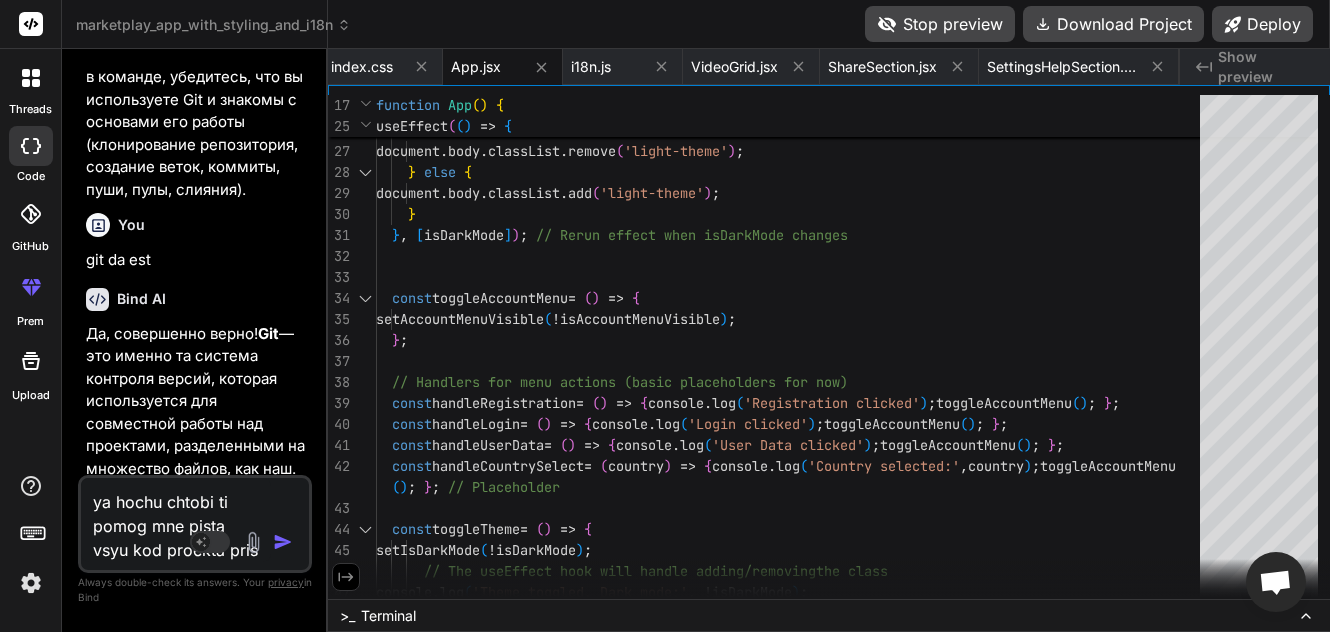type on "ya hochu chtobi ti pomog mne pista vsyu kod proekta prisp" 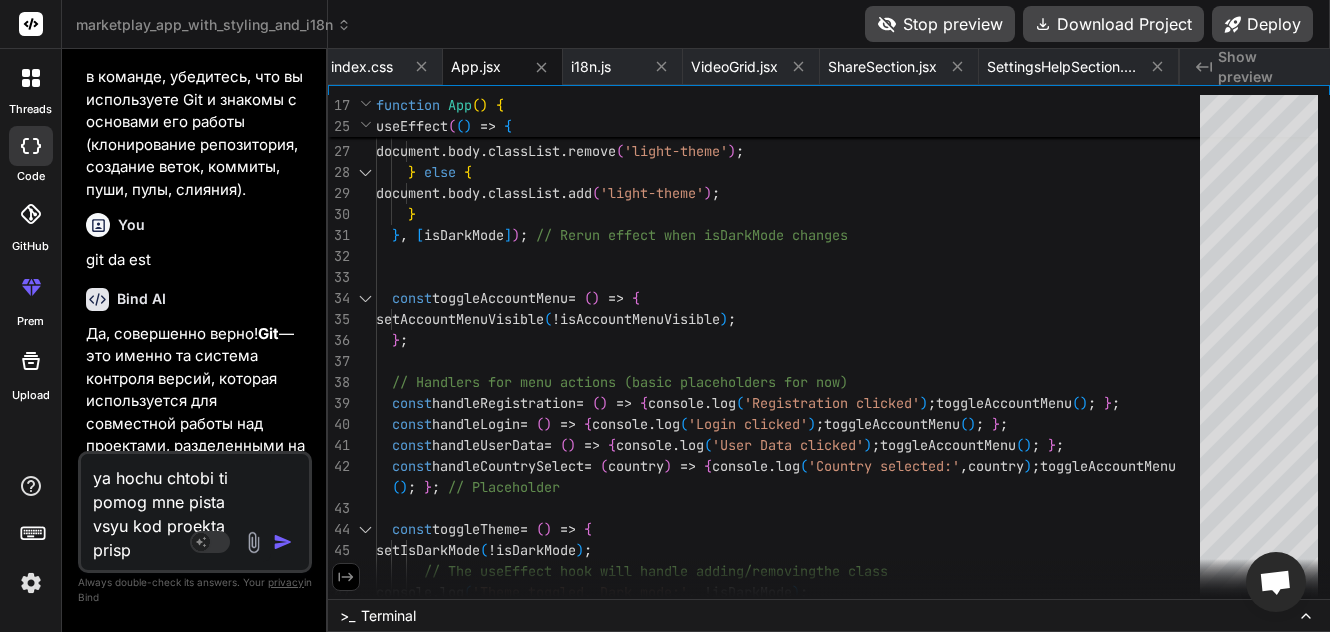 type on "ya hochu chtobi ti pomog mne pista vsyu kod proekta prispo" 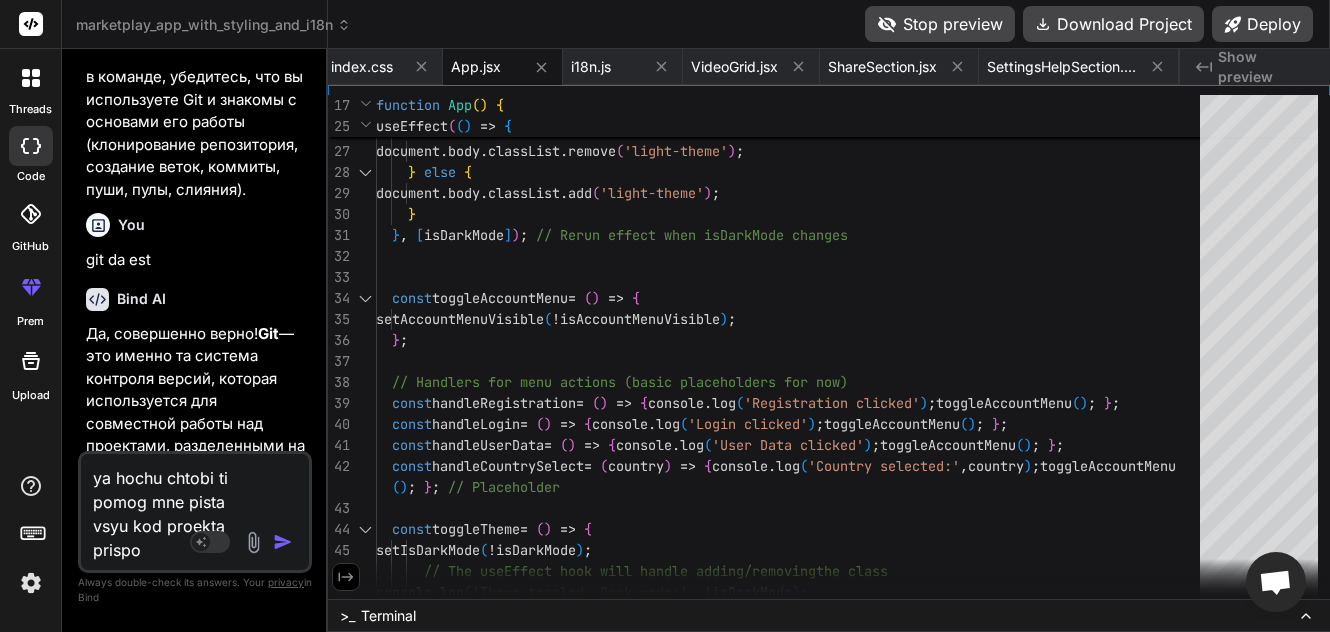 type on "ya hochu chtobi ti pomog mne pista vsyu kod proekta prispos" 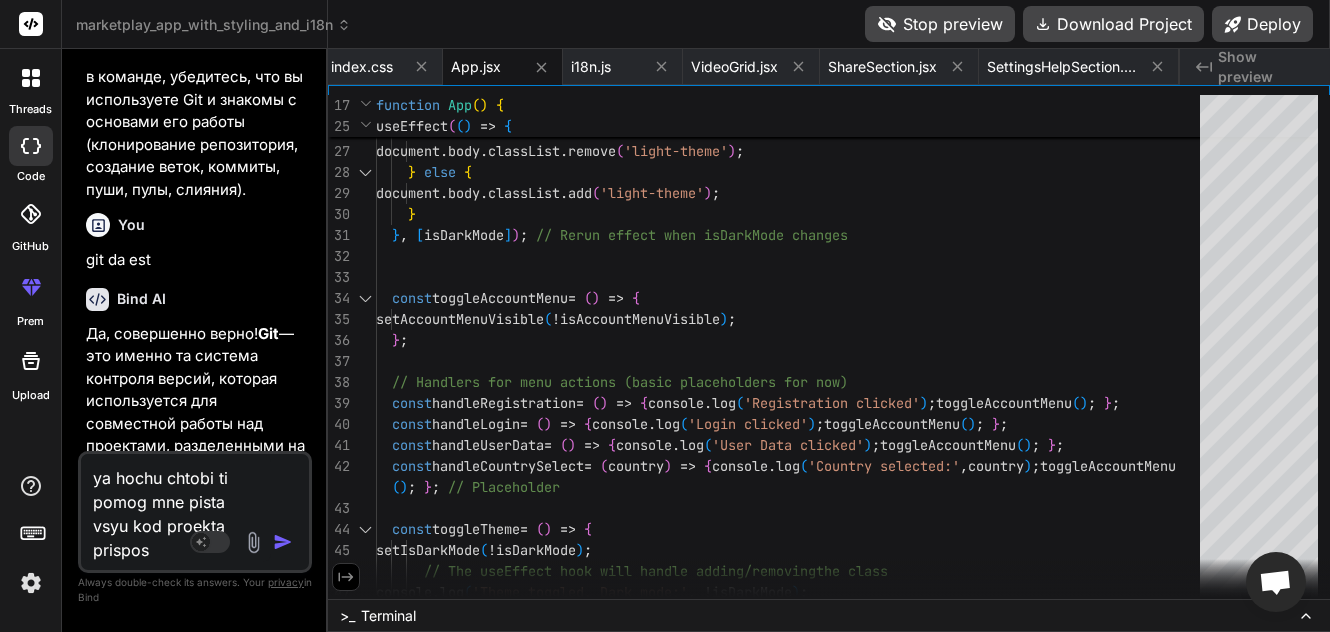 type on "ya hochu chtobi ti pomog mne pista vsyu kod proekta prisposo" 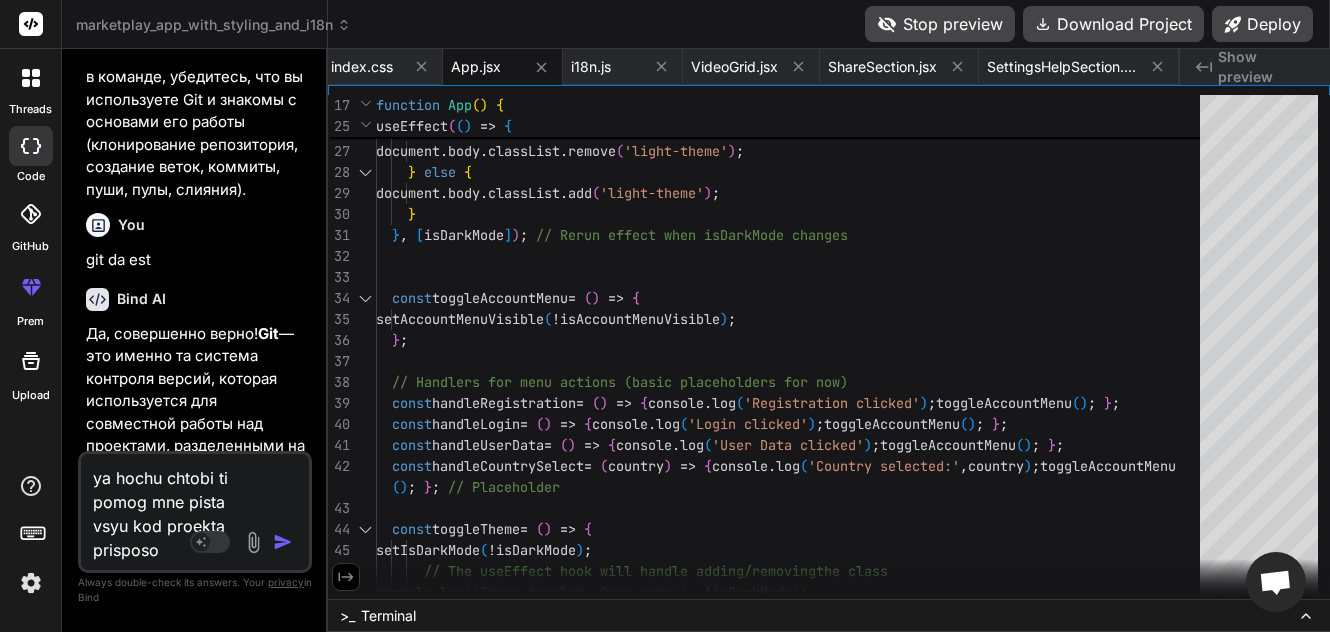 type on "ya hochu chtobi ti pomog mne pista vsyu kod proekta prisposob" 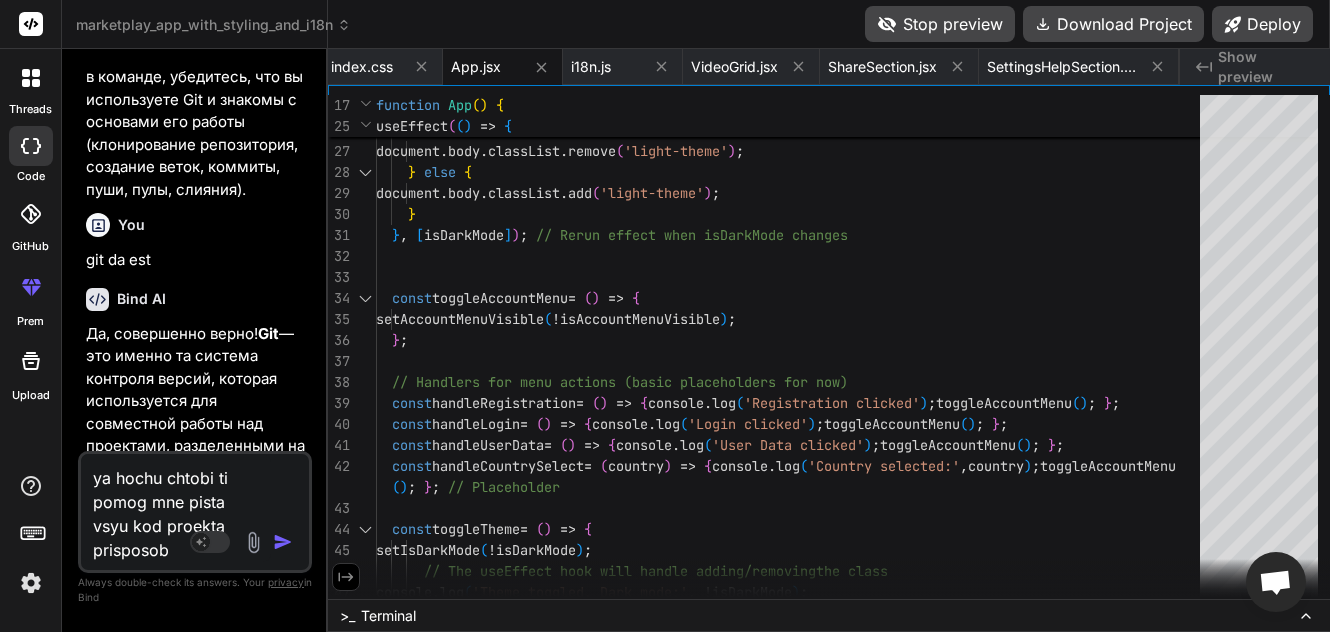 type on "ya hochu chtobi ti pomog mne pista vsyu kod proekta prisposobl" 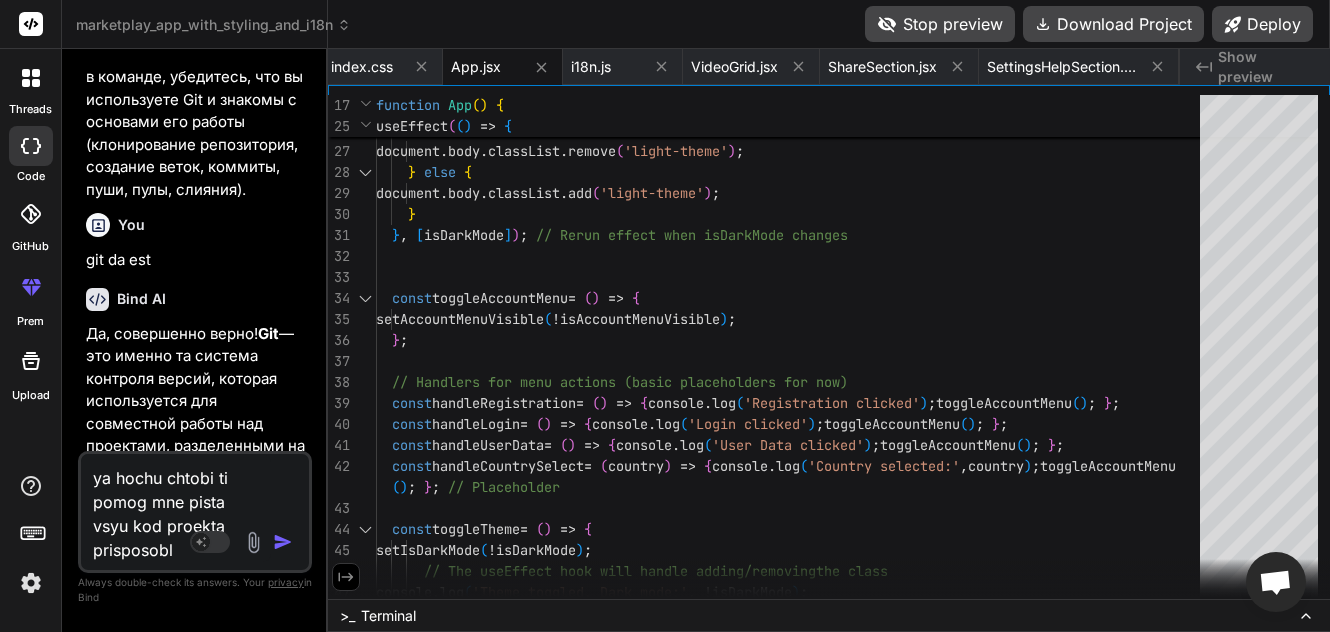 type on "ya hochu chtobi ti pomog mne pista vsyu kod proekta prisposobli" 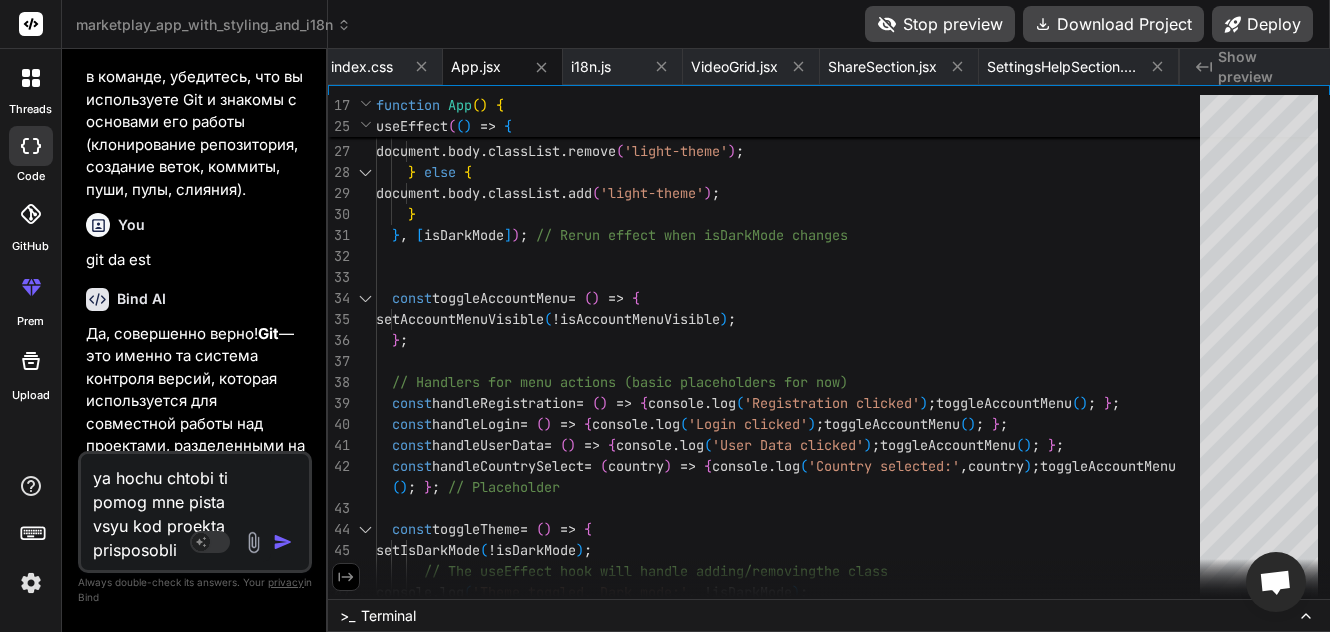 type on "ya hochu chtobi ti pomog mne pista vsyu kod proekta prisposobliv" 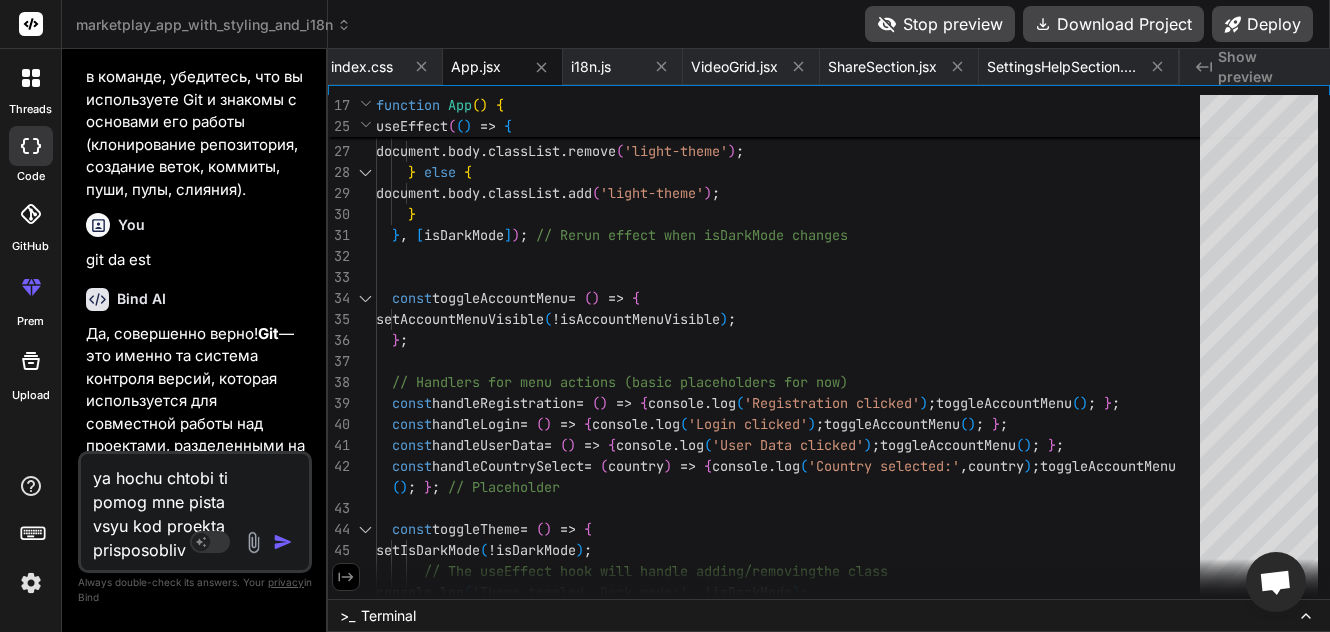 type on "ya hochu chtobi ti pomog mne pista vsyu kod proekta prisposobliva" 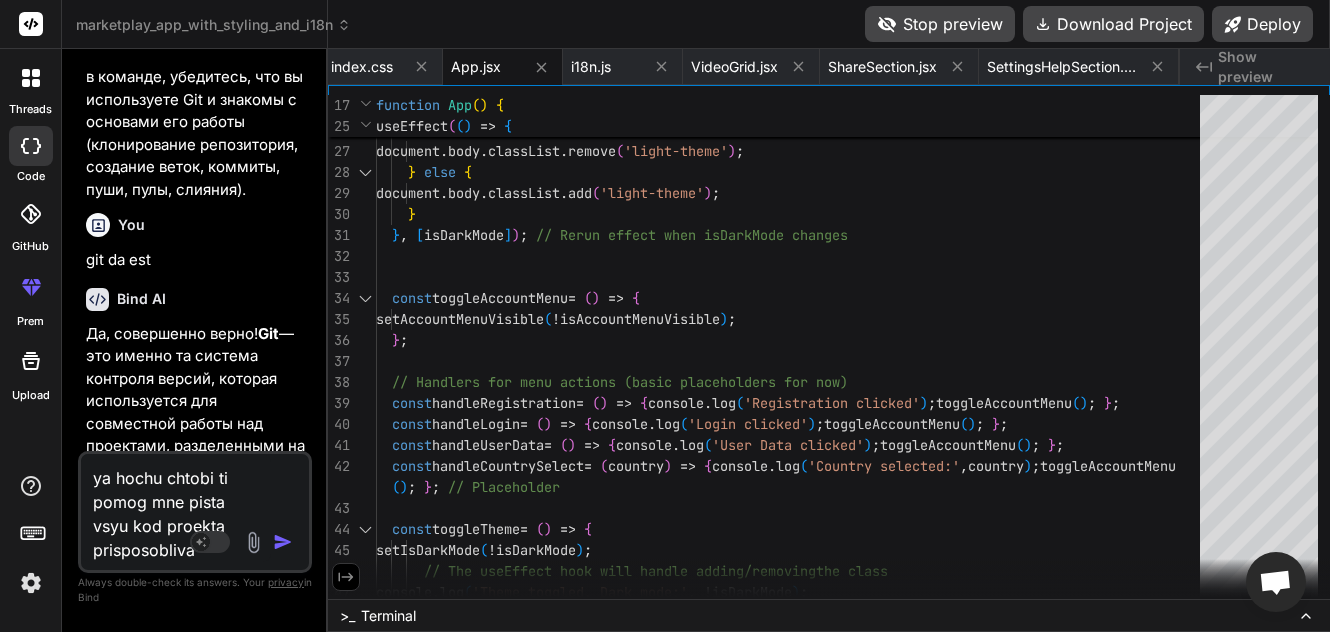 type on "ya hochu chtobi ti pomog mne pista vsyu kod proekta prisposoblivat" 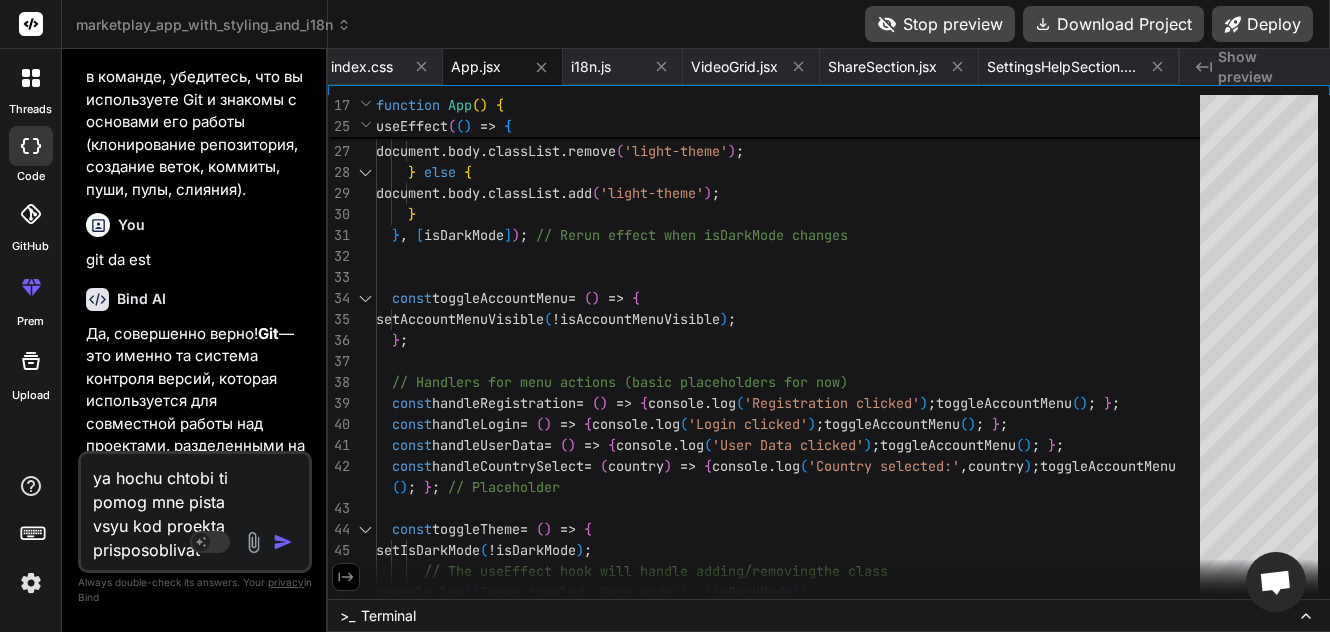 type on "x" 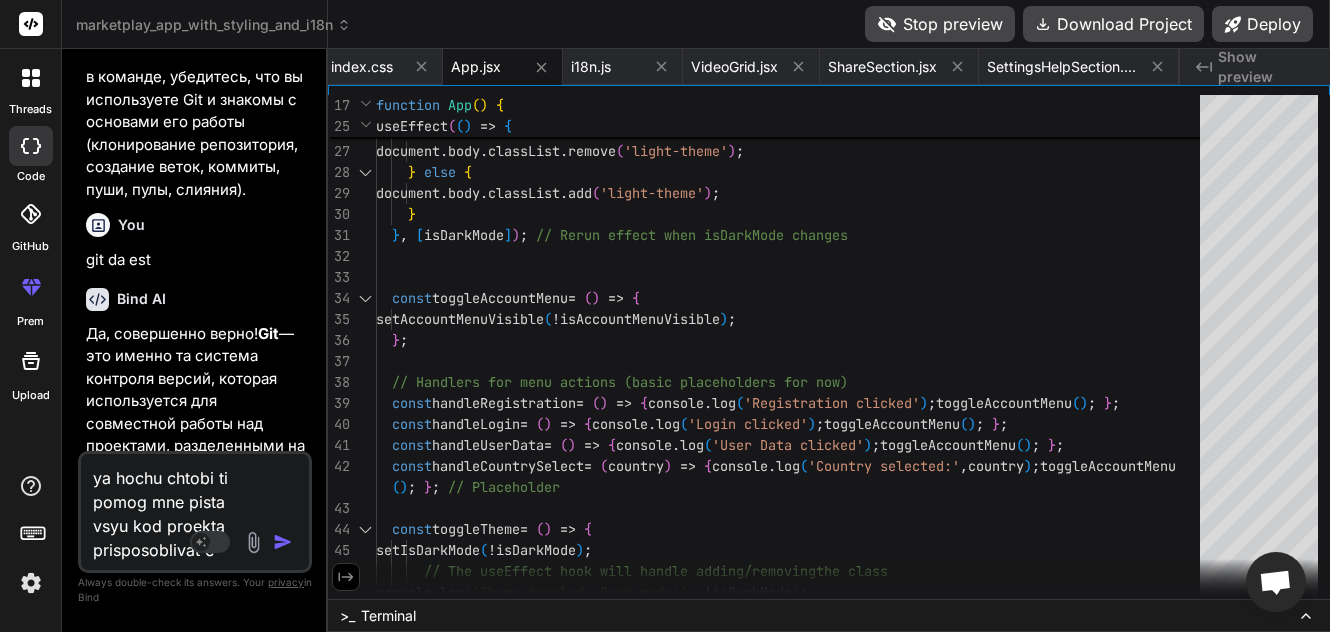 type on "ya hochu chtobi ti pomog mne pista vsyu kod proekta prisposoblivat ev" 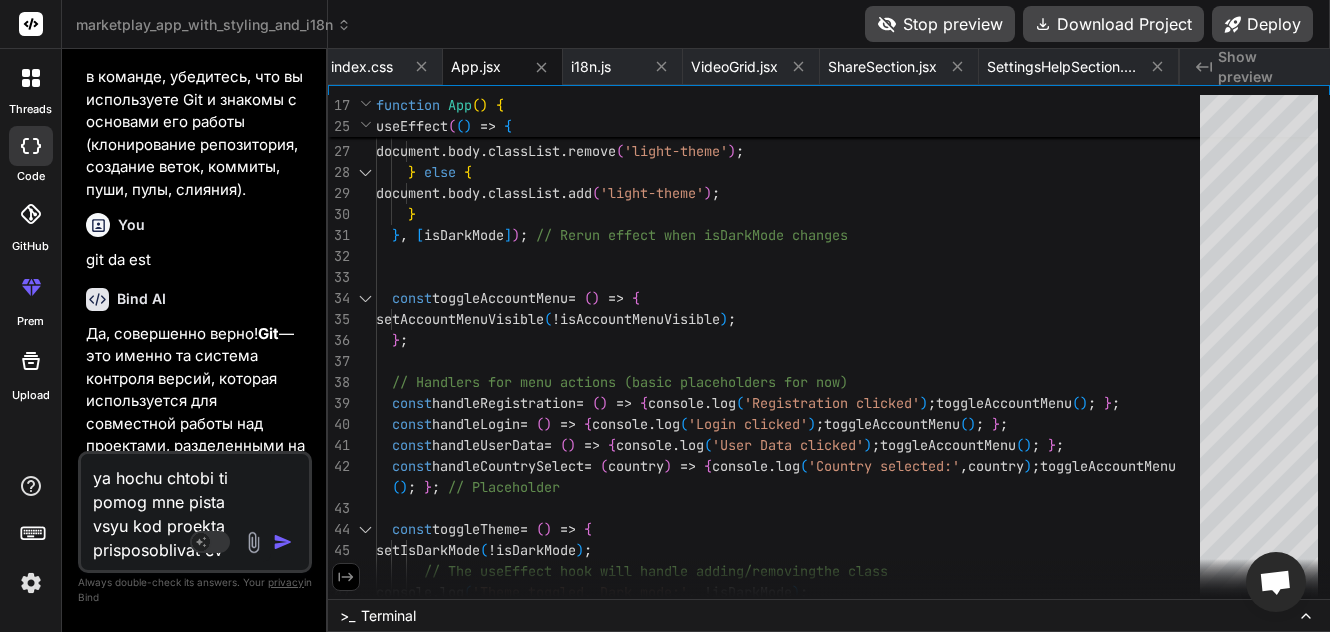 type on "ya hochu chtobi ti pomog mne pista vsyu kod proekta prisposoblivat evo" 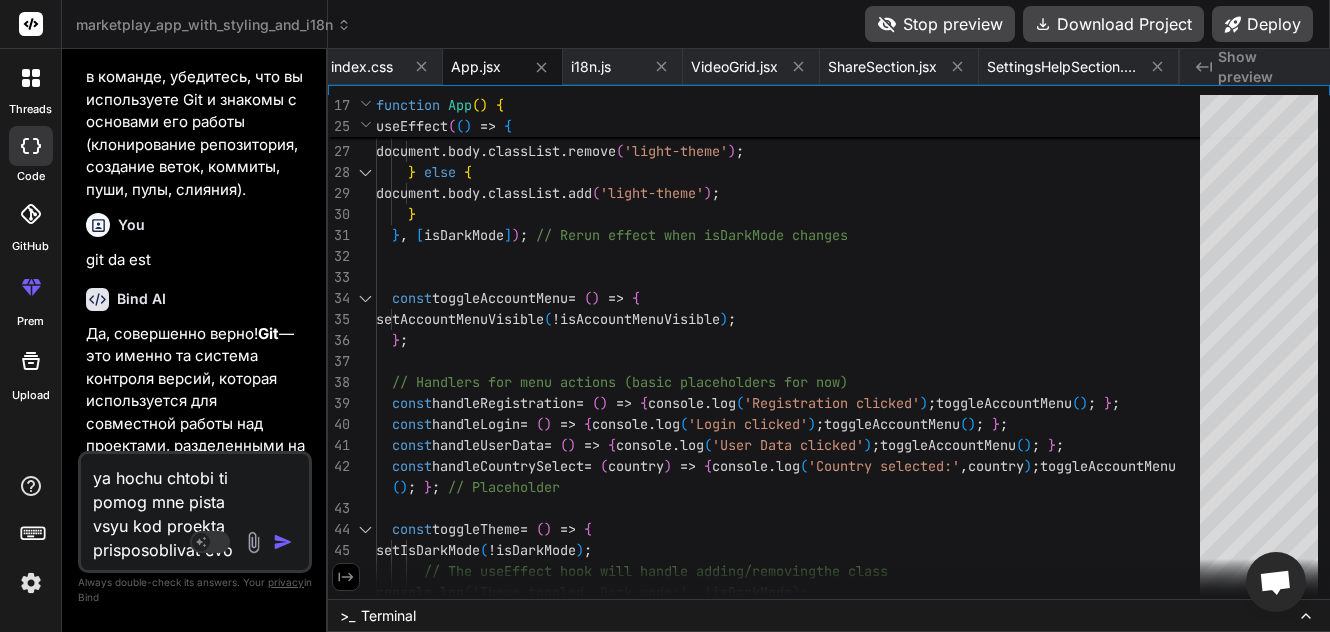 type on "x" 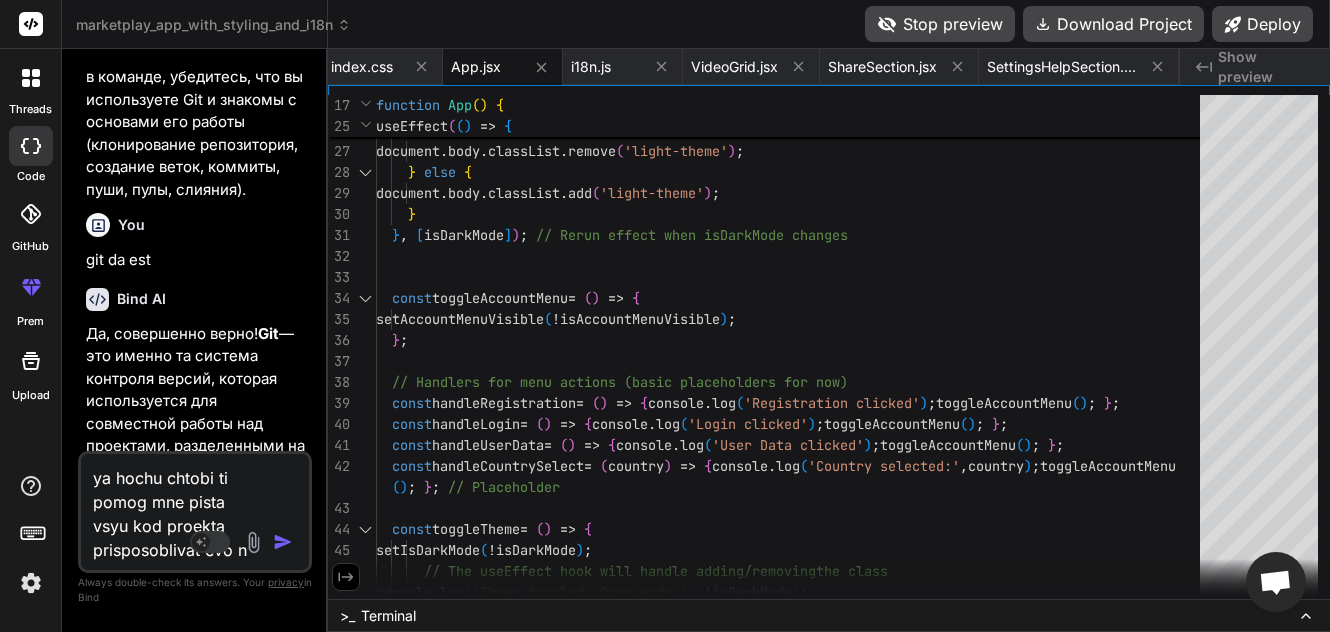 type on "ya hochu chtobi ti pomog mne pista vsyu kod proekta prisposoblivat evo na" 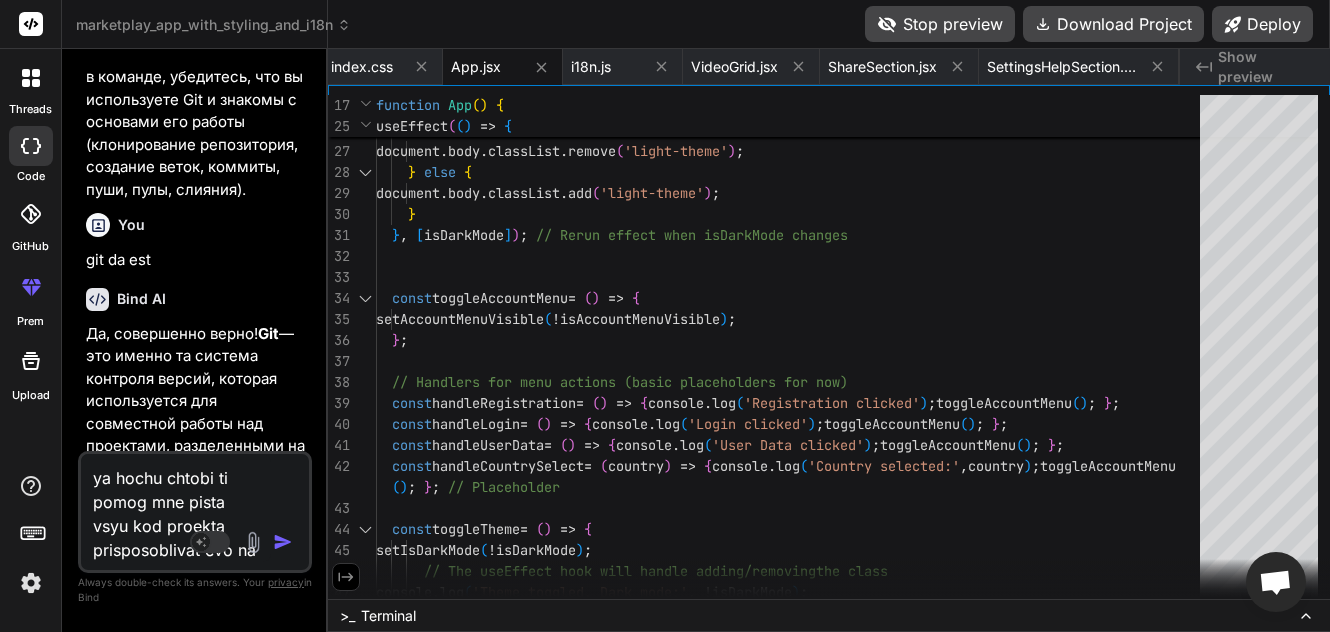 type on "ya hochu chtobi ti pomog mne pista vsyu kod proekta prisposoblivat evo na" 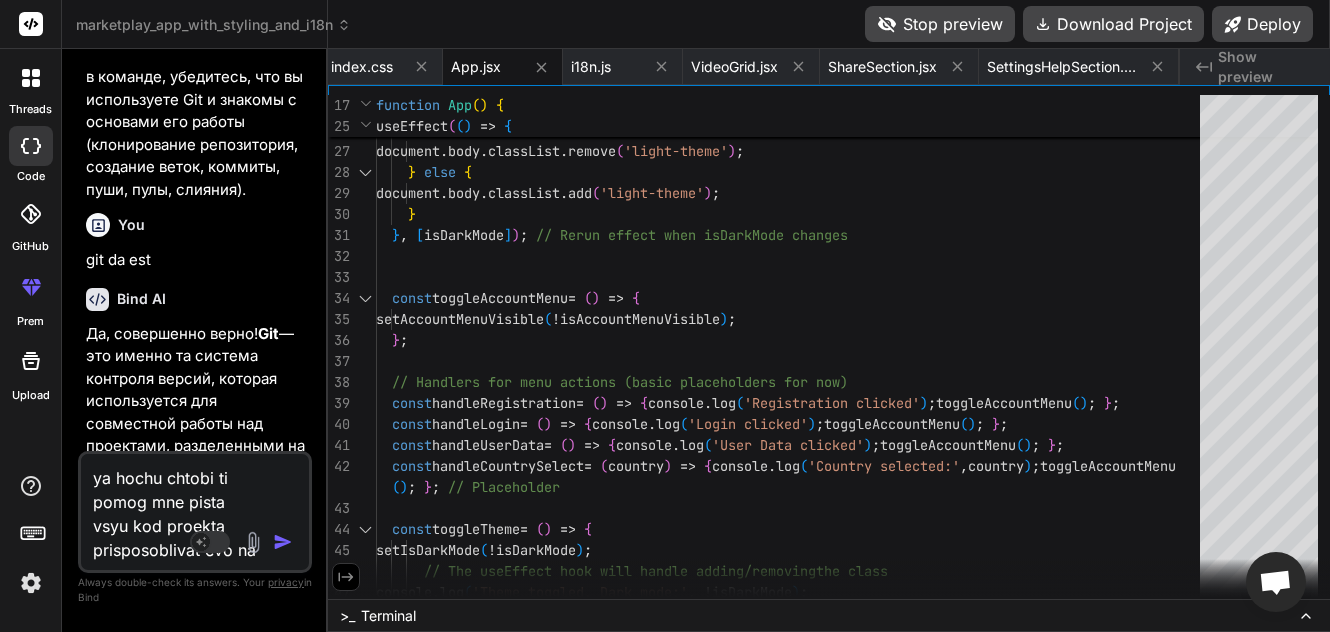 type on "x" 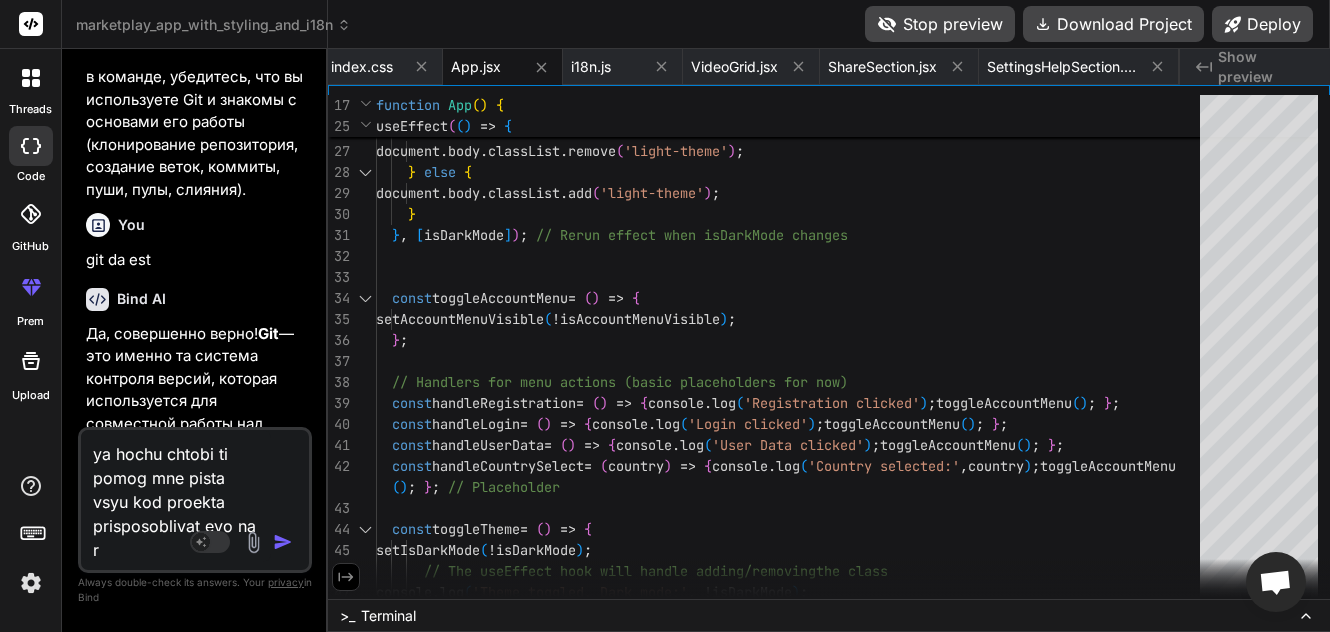 type on "ya hochu chtobi ti pomog mne pista vsyu kod proekta prisposoblivat evo na ra" 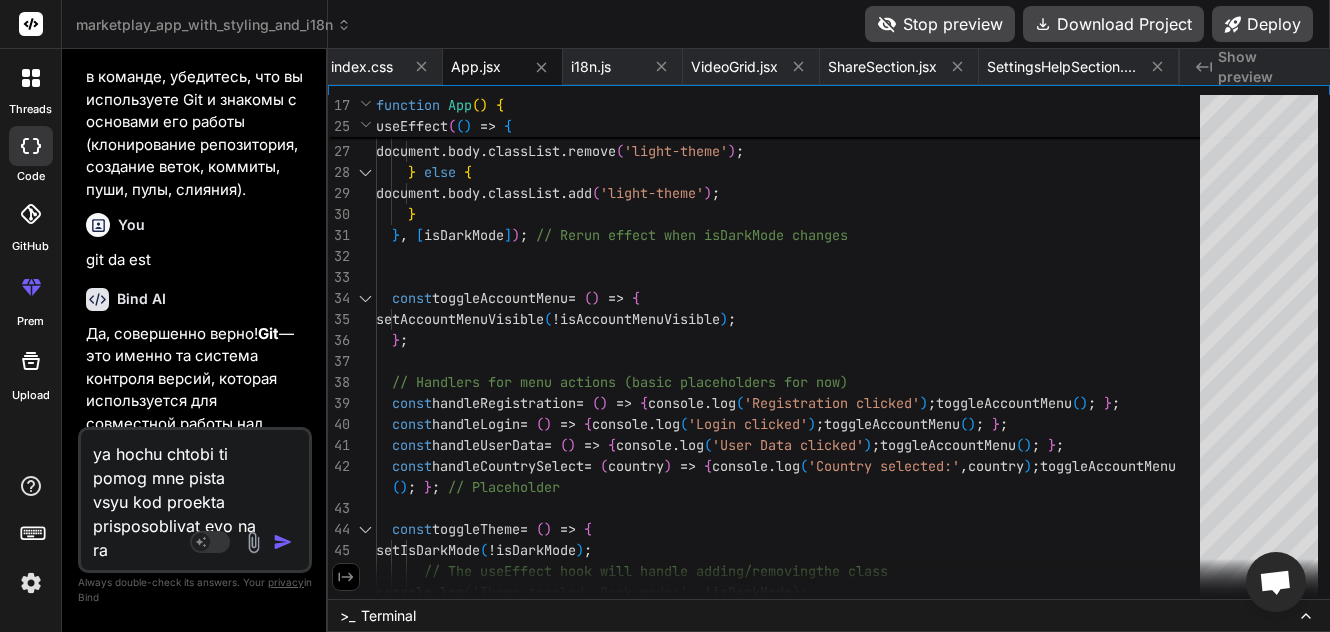 type on "ya hochu chtobi ti pomog mne pista vsyu kod proekta prisposoblivat evo na rab" 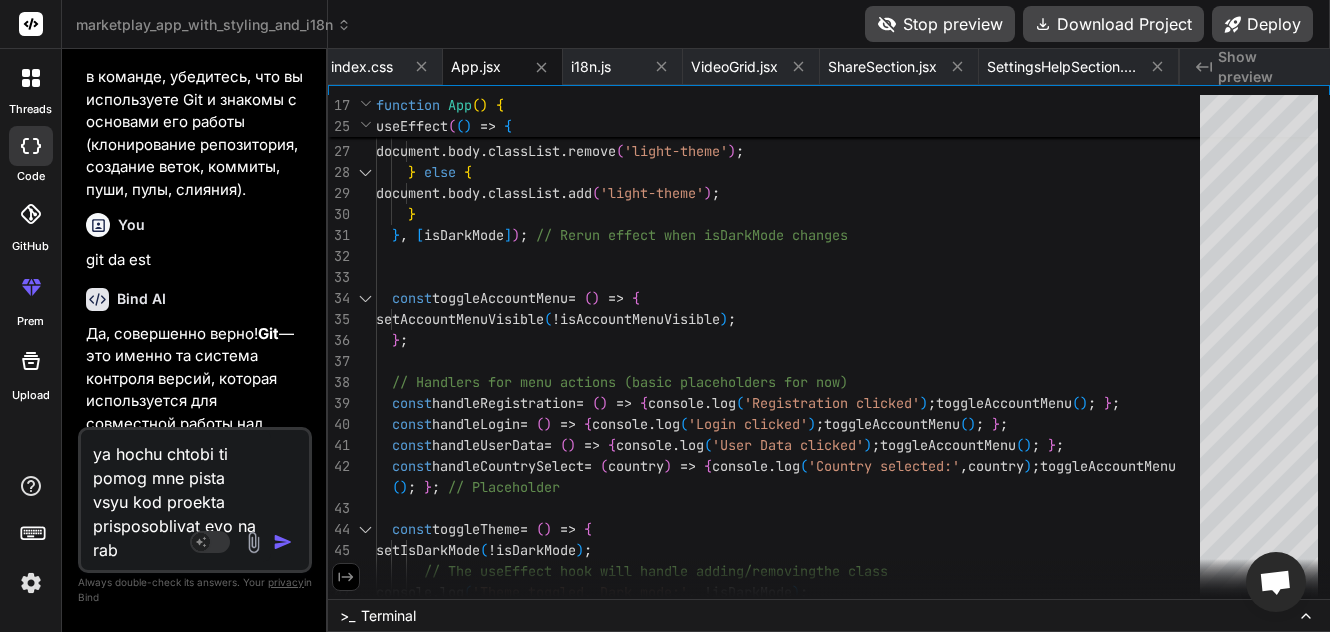 type on "ya hochu chtobi ti pomog mne pista vsyu kod proekta prisposoblivat evo na rabo" 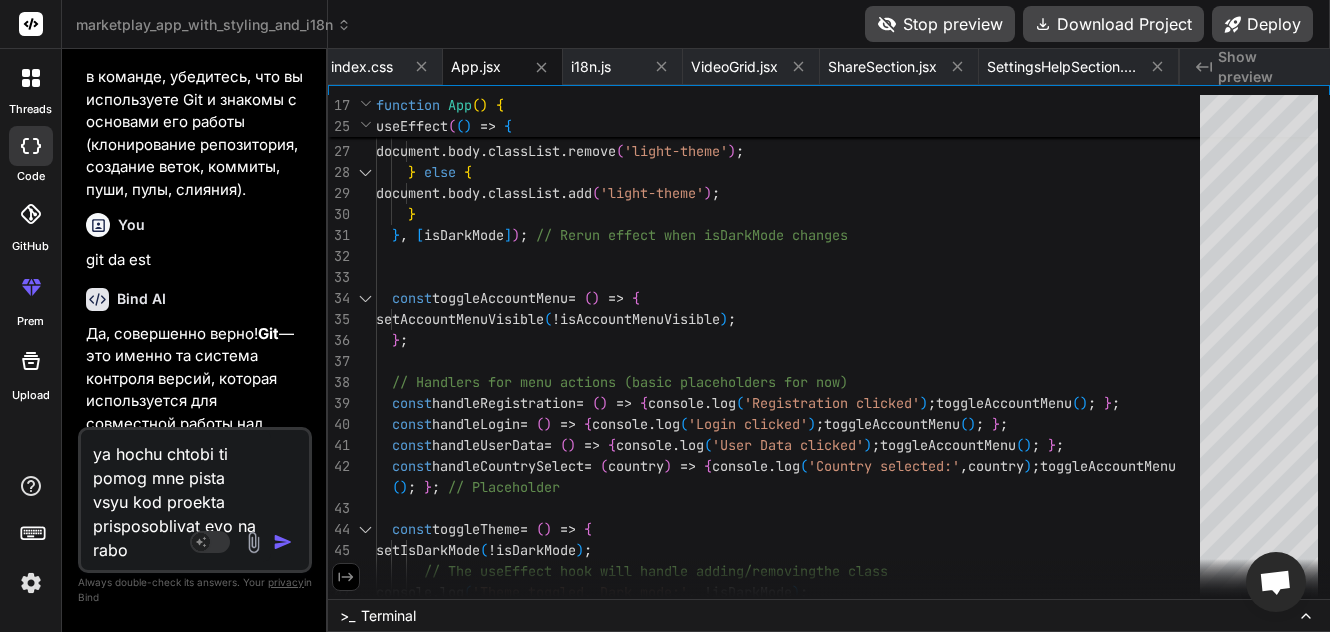 type on "ya hochu chtobi ti pomog mne pista vsyu kod proekta prisposoblivat evo na rabot" 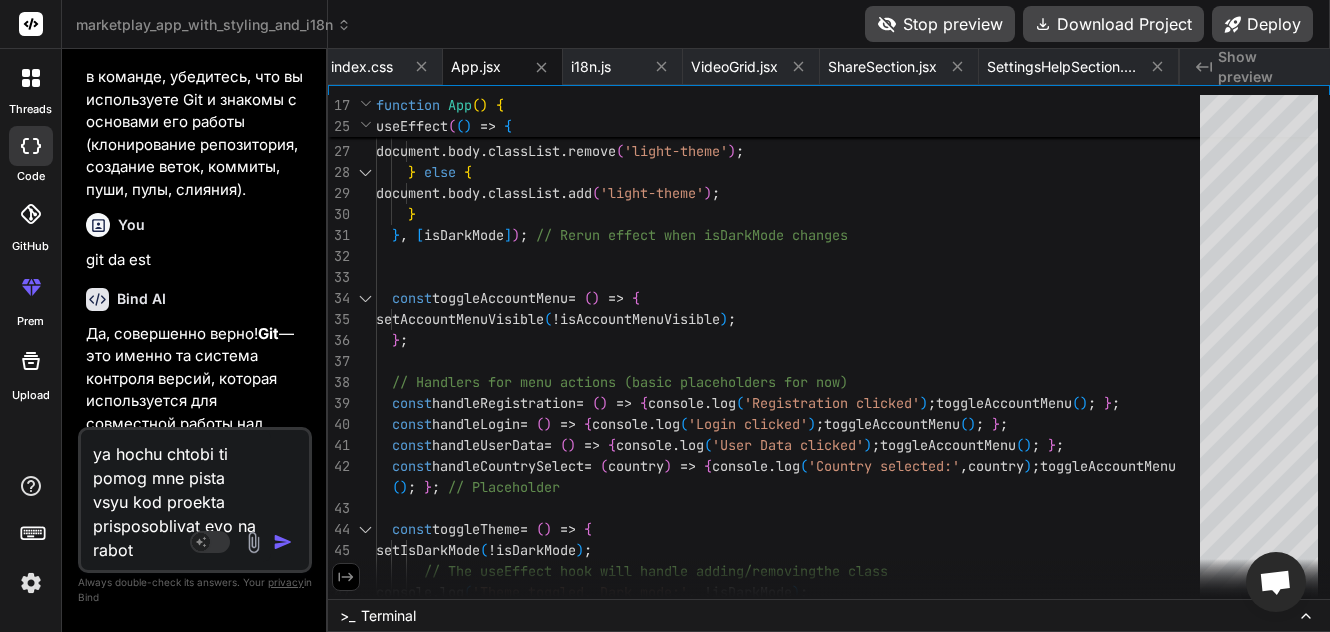 type on "ya hochu chtobi ti pomog mne pista vsyu kod proekta prisposoblivat evo na rabotu" 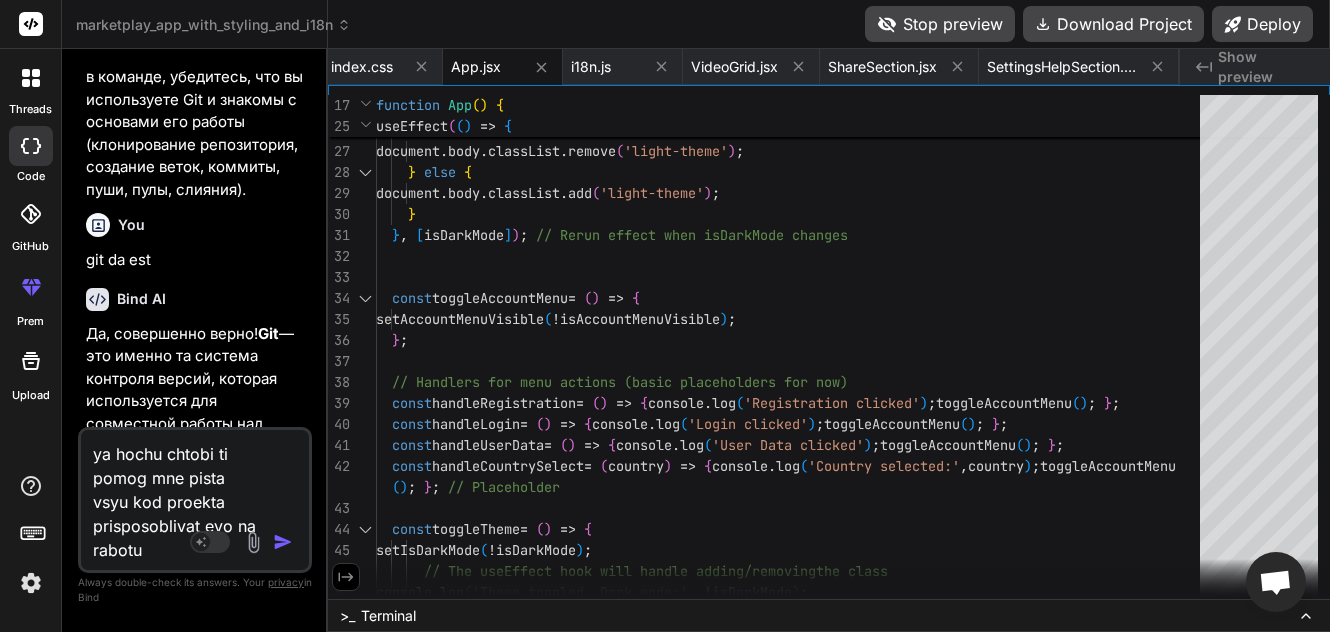 type on "x" 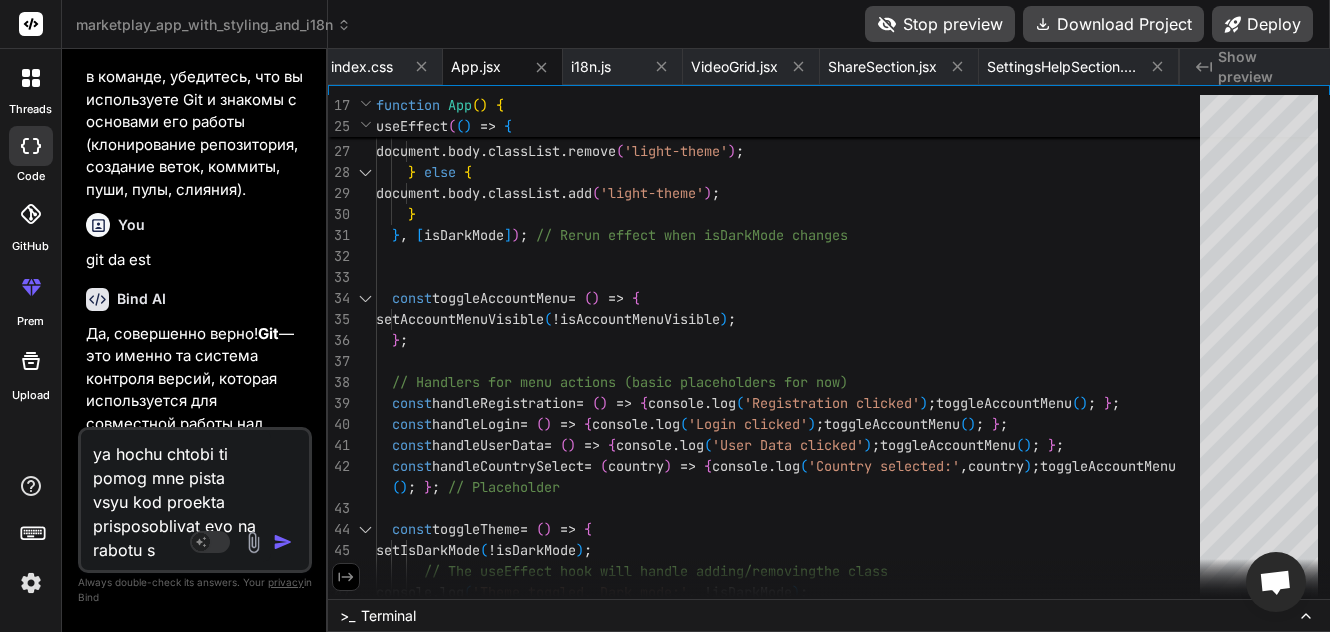 type on "ya hochu chtobi ti pomog mne pista vsyu kod proekta prisposoblivat evo na rabotu s" 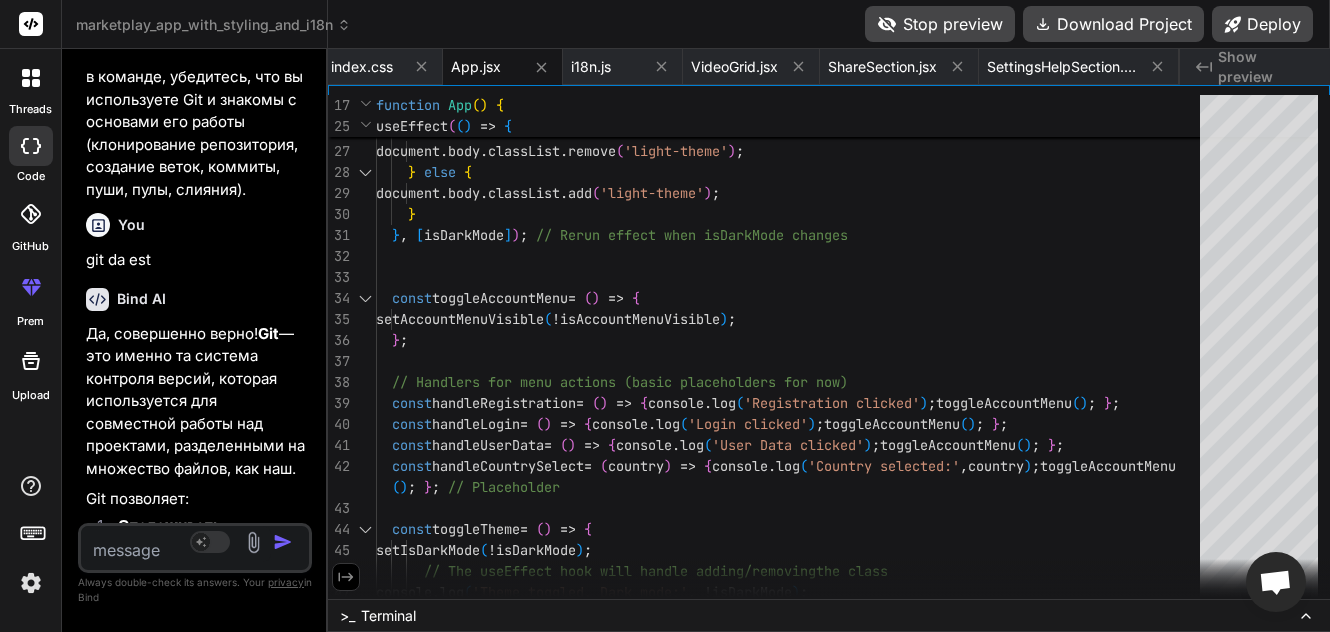 scroll, scrollTop: 0, scrollLeft: 0, axis: both 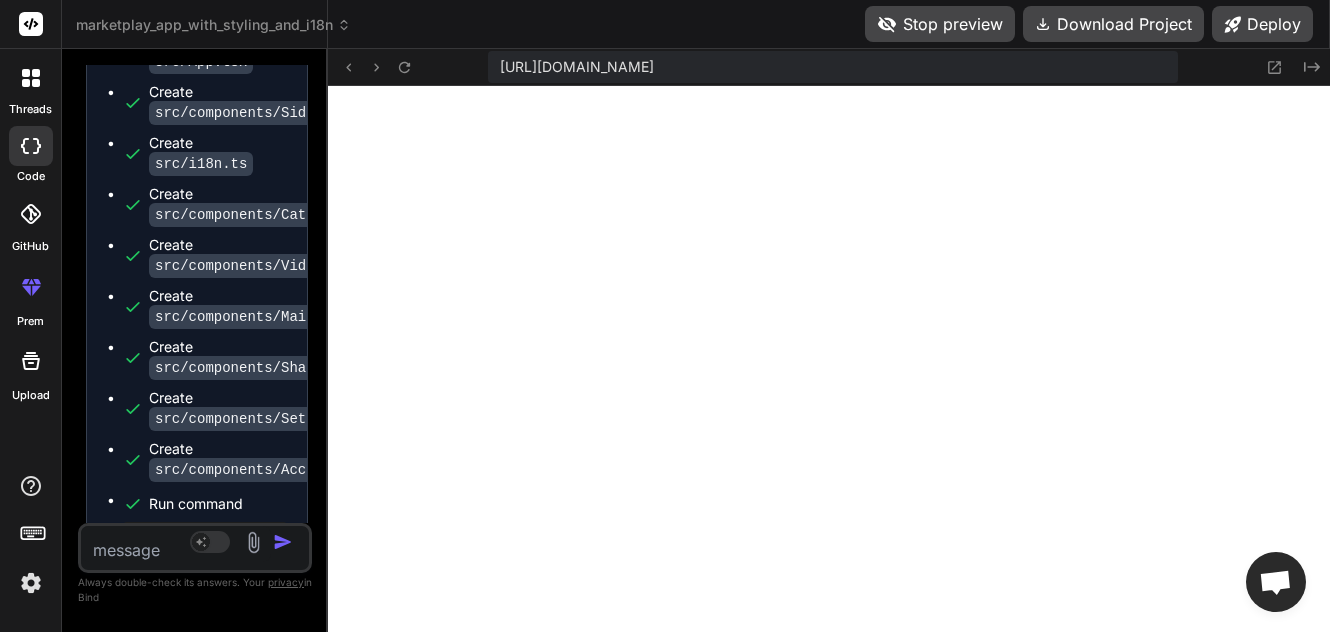 click at bounding box center [176, 544] 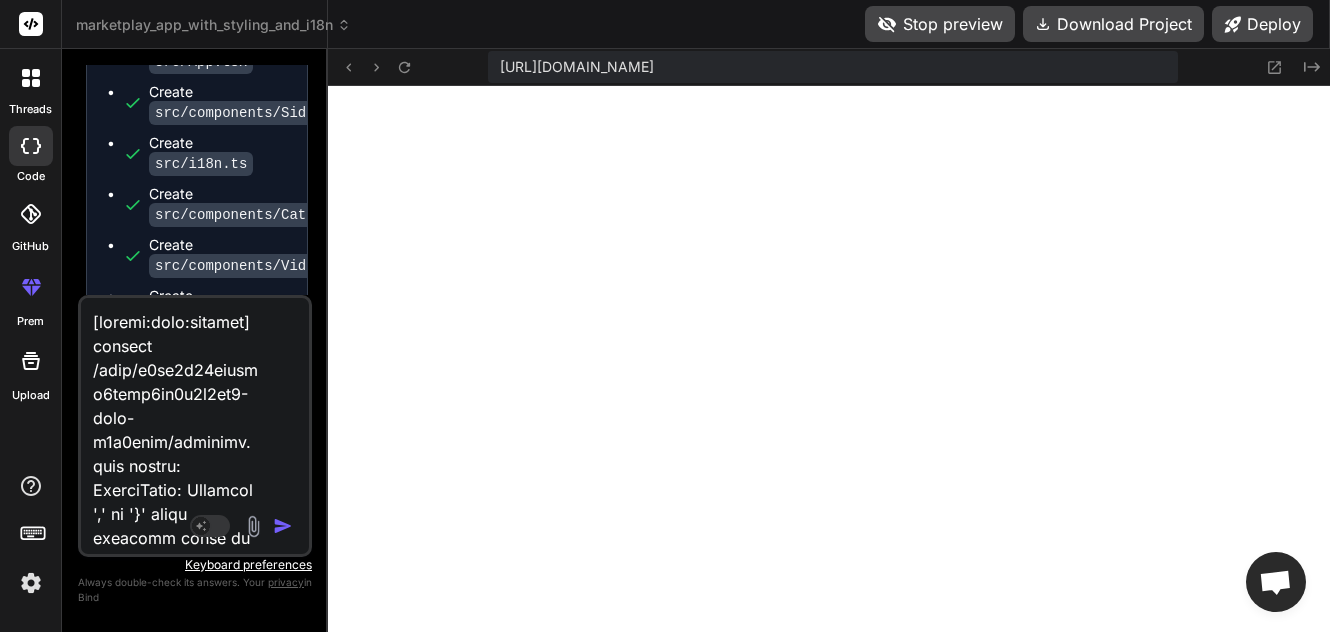 scroll, scrollTop: 2354, scrollLeft: 0, axis: vertical 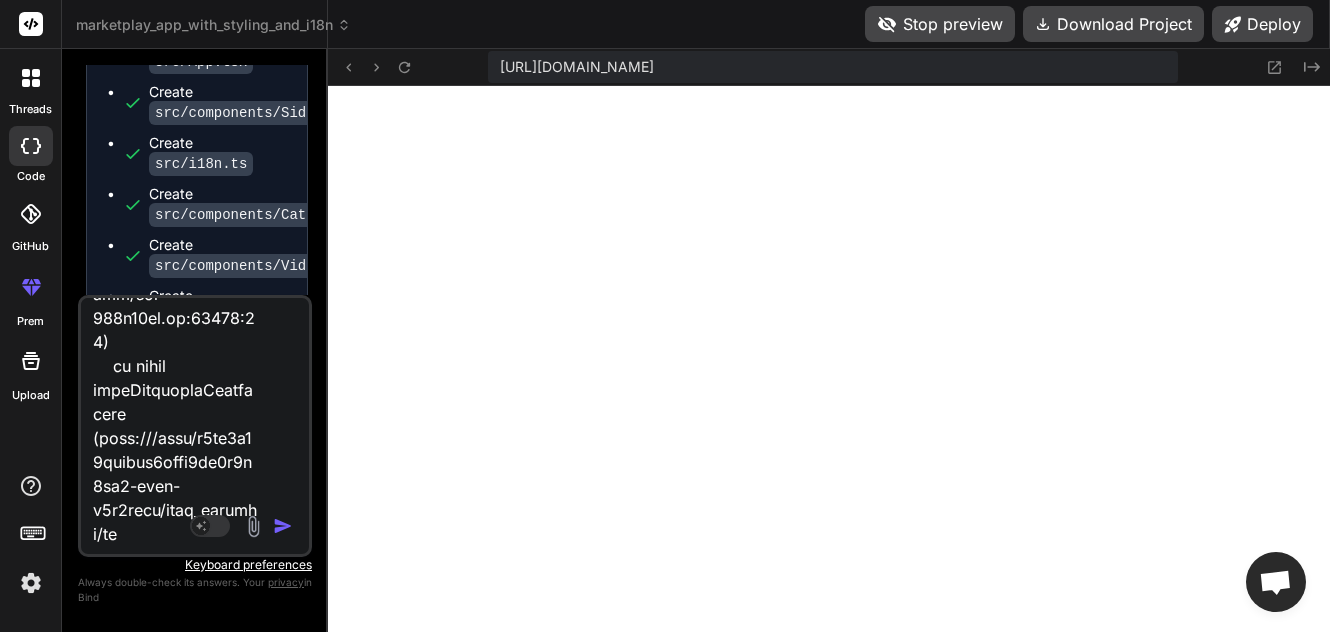 click at bounding box center [283, 526] 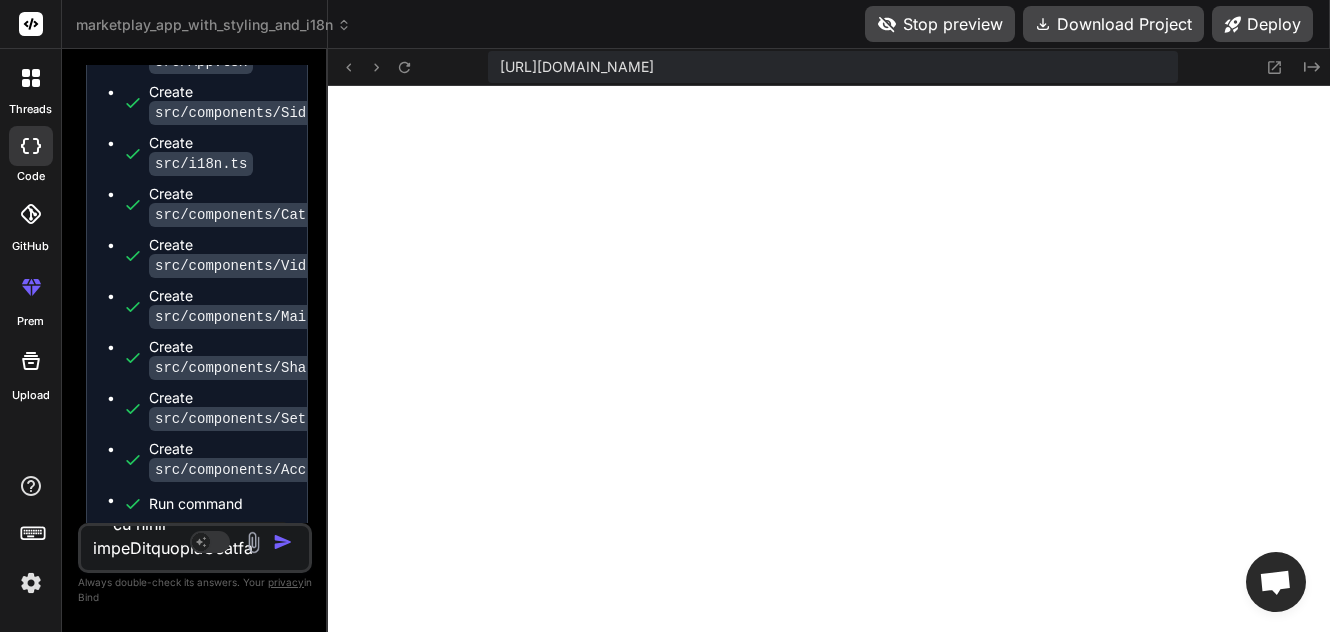 scroll, scrollTop: 0, scrollLeft: 0, axis: both 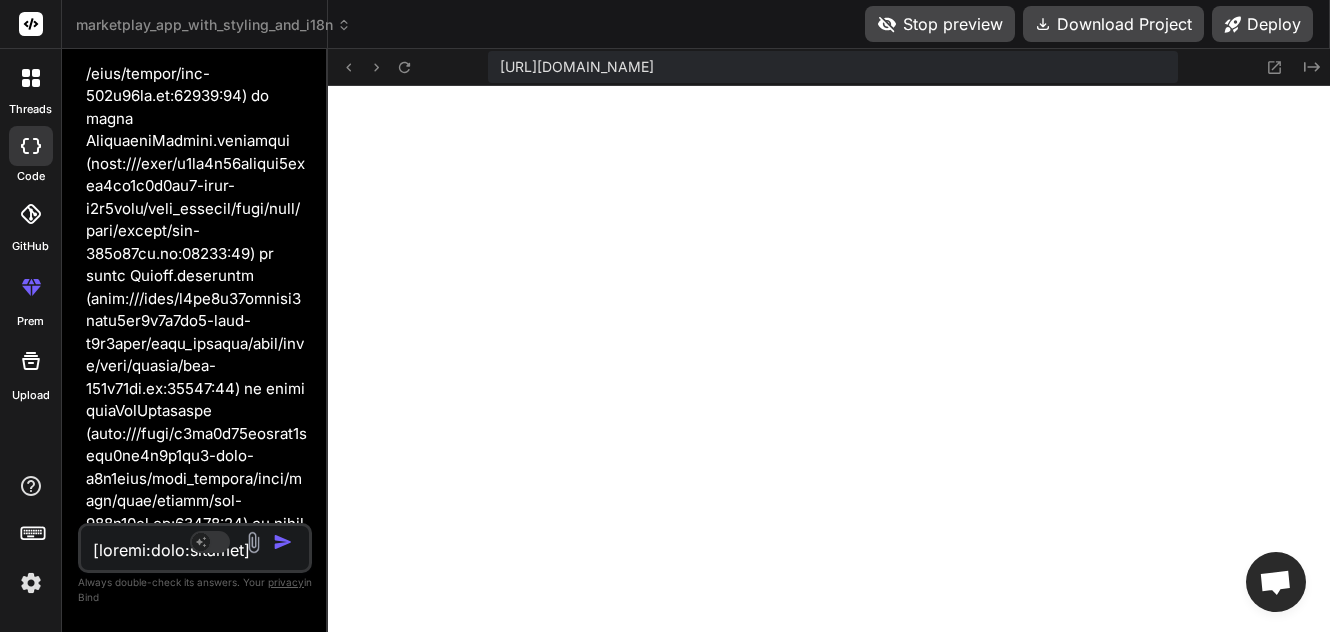 click at bounding box center [1275, 584] 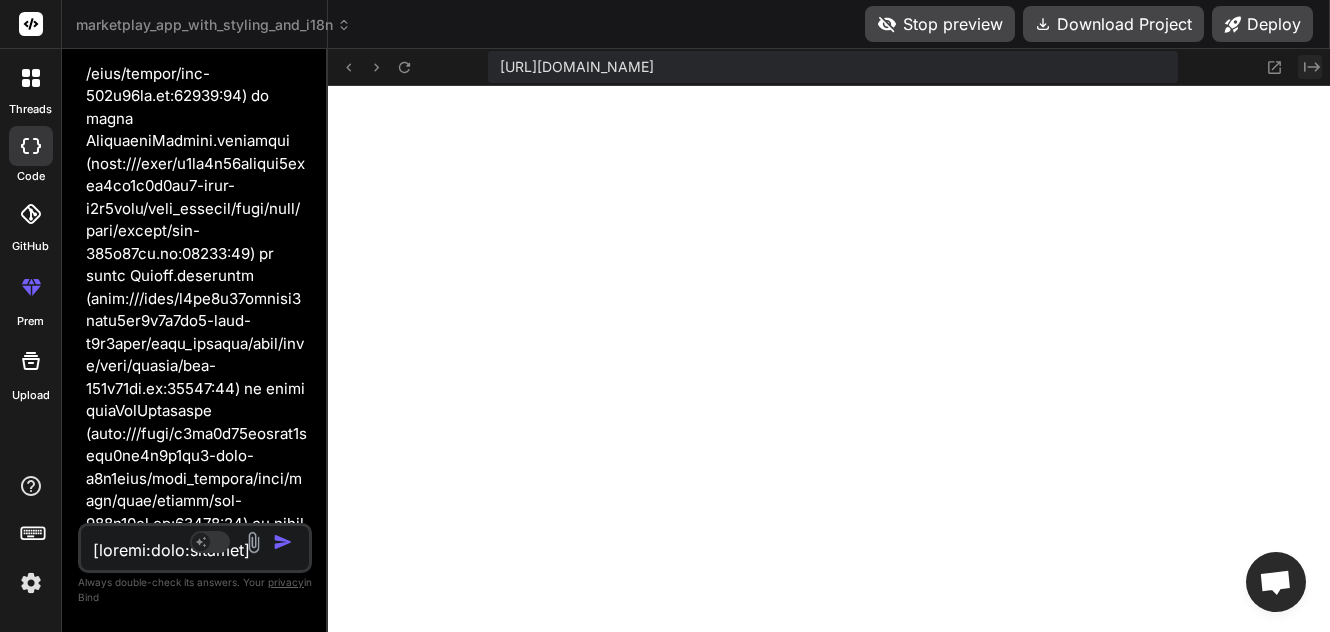 click 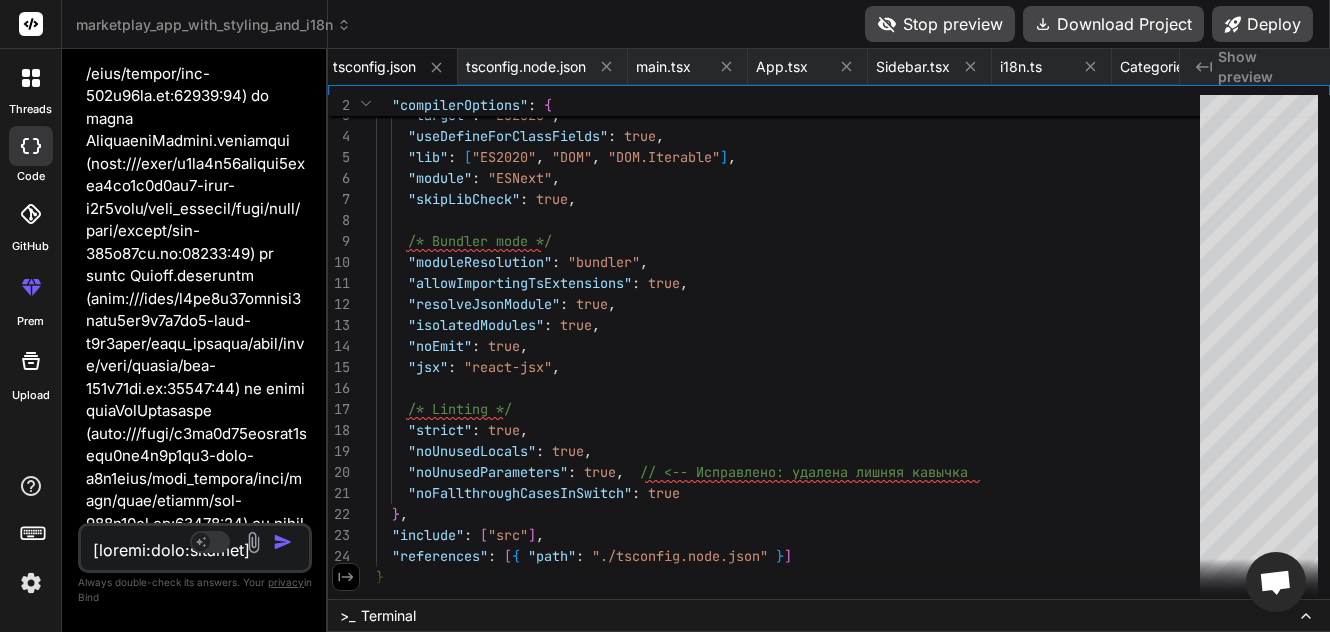click 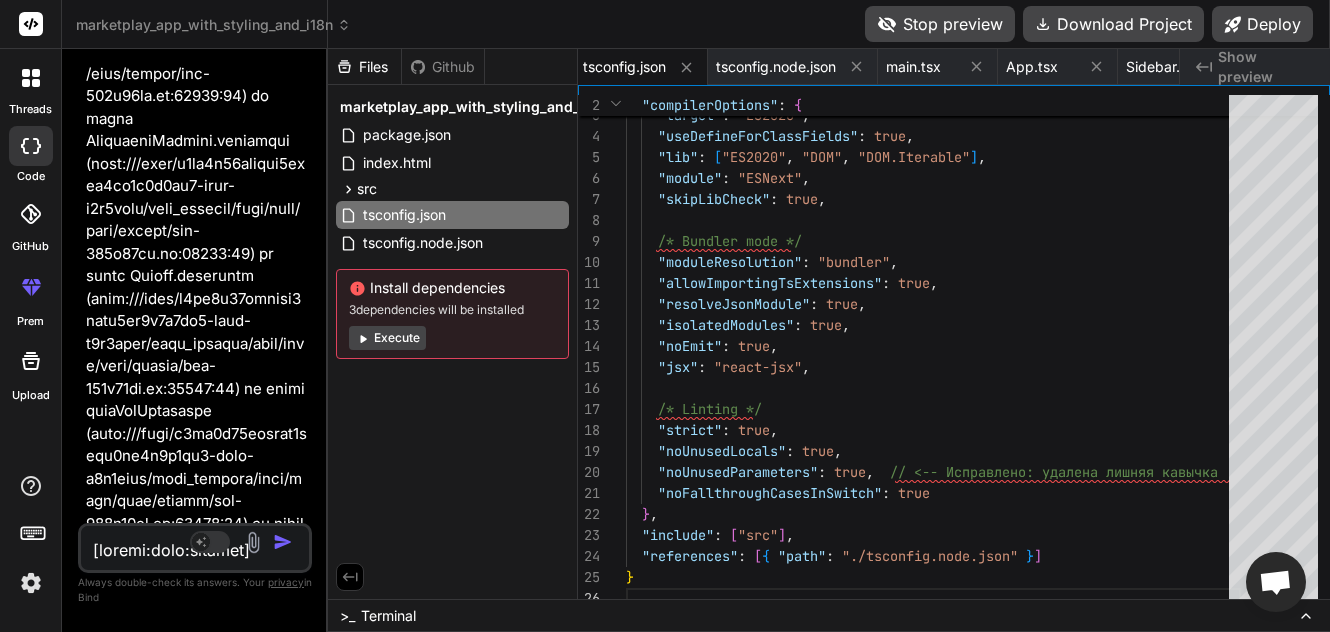 click 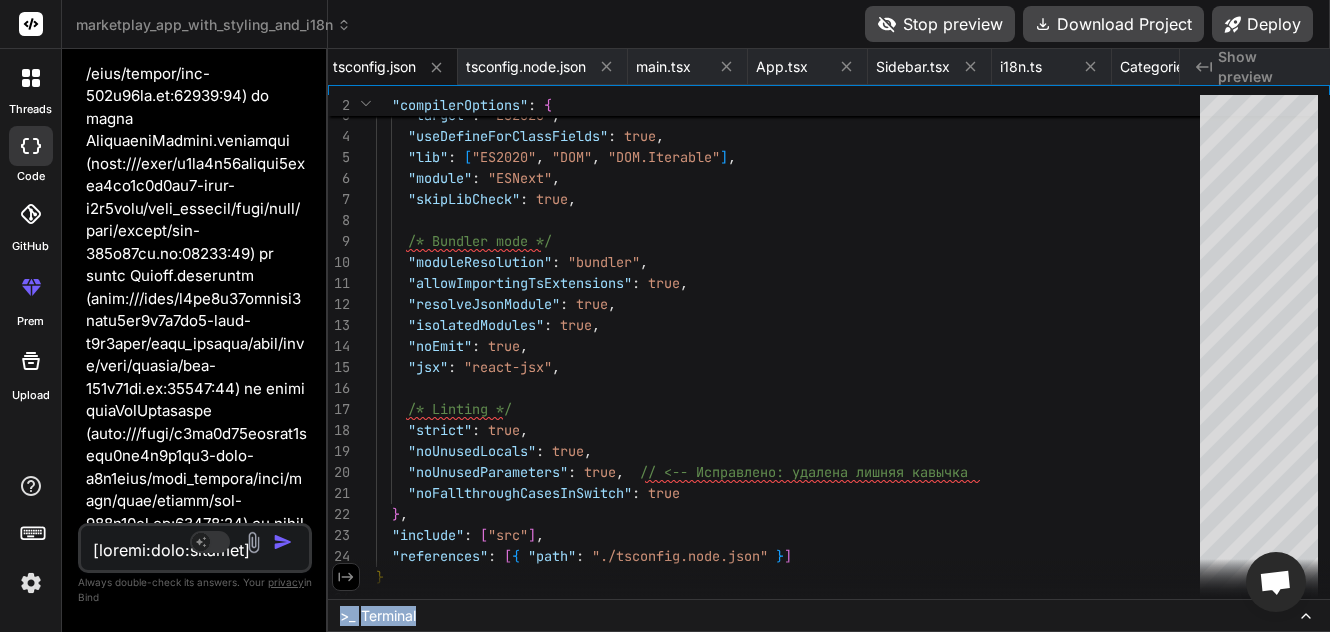 drag, startPoint x: 576, startPoint y: 601, endPoint x: 575, endPoint y: 573, distance: 28.01785 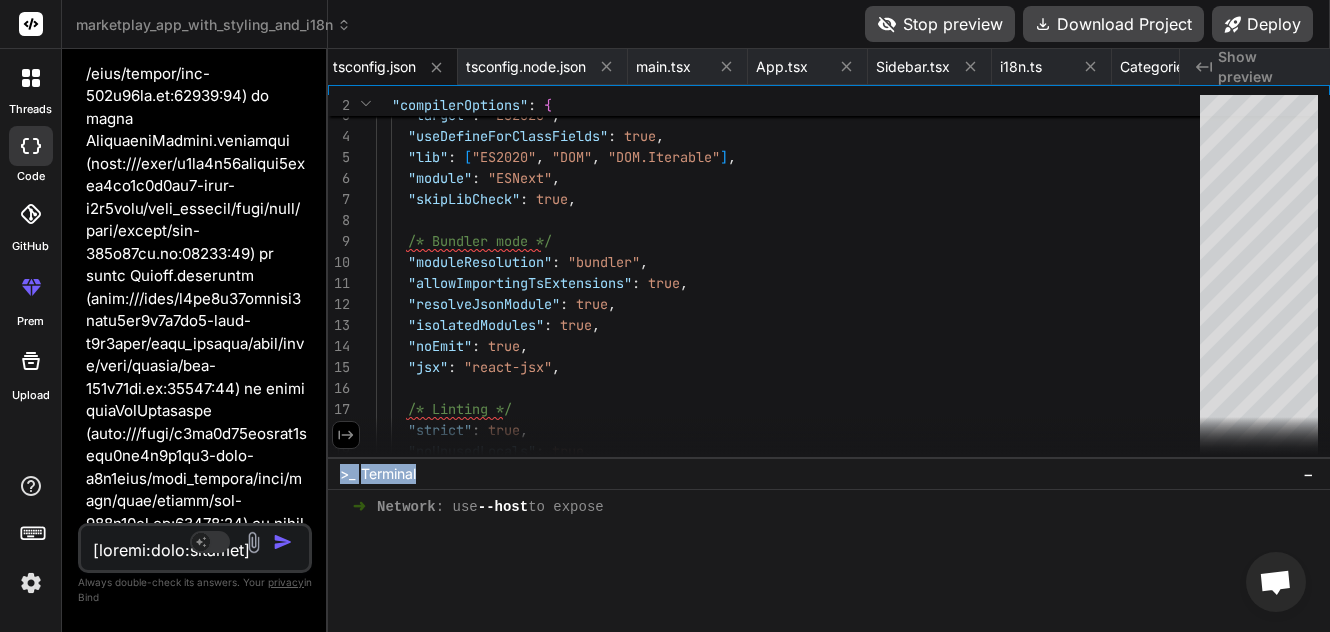 click at bounding box center (819, 602) 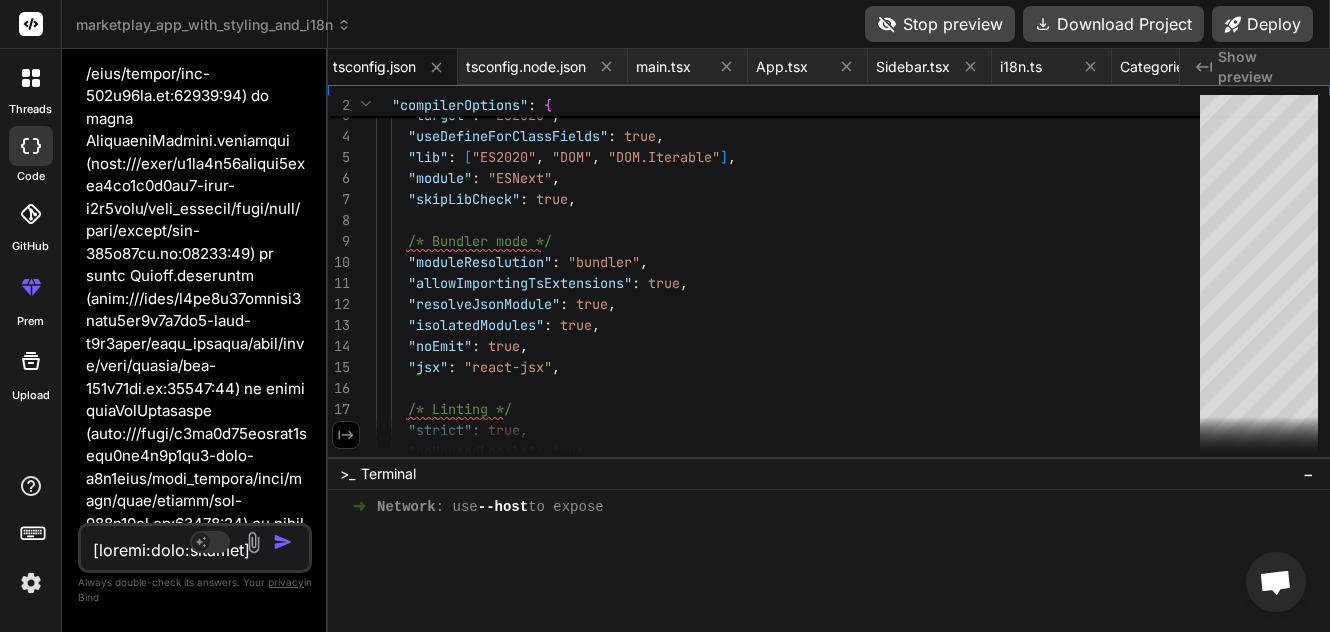 click at bounding box center [829, 561] 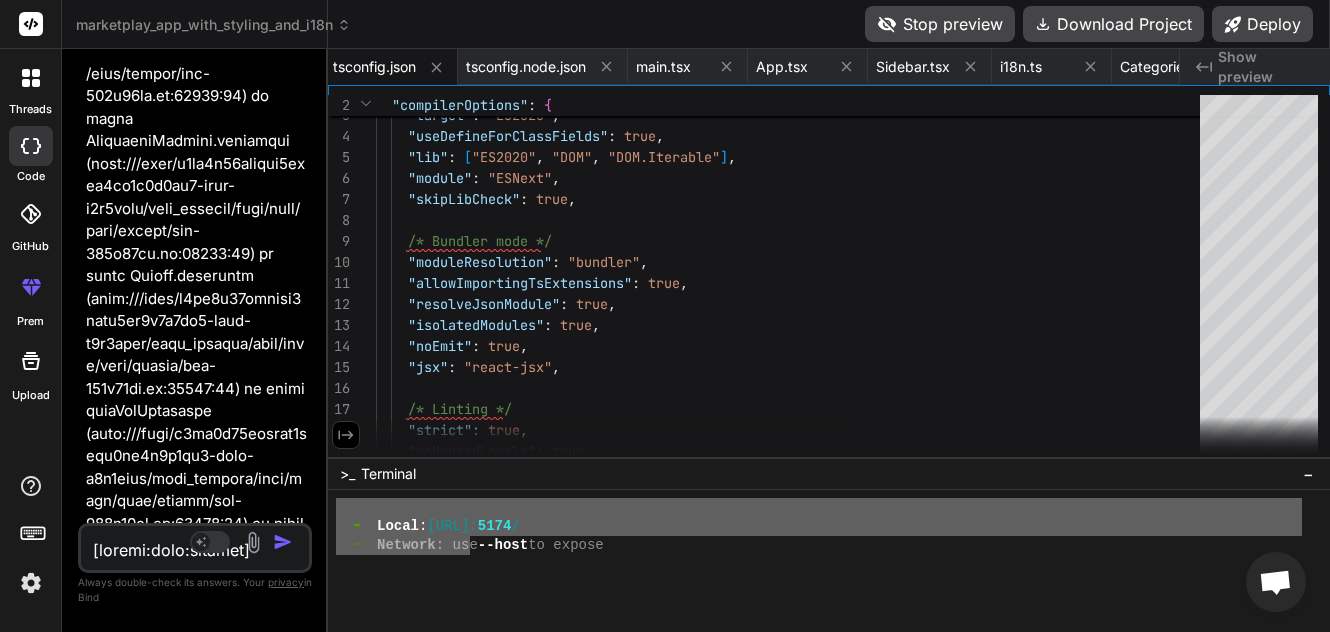 scroll, scrollTop: 14896, scrollLeft: 0, axis: vertical 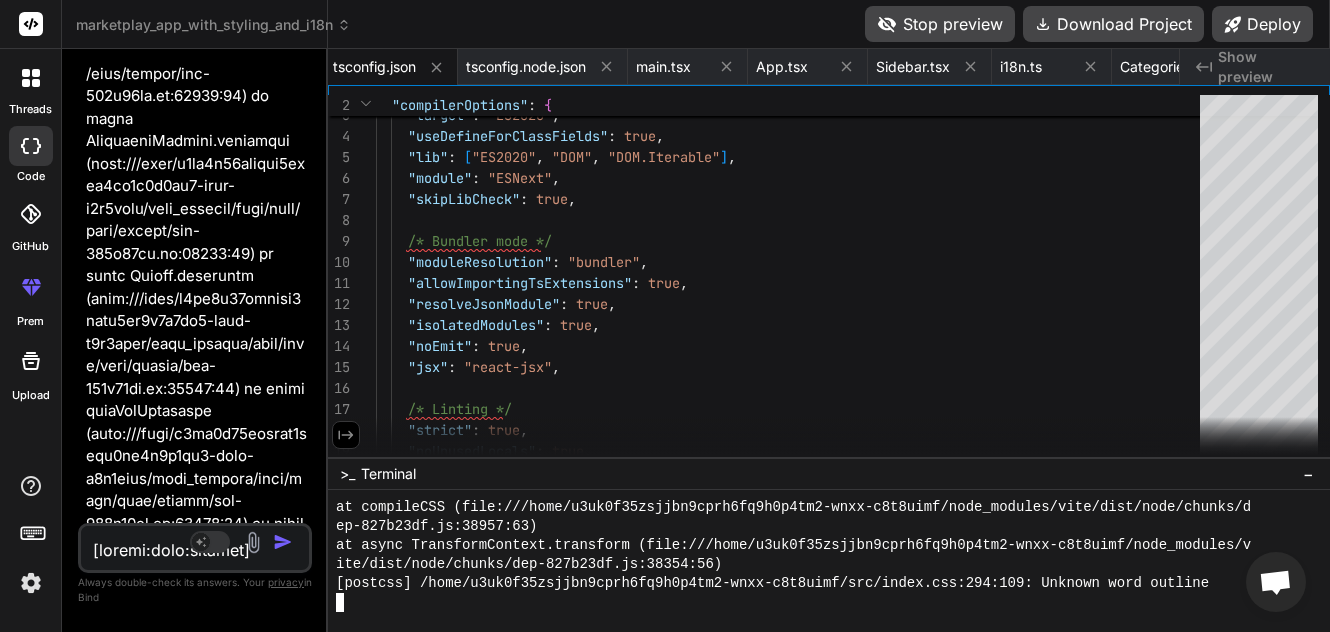 click at bounding box center [819, 602] 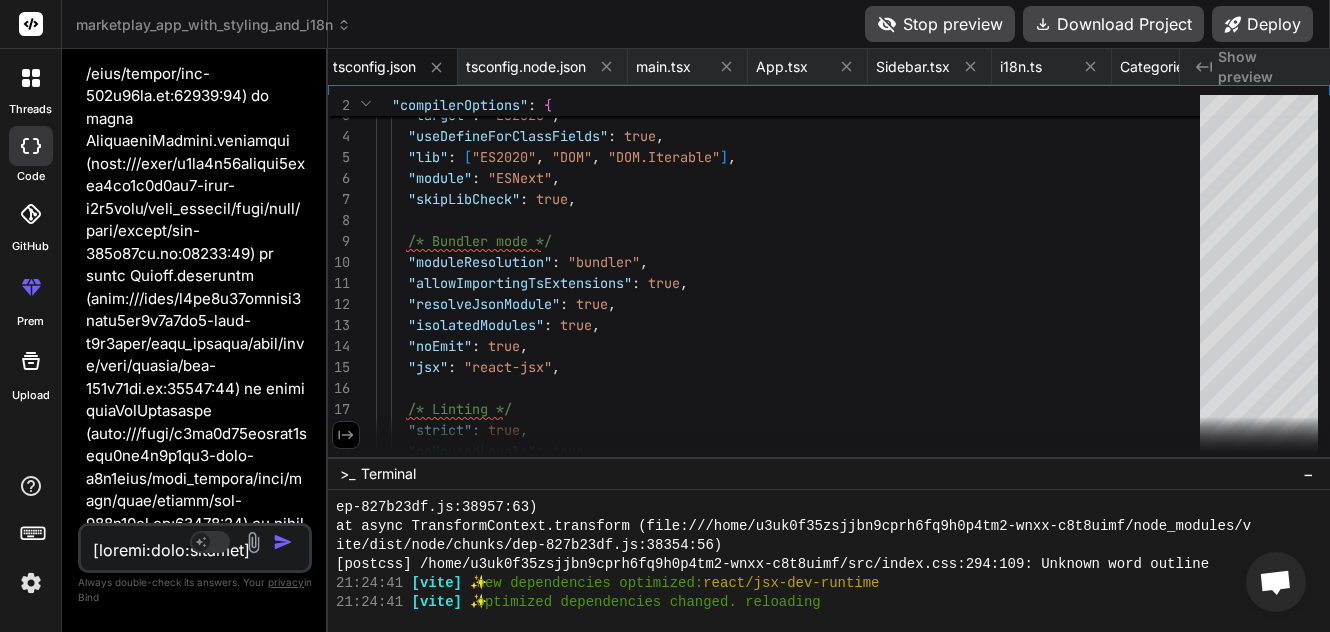 scroll, scrollTop: 18810, scrollLeft: 0, axis: vertical 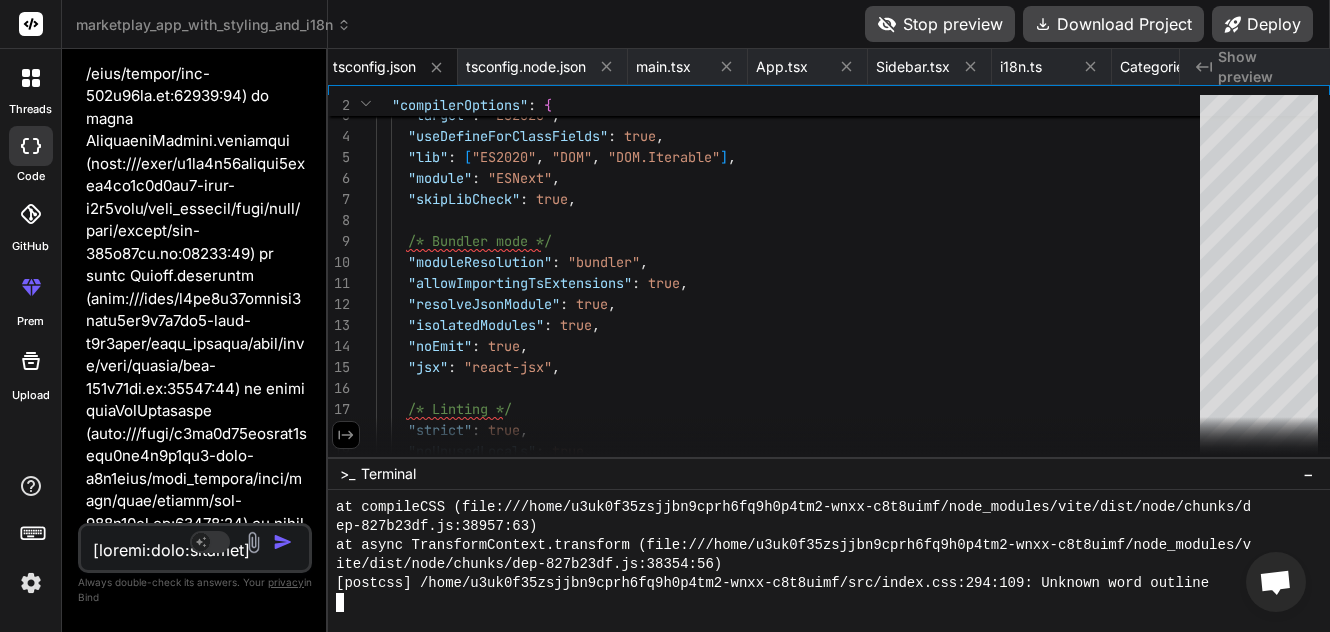 click on ">_" at bounding box center (347, 474) 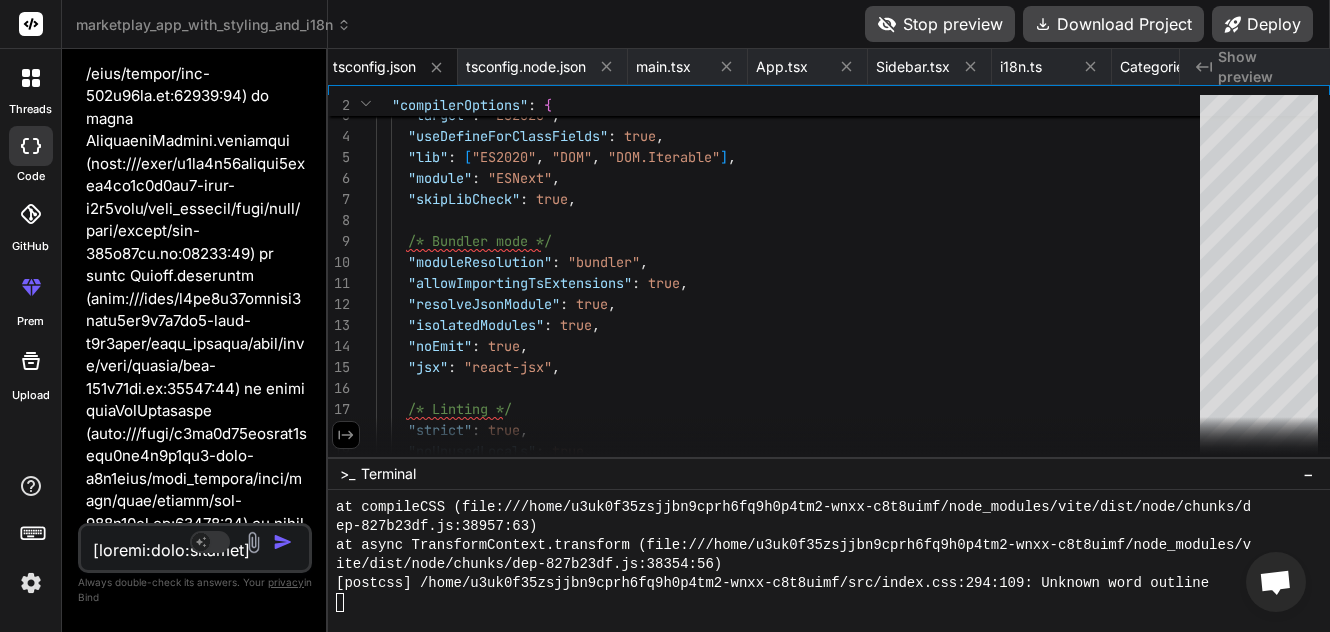 click on "−" at bounding box center (1308, 474) 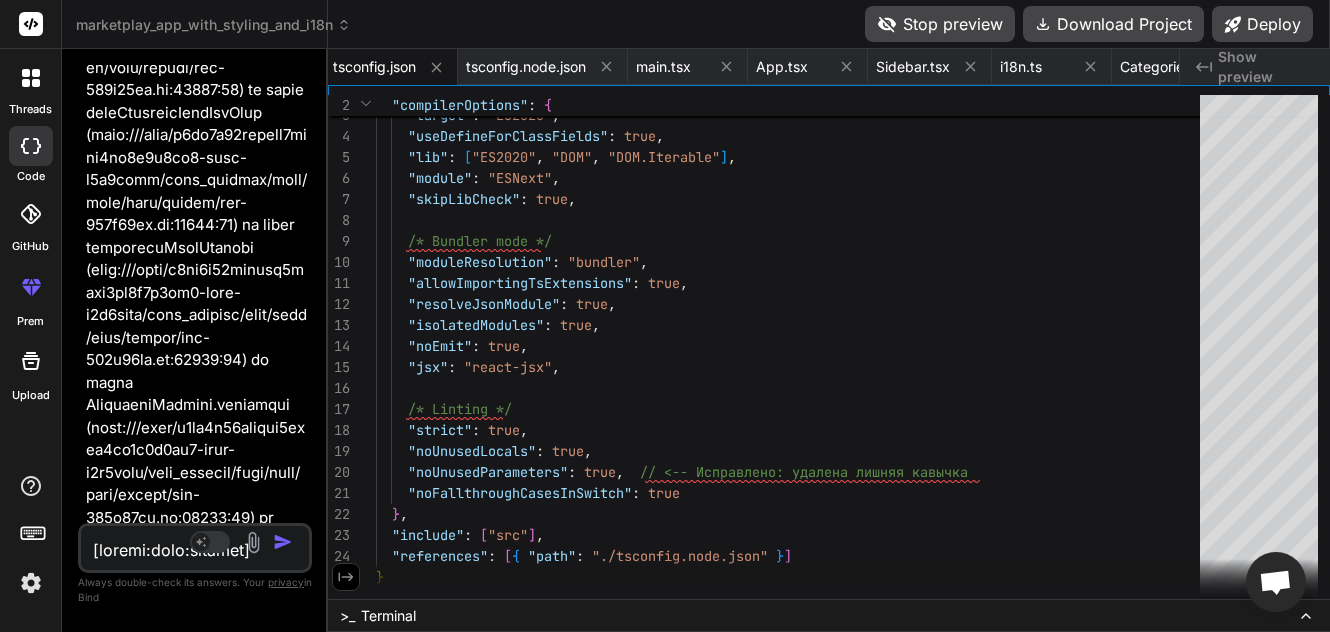 scroll, scrollTop: 55748, scrollLeft: 0, axis: vertical 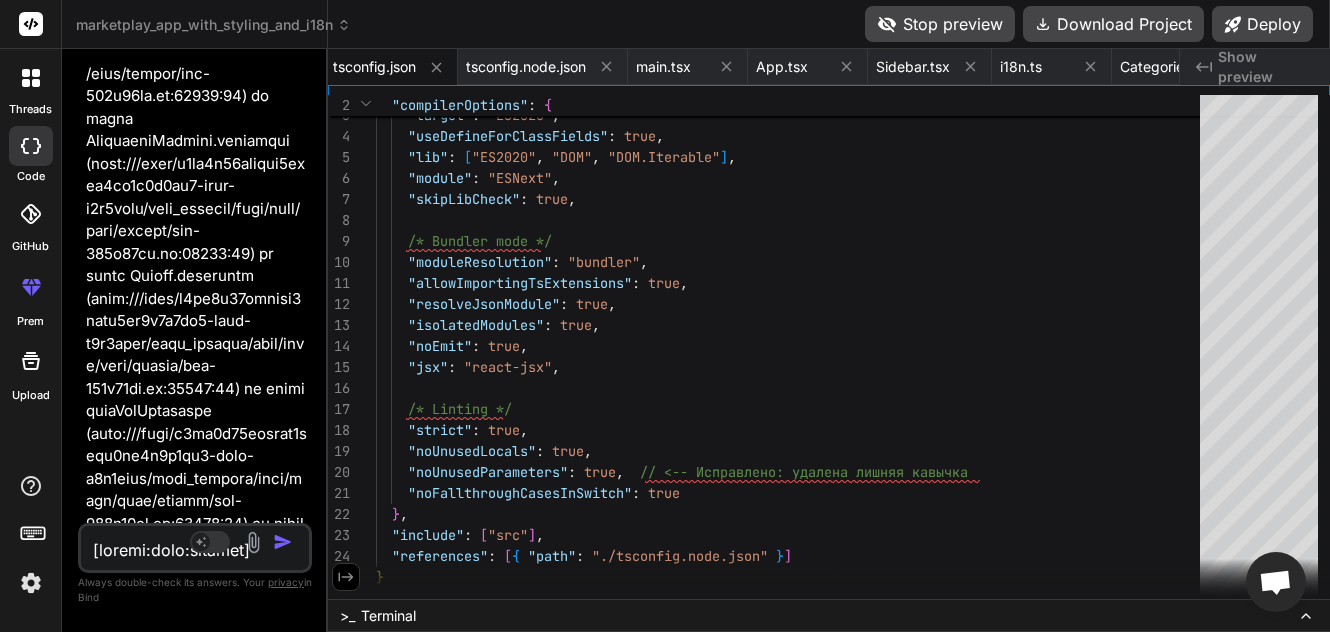 click at bounding box center (176, 544) 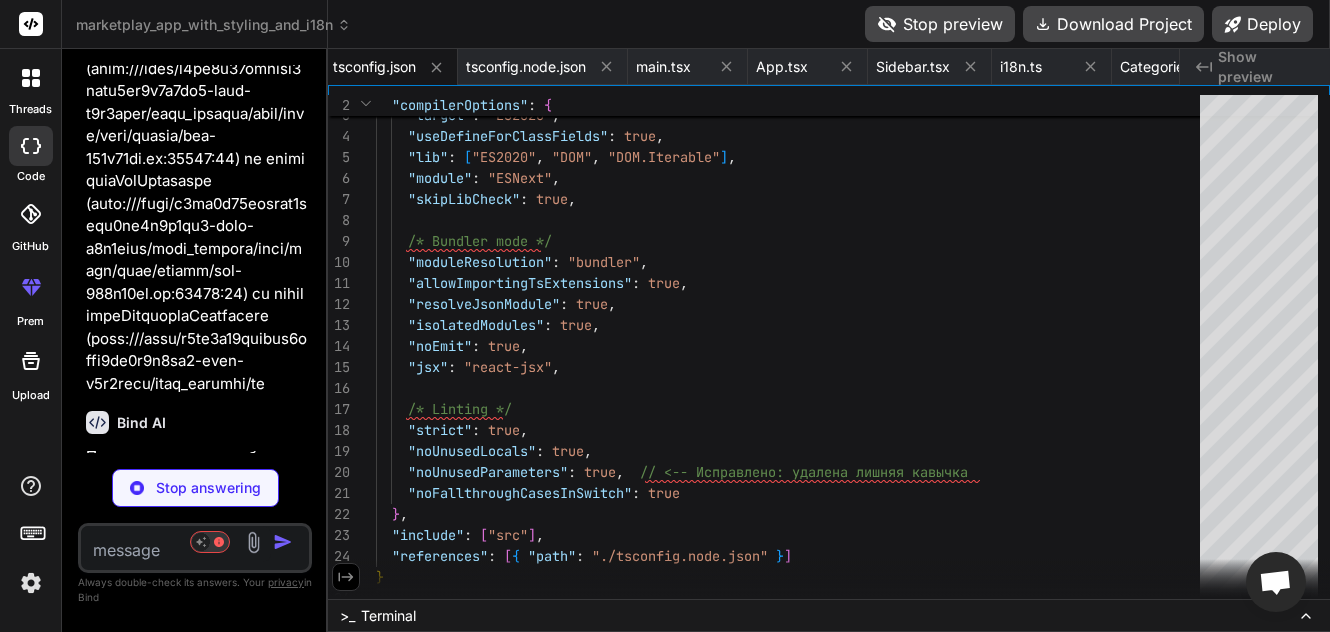 scroll, scrollTop: 55978, scrollLeft: 0, axis: vertical 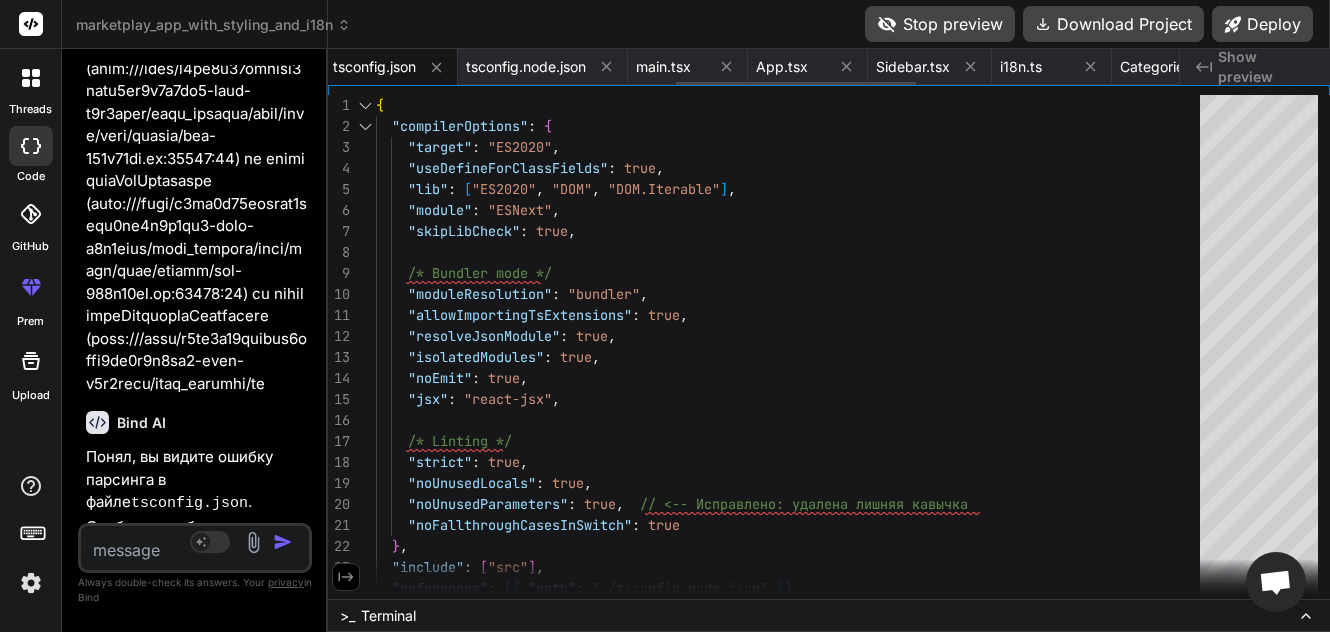 click on "tsconfig.json" at bounding box center (374, 67) 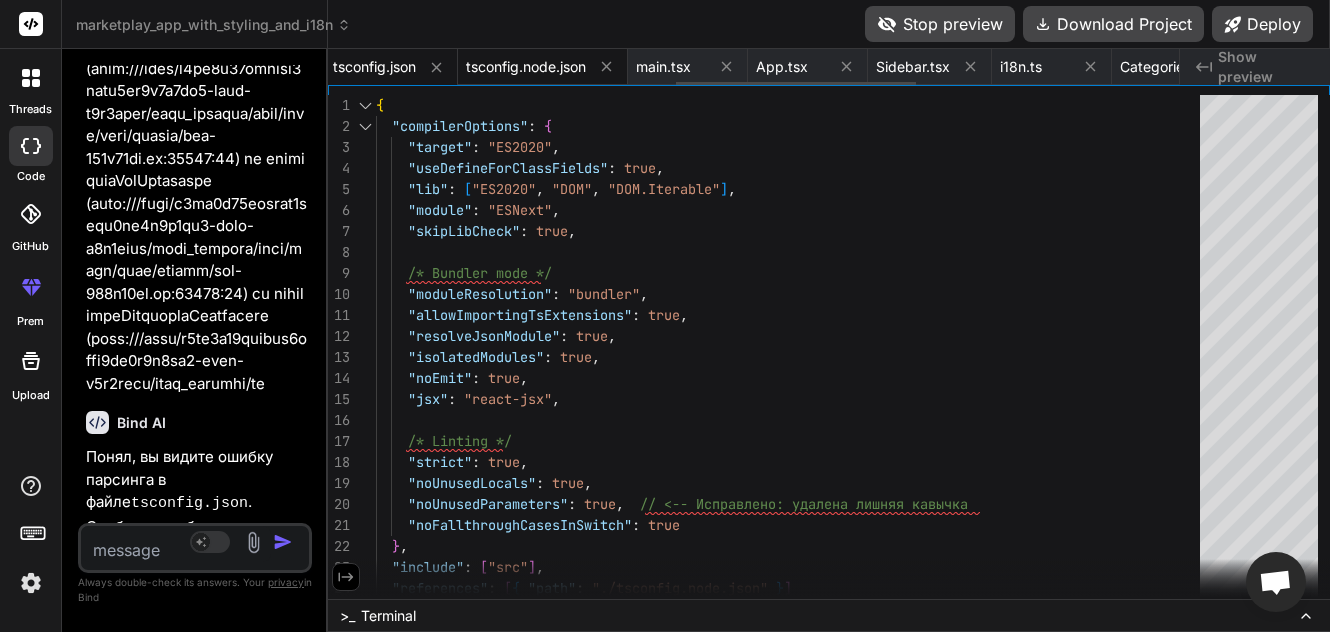 click on "tsconfig.node.json" at bounding box center (526, 67) 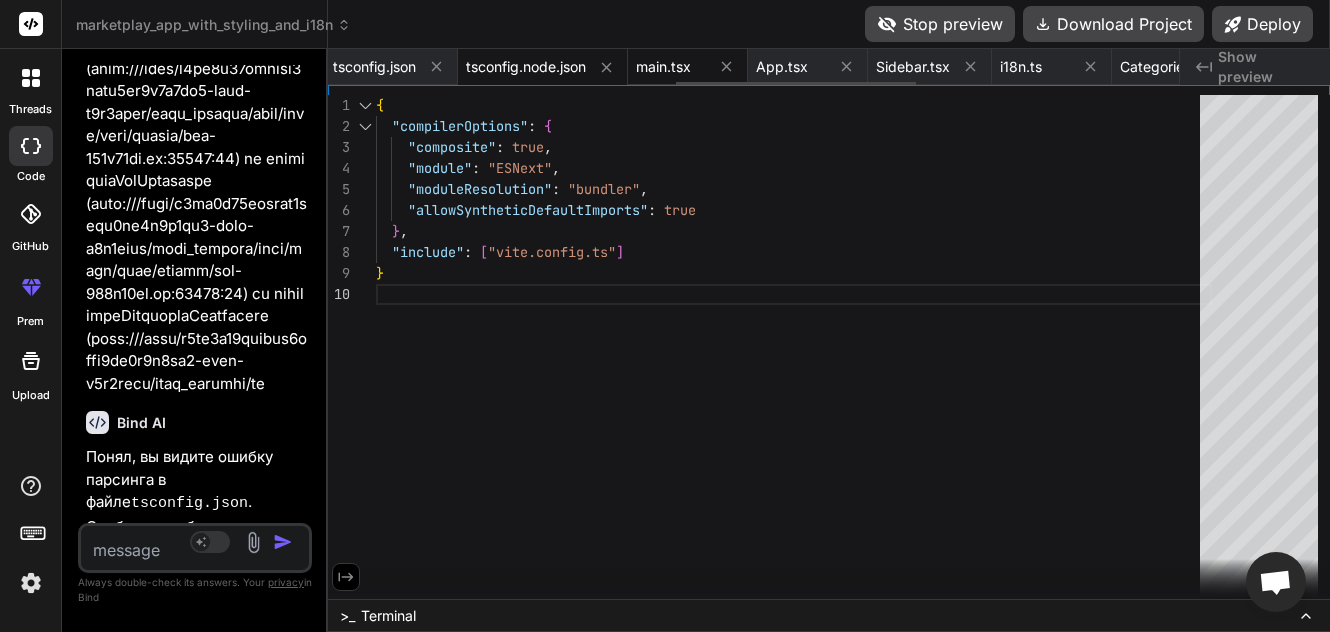 click on "main.tsx" at bounding box center (663, 67) 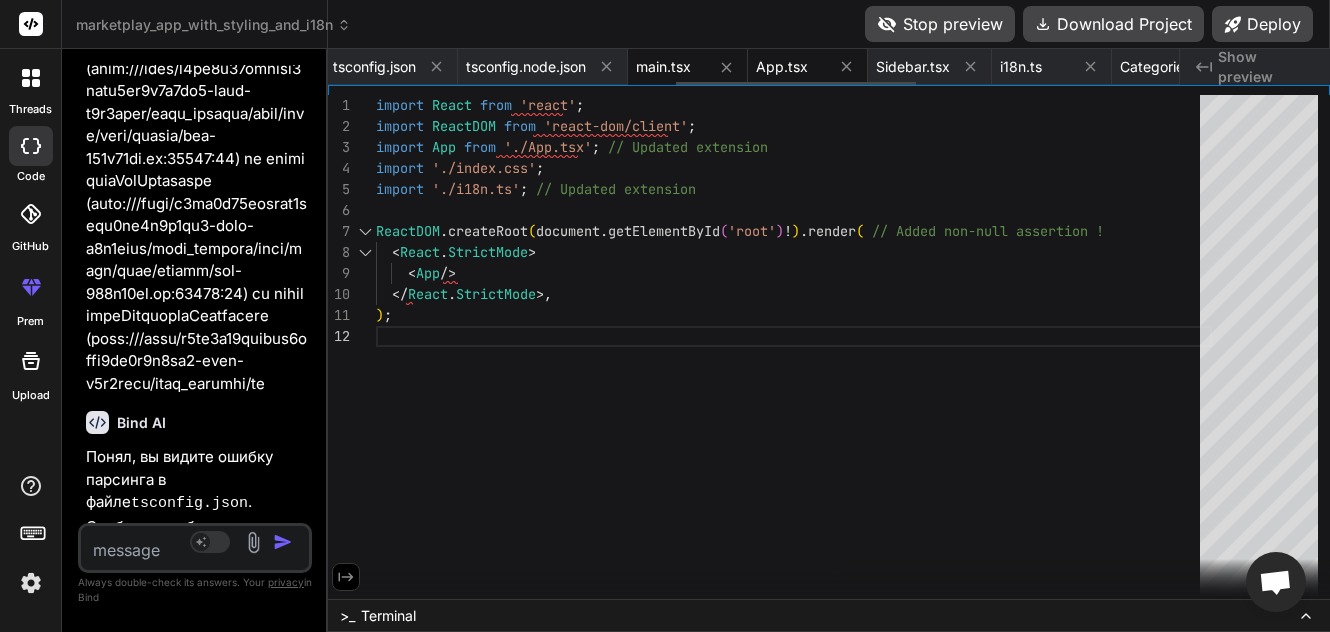 click on "App.tsx" at bounding box center [782, 67] 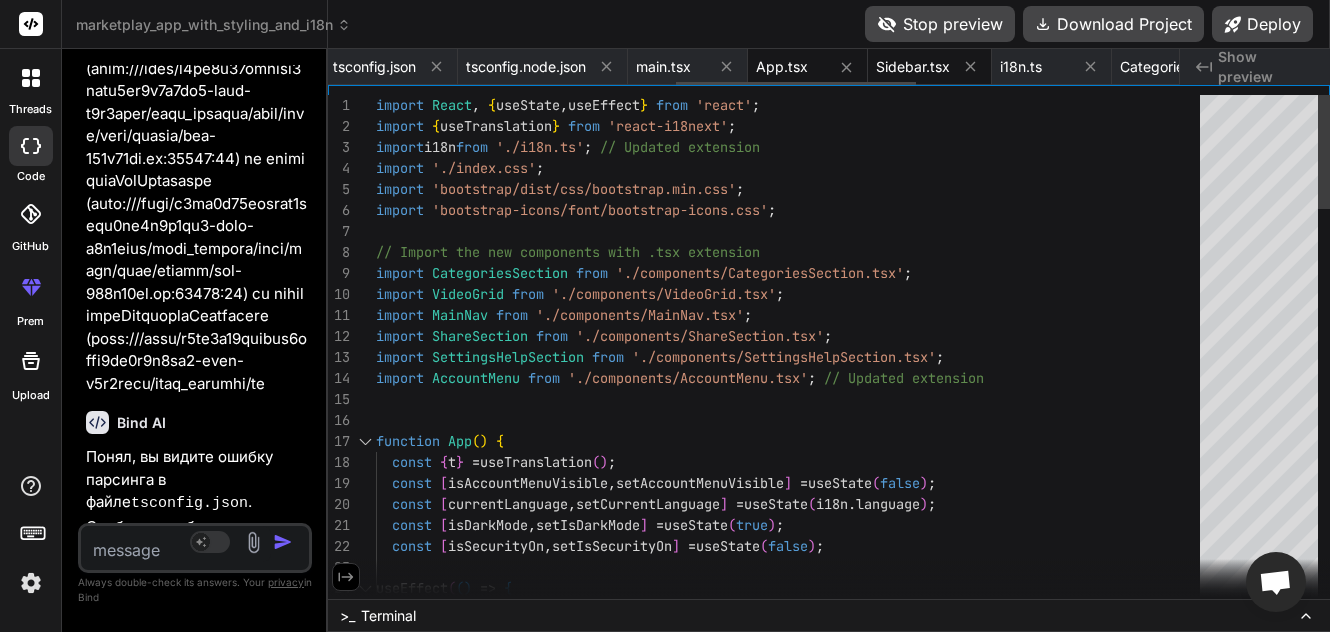 click on "Sidebar.tsx" at bounding box center [913, 67] 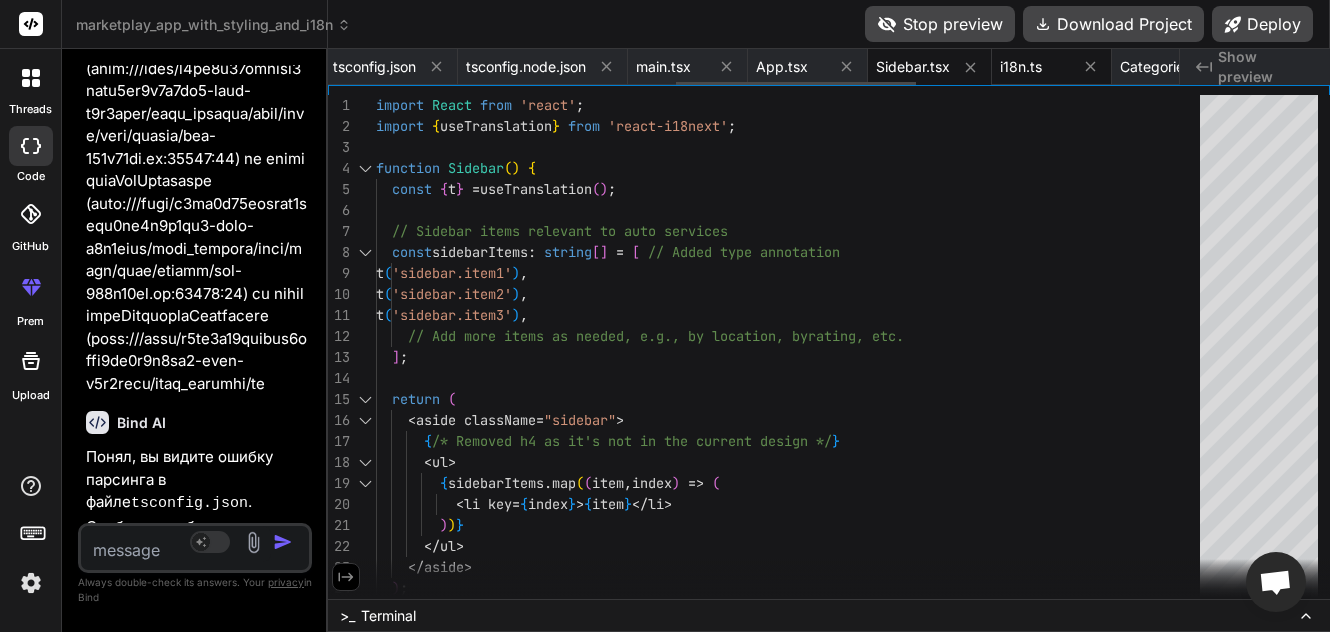 drag, startPoint x: 1019, startPoint y: 67, endPoint x: 1049, endPoint y: 66, distance: 30.016663 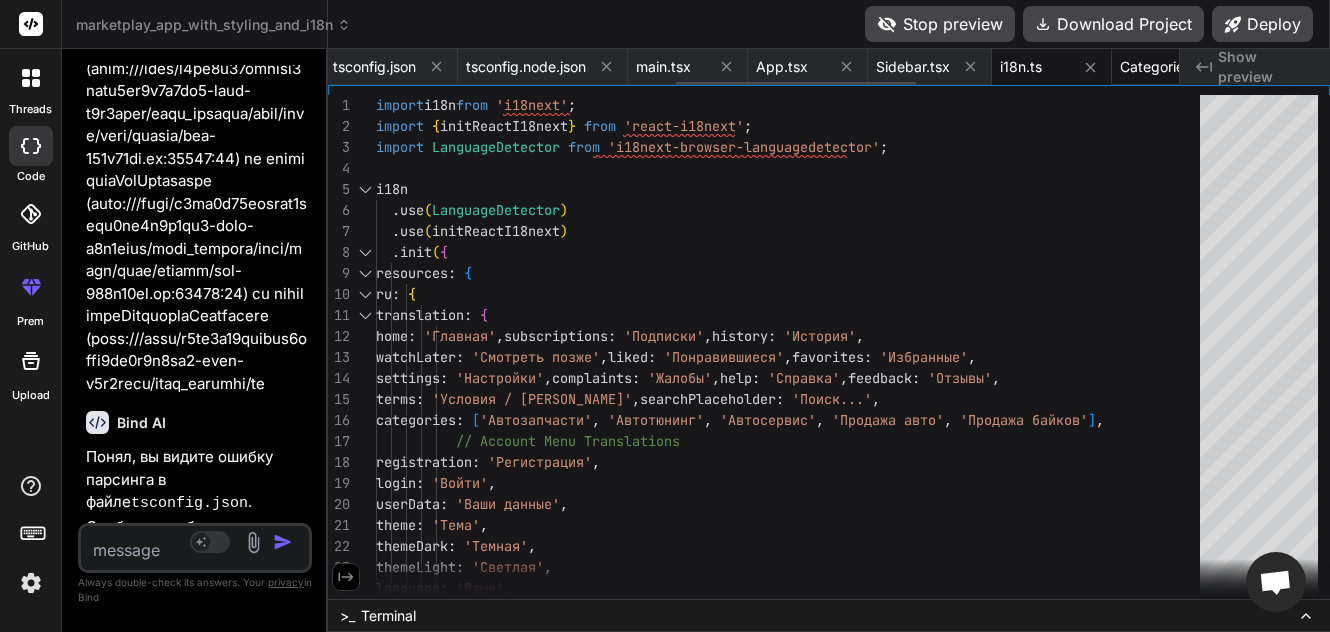 click on "CategoriesSection.tsx" at bounding box center (1192, 67) 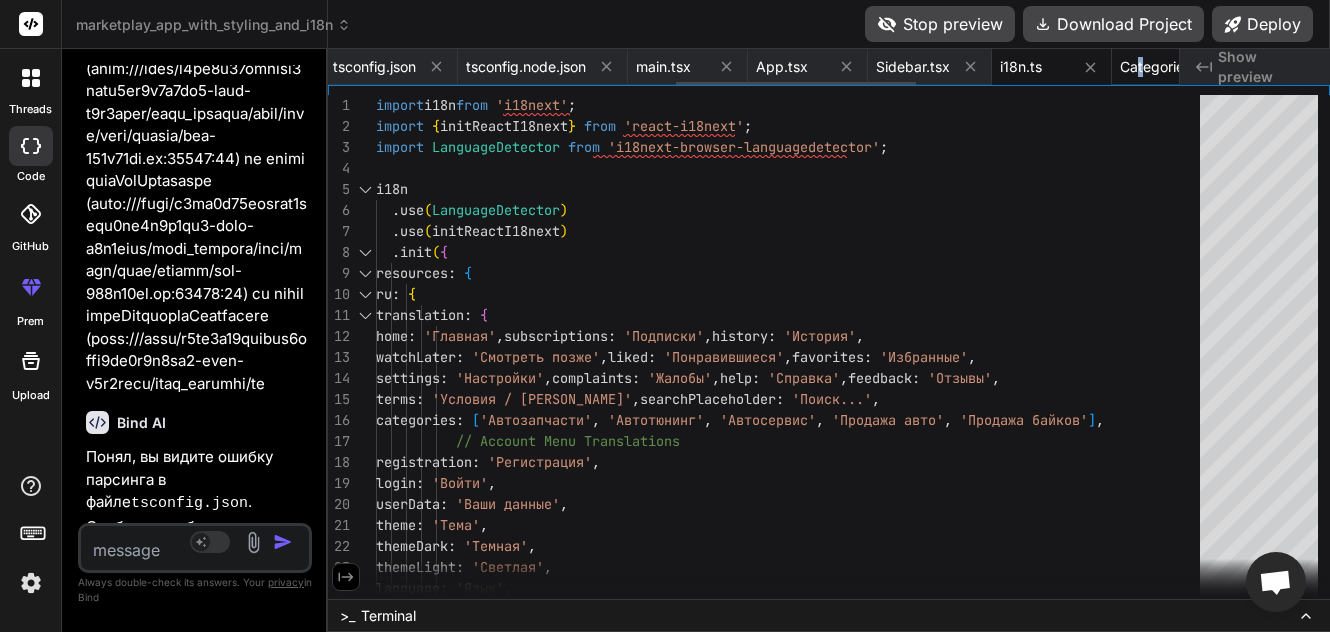 scroll, scrollTop: 0, scrollLeft: 1373, axis: horizontal 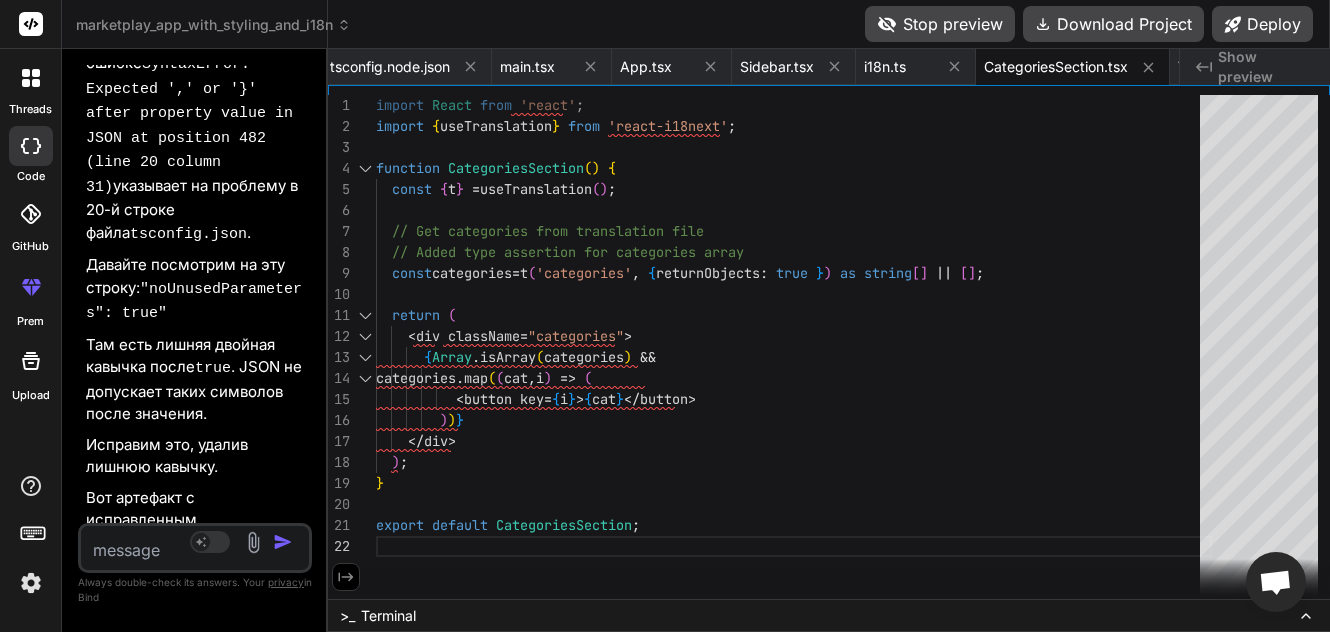 click at bounding box center (176, 544) 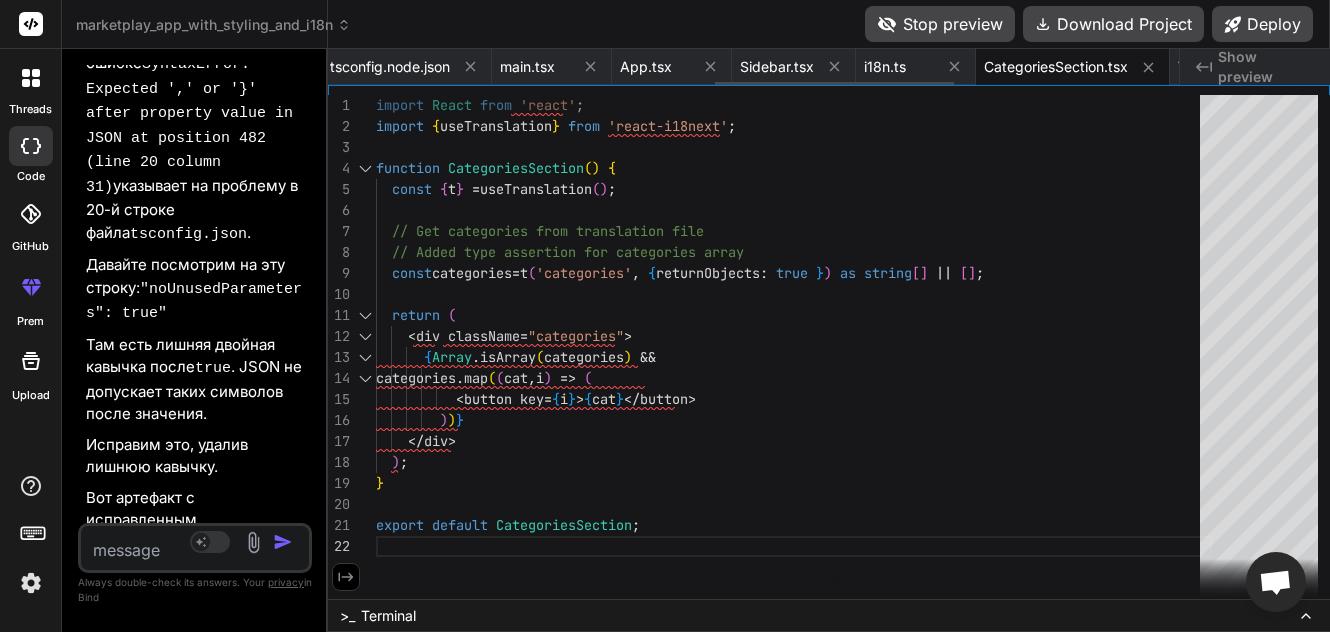 click on "CategoriesSection.tsx" at bounding box center [1073, 67] 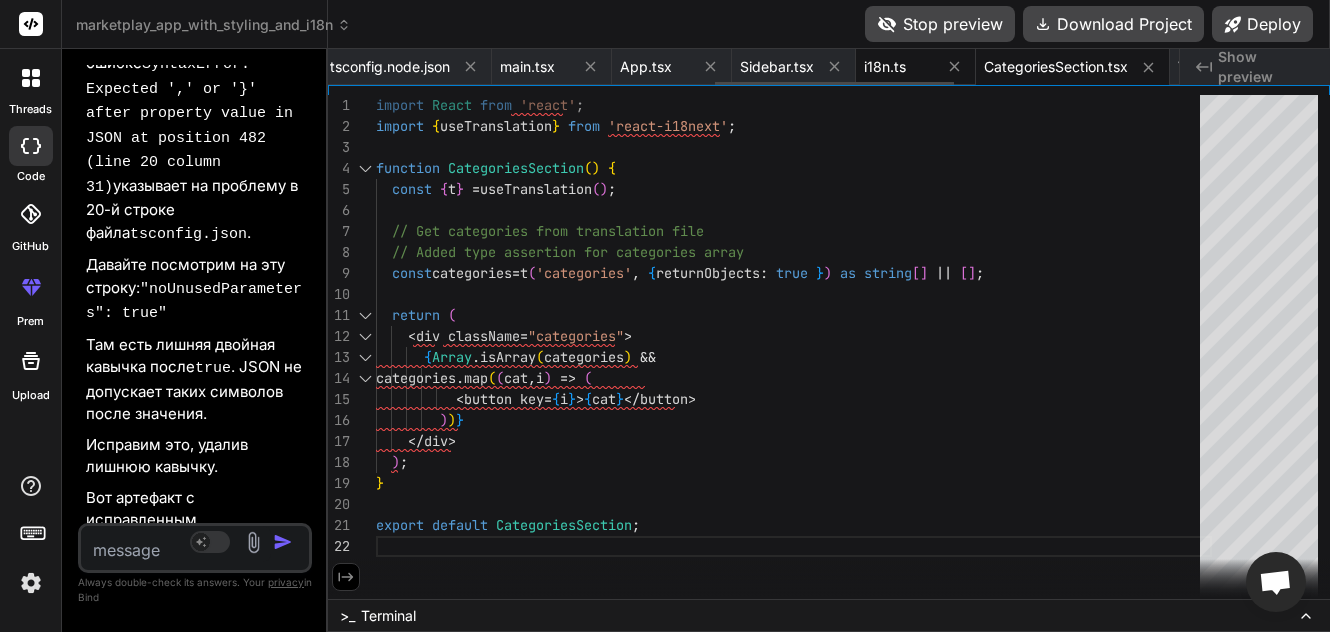 click on "i18n.ts" at bounding box center (885, 67) 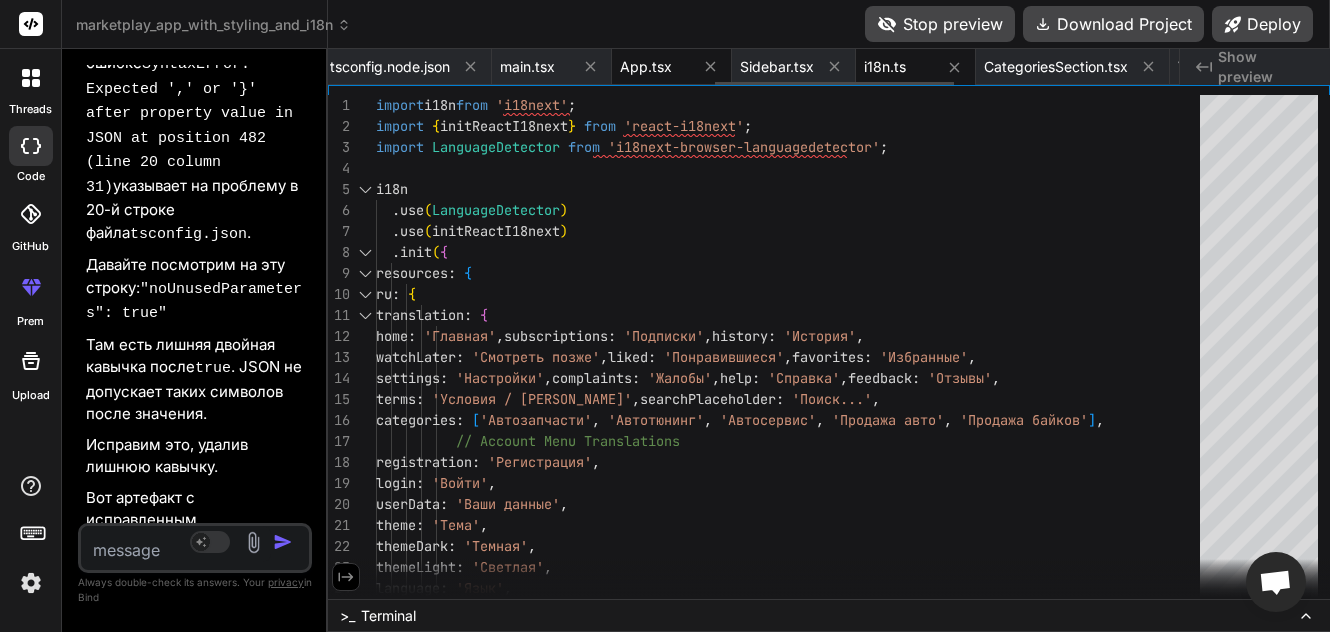 click on "App.tsx" at bounding box center [646, 67] 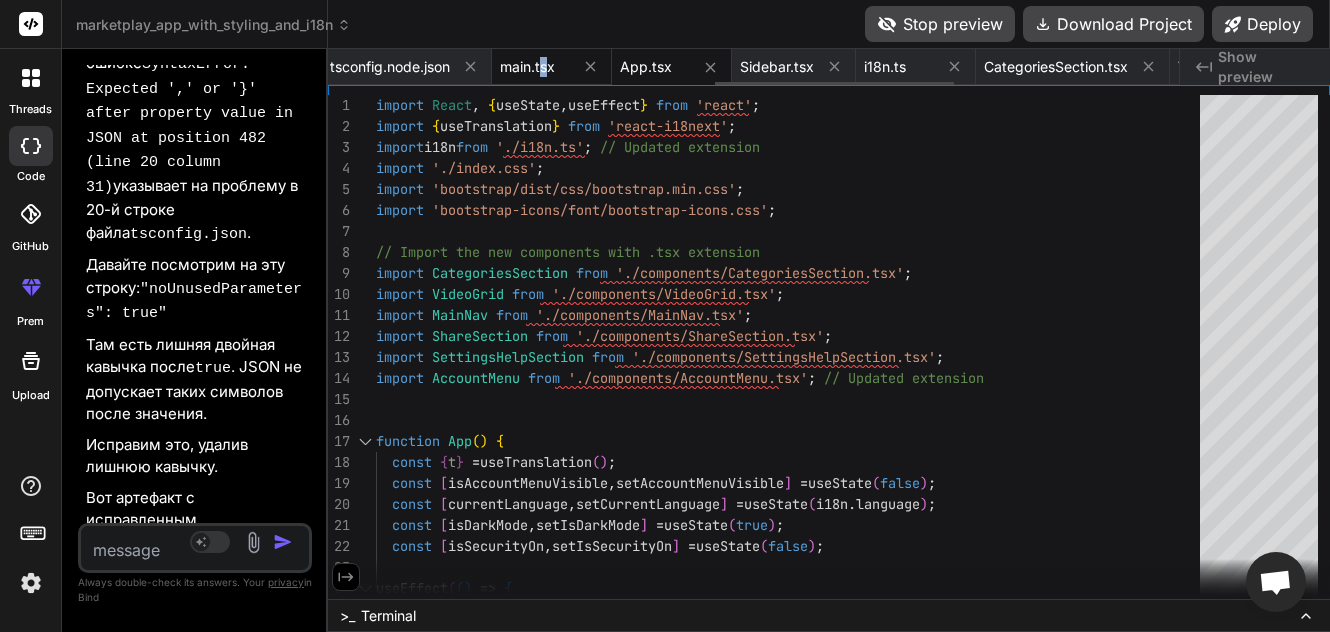 click on "main.tsx" at bounding box center [527, 67] 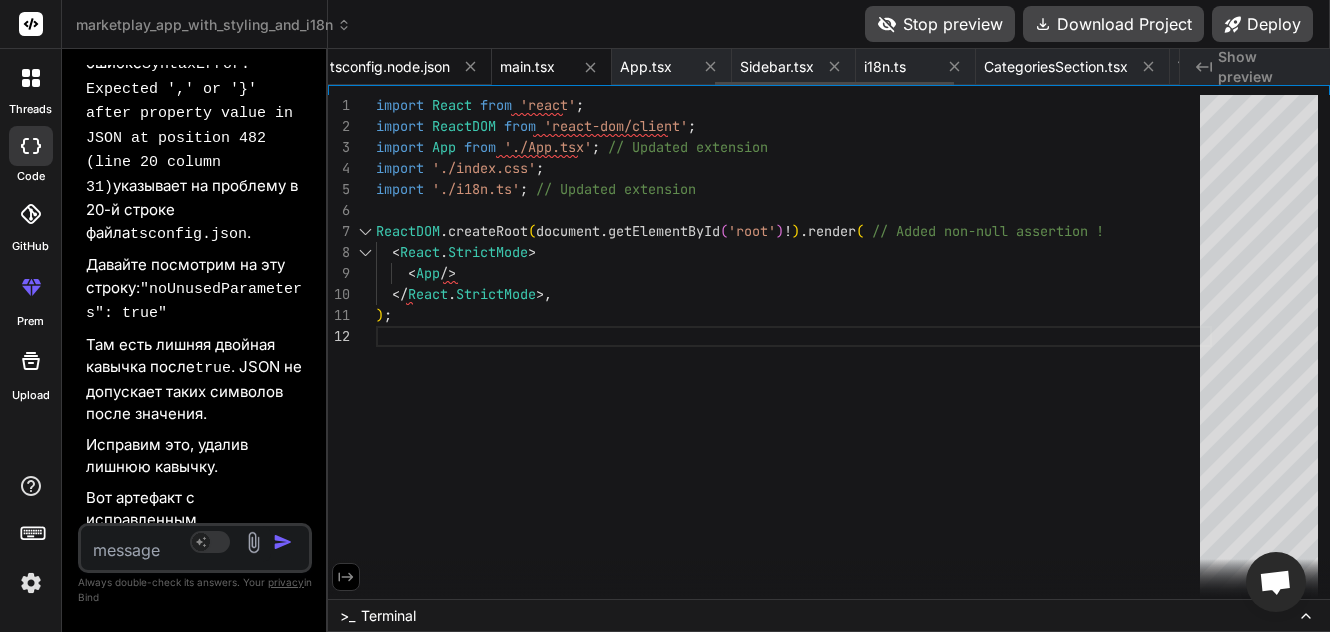click on "tsconfig.node.json" at bounding box center [390, 67] 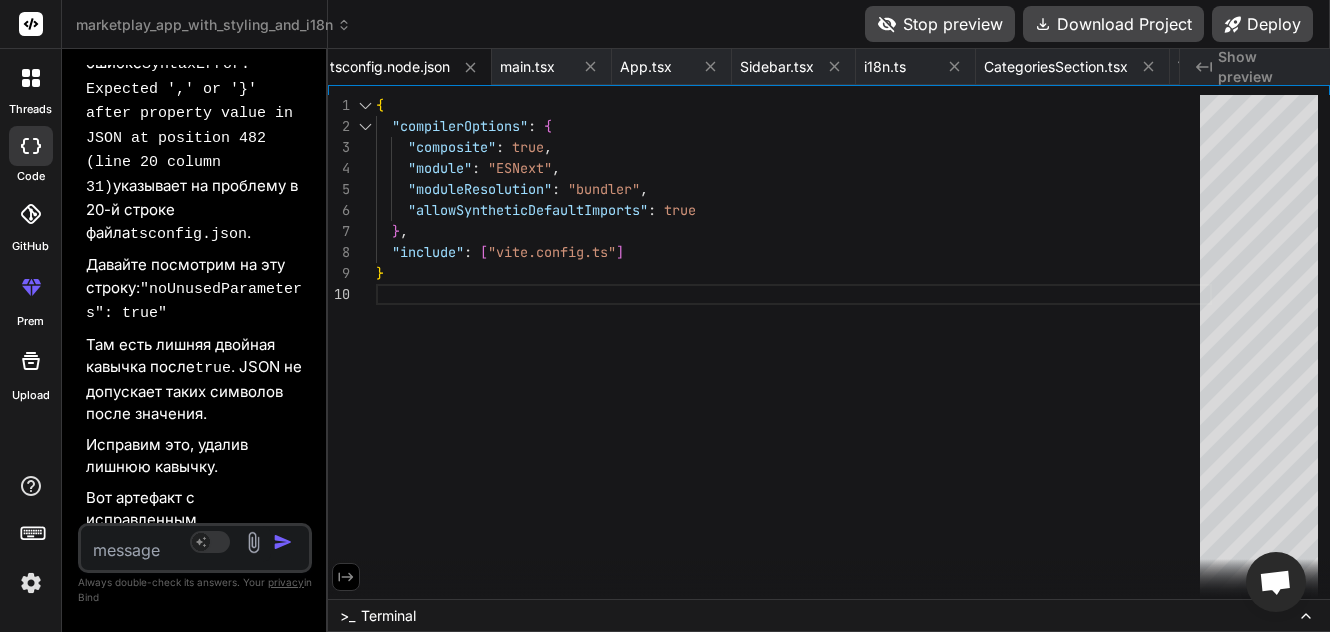 click at bounding box center (176, 544) 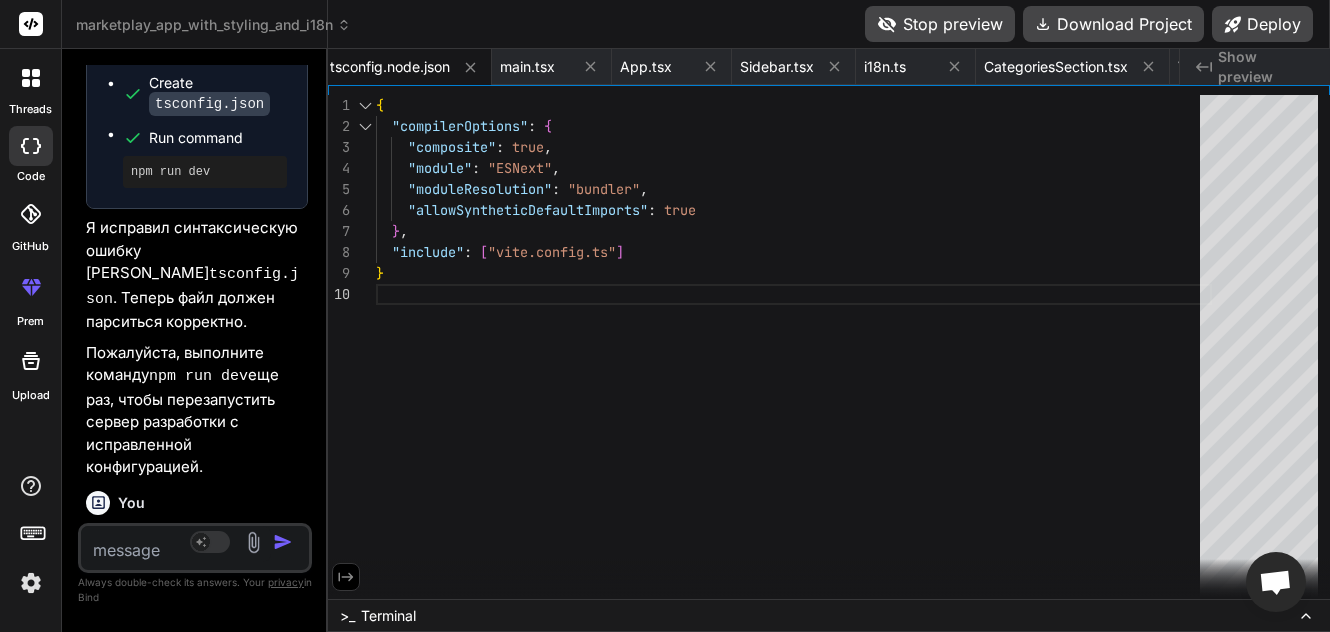 scroll, scrollTop: 57105, scrollLeft: 0, axis: vertical 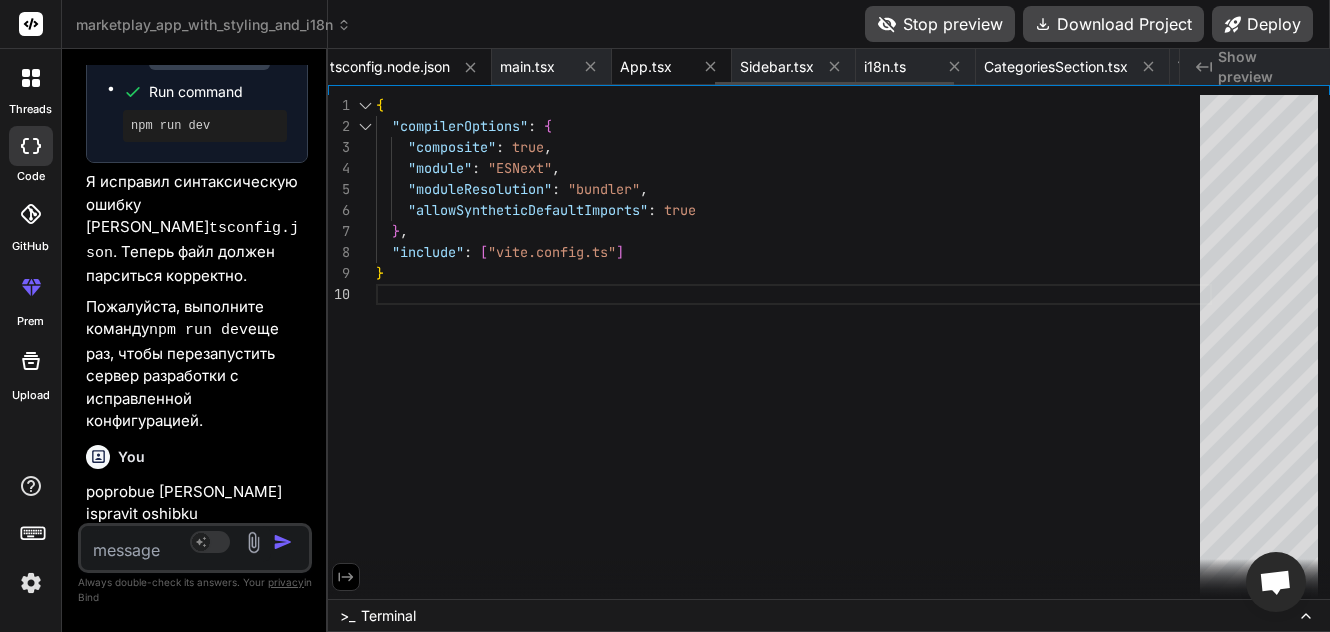 click on "App.tsx" at bounding box center [646, 67] 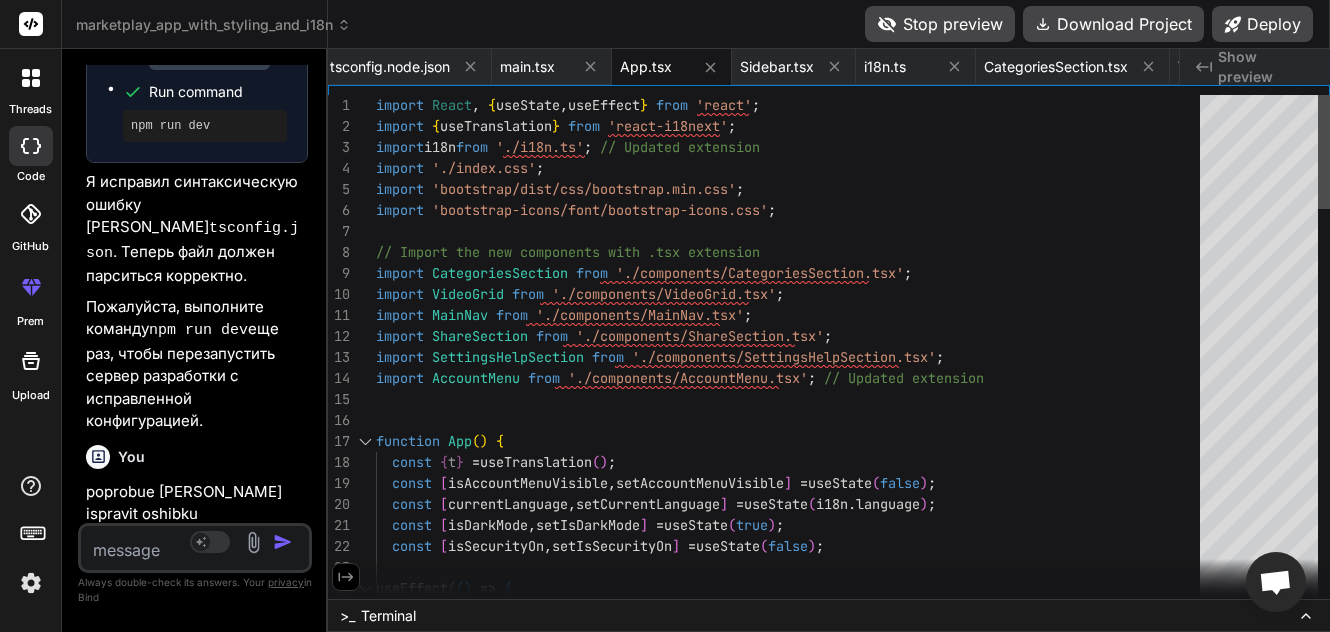click at bounding box center (1259, 352) 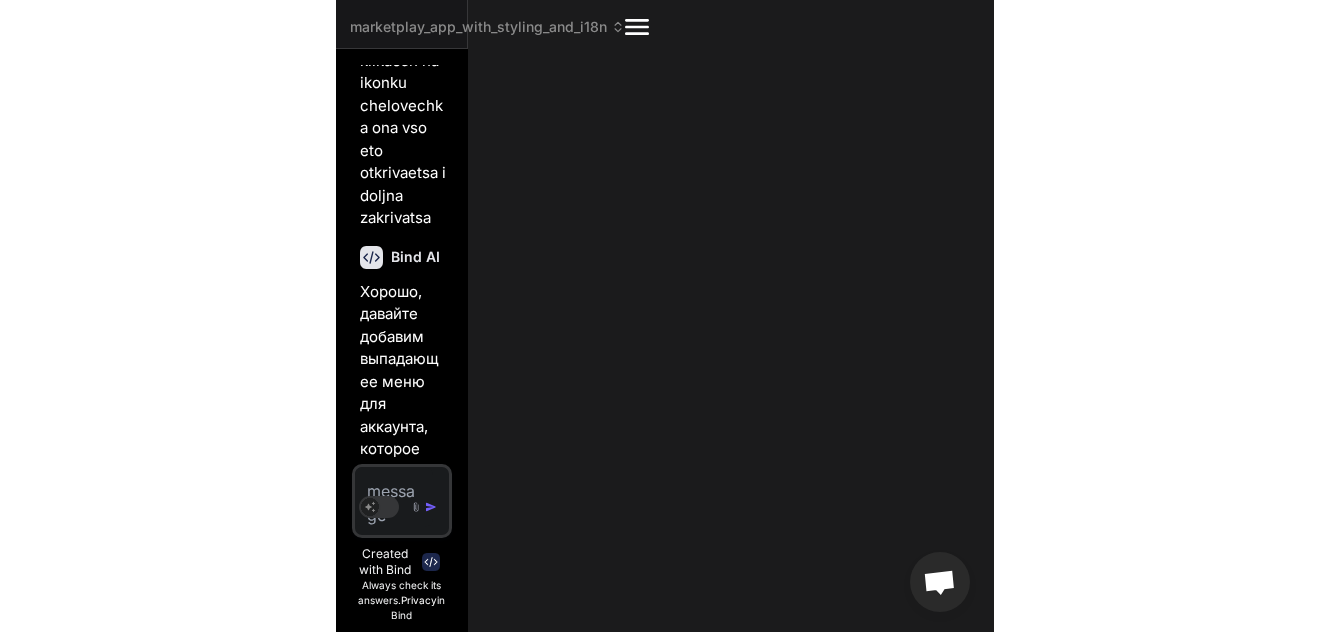 scroll, scrollTop: 154648, scrollLeft: 0, axis: vertical 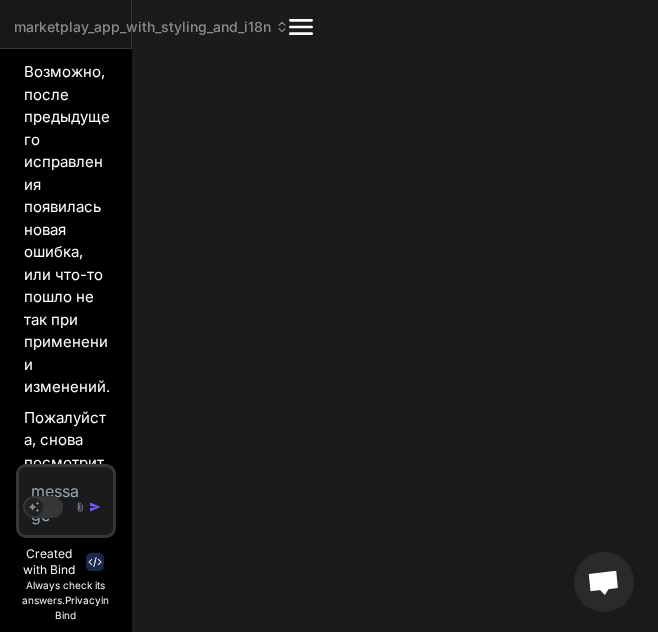 drag, startPoint x: 587, startPoint y: 379, endPoint x: 598, endPoint y: 375, distance: 11.7046995 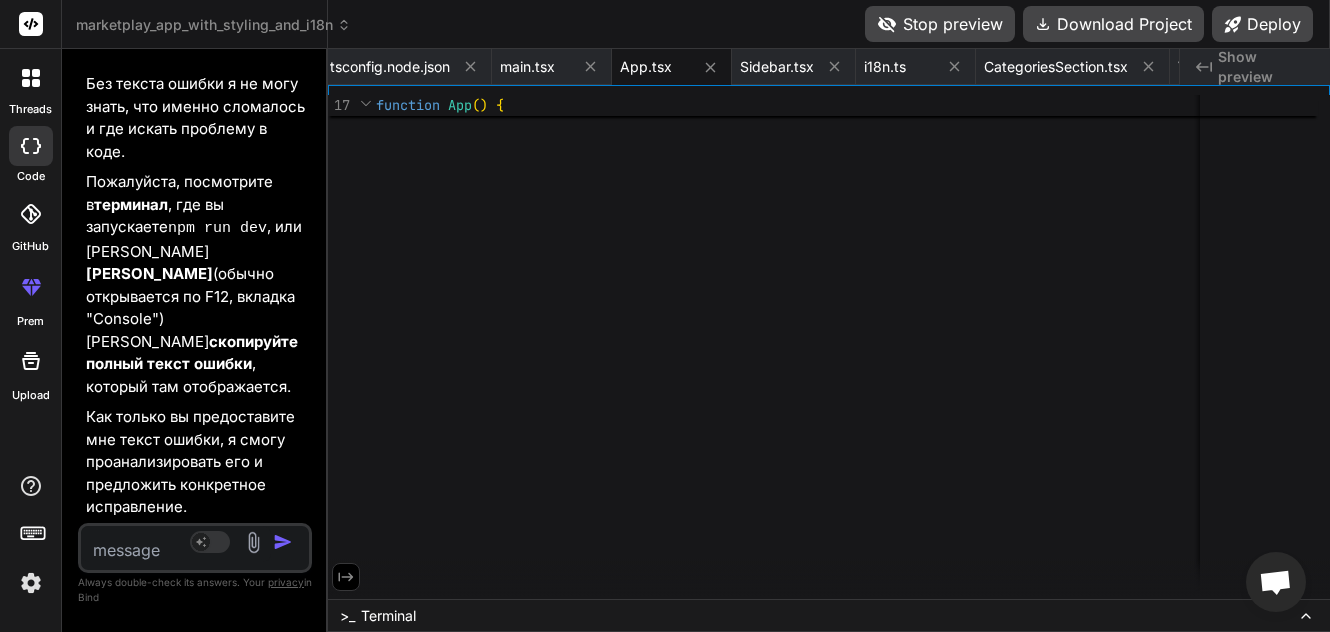 scroll, scrollTop: 57105, scrollLeft: 0, axis: vertical 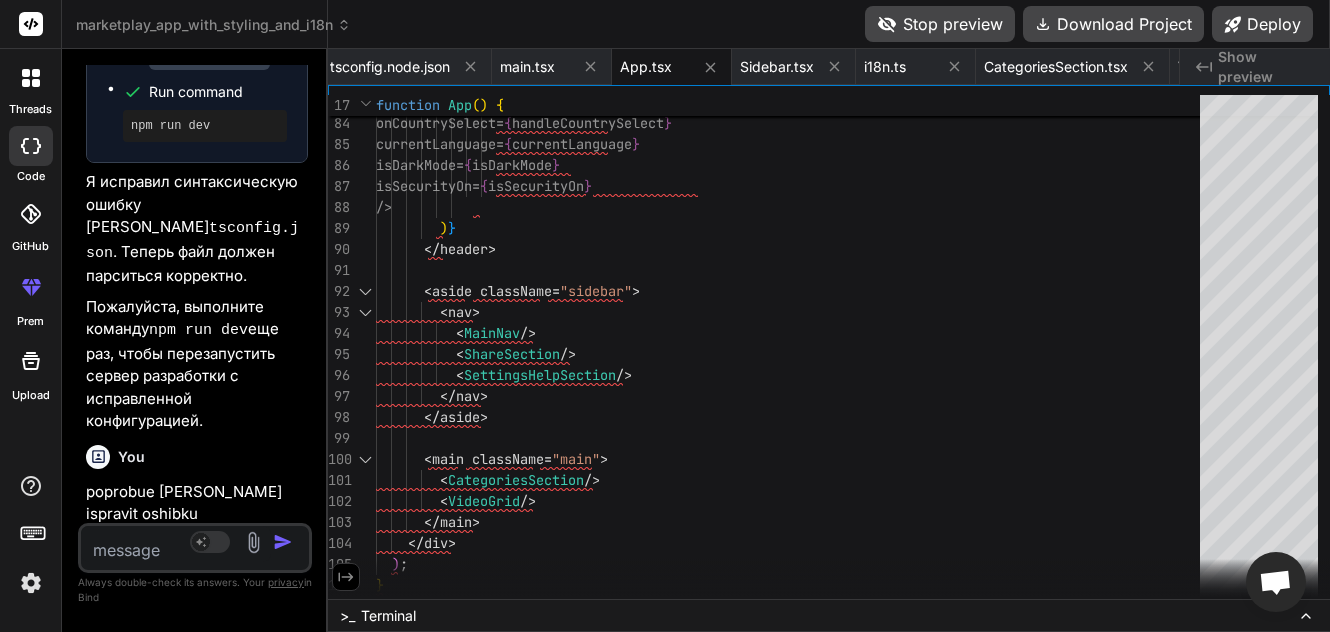 click at bounding box center [176, 544] 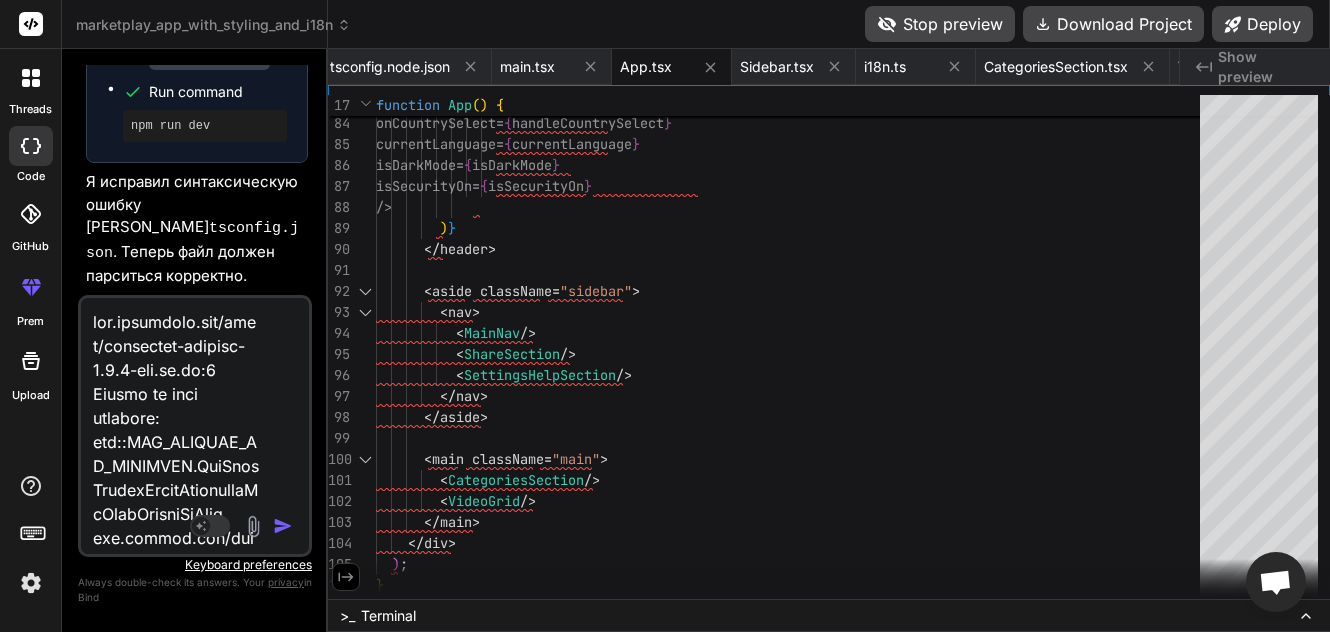 scroll, scrollTop: 49610, scrollLeft: 0, axis: vertical 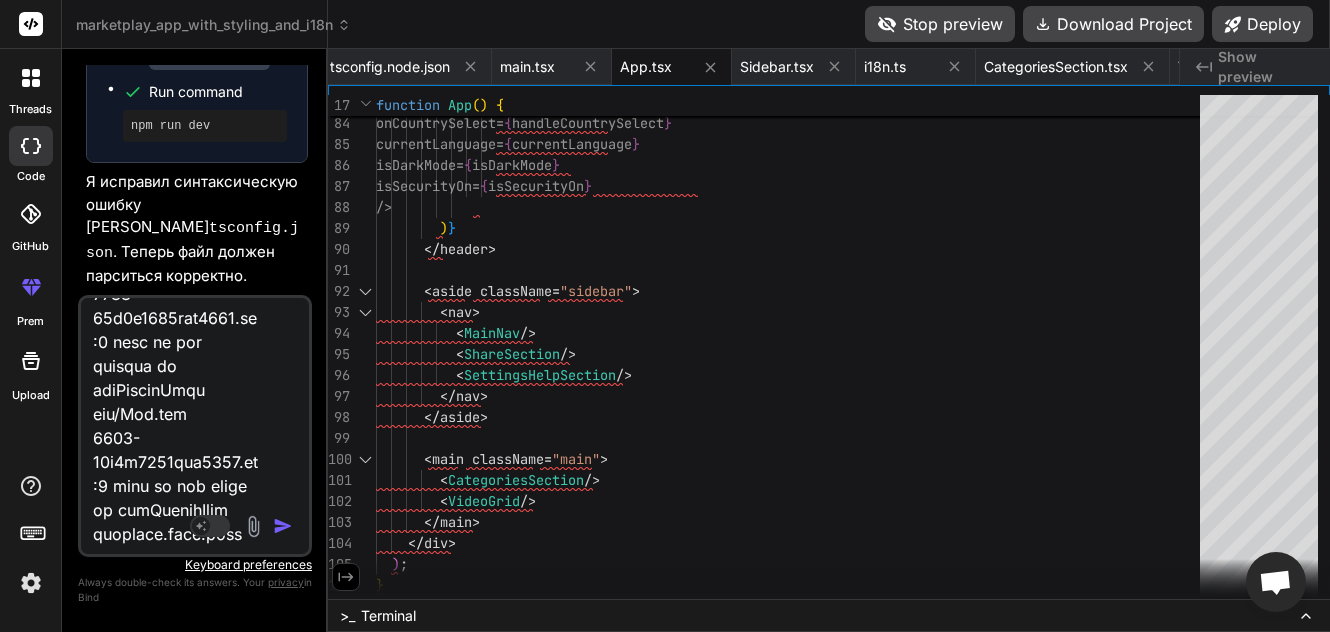 click at bounding box center [283, 526] 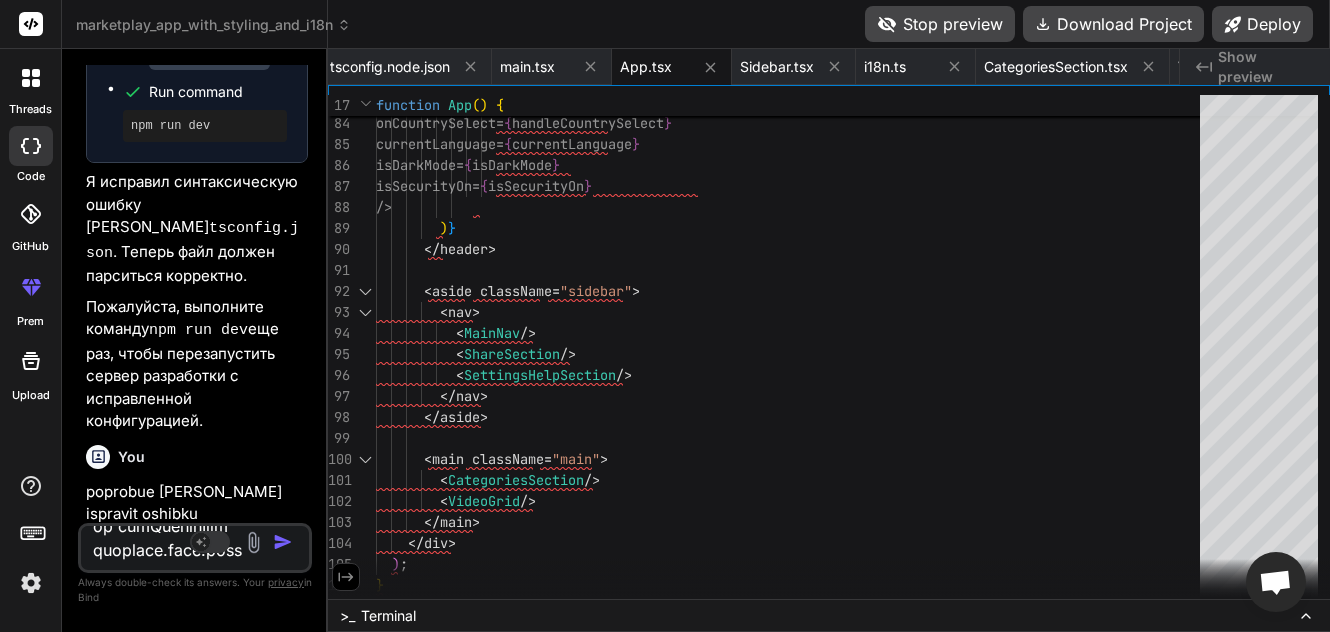 scroll, scrollTop: 0, scrollLeft: 0, axis: both 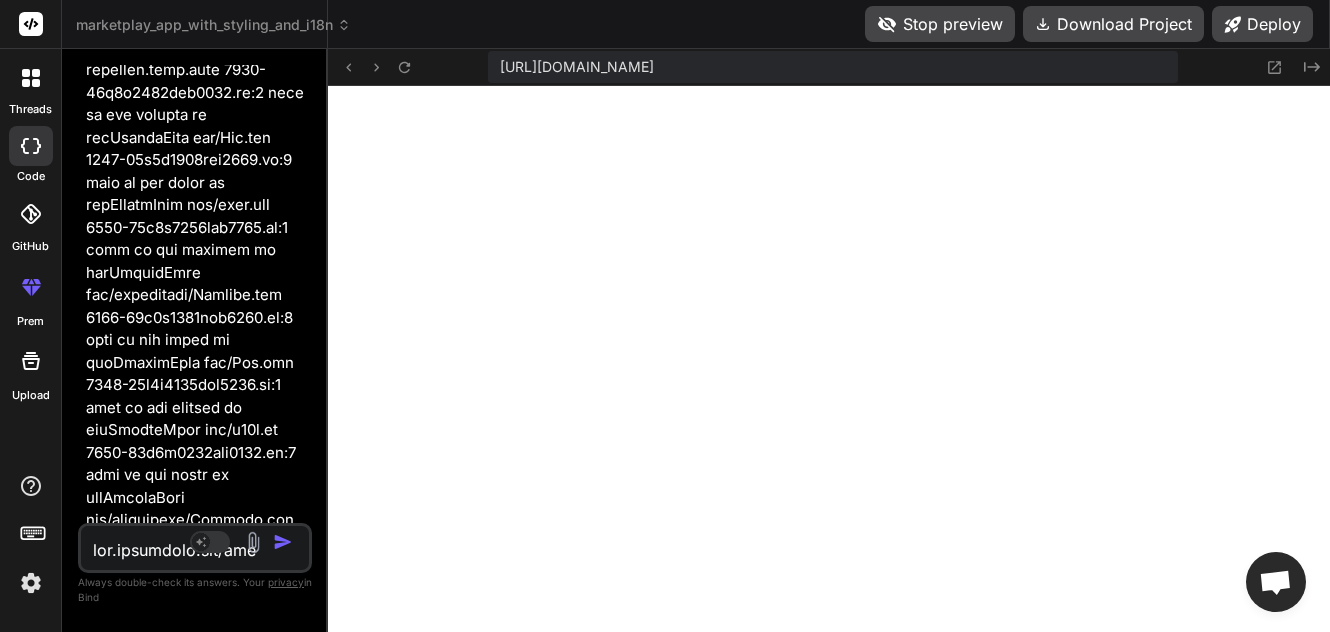 click at bounding box center [176, 544] 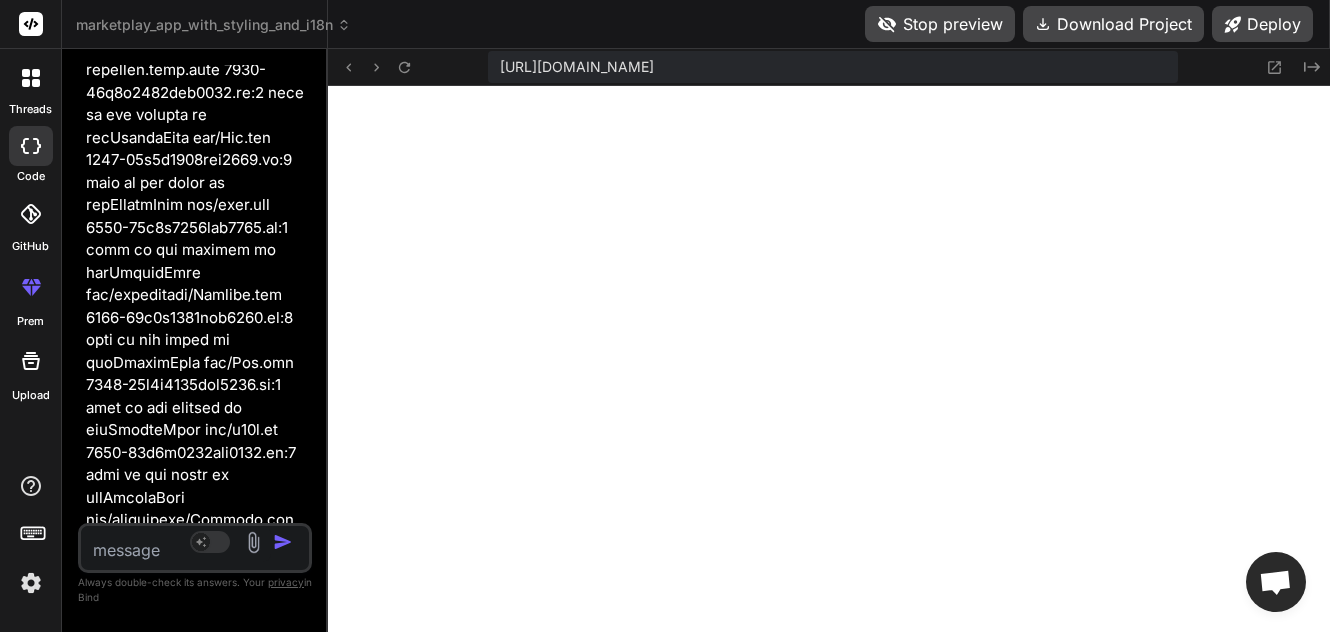scroll, scrollTop: 0, scrollLeft: 0, axis: both 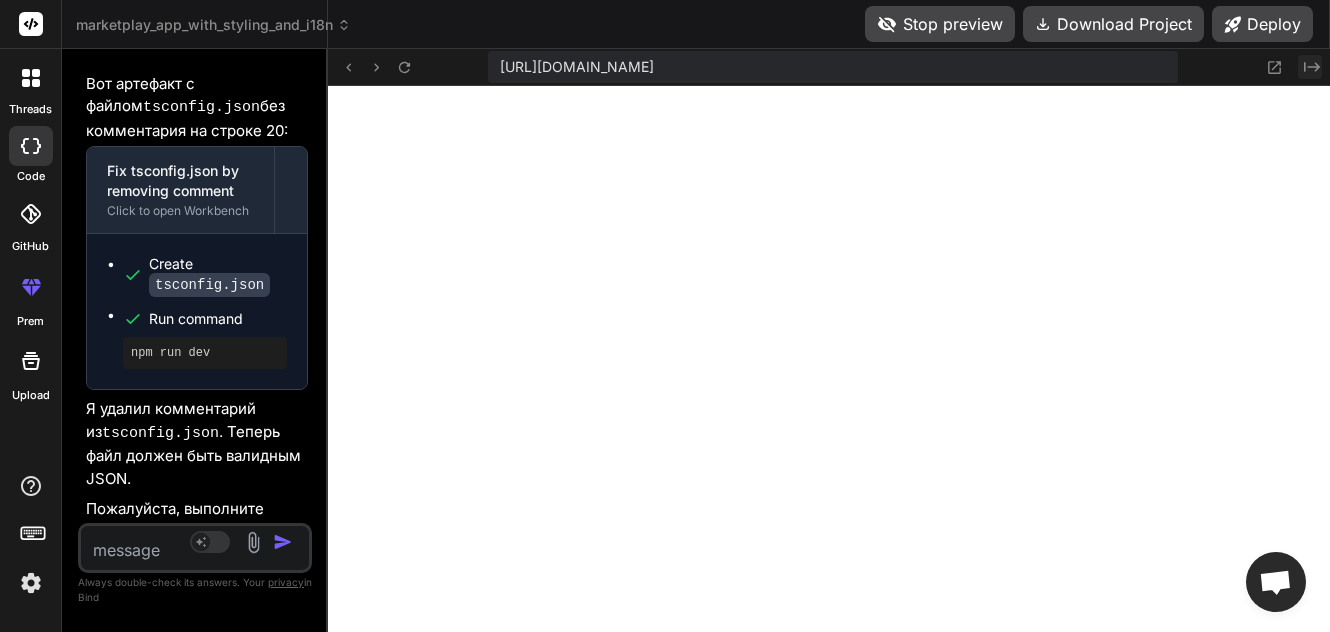 click on "Created with Pixso." 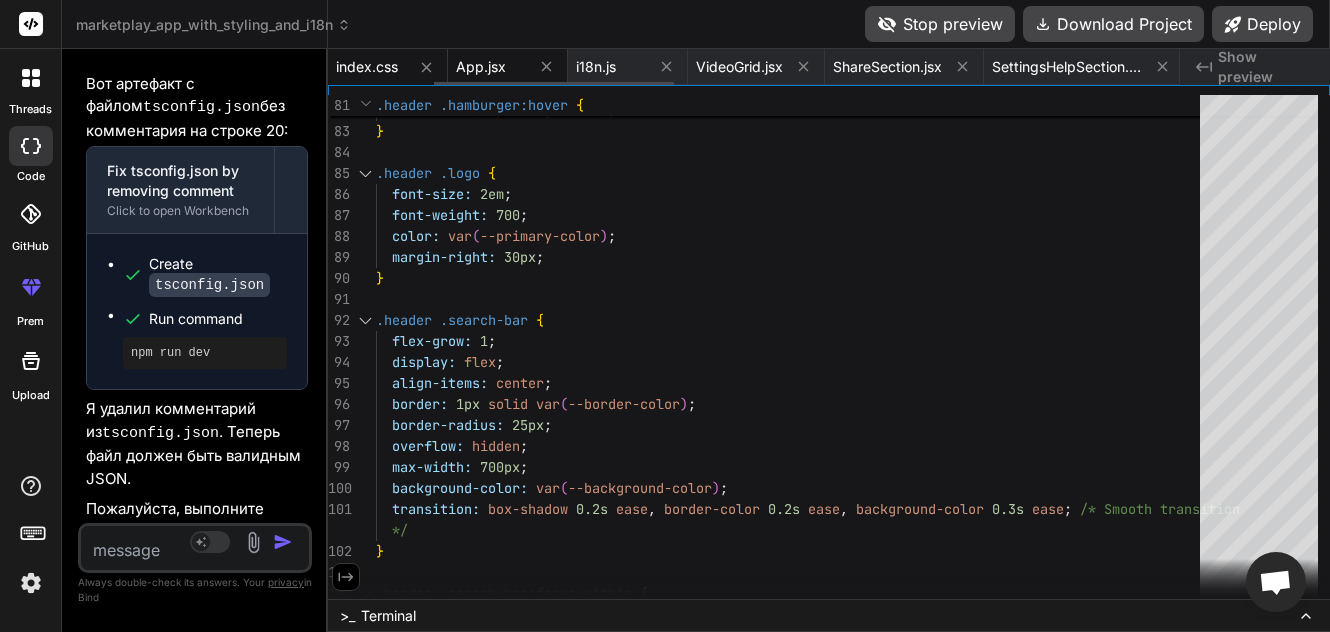 click on "App.jsx" at bounding box center (491, 67) 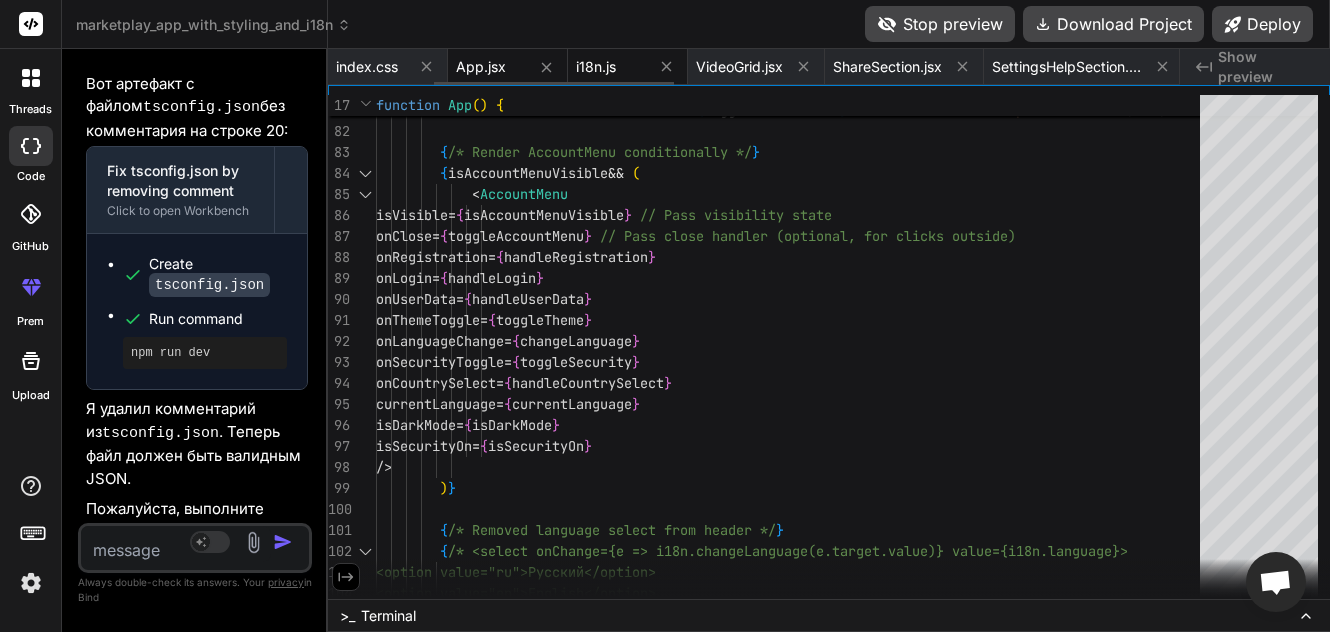click on "i18n.js" at bounding box center (611, 67) 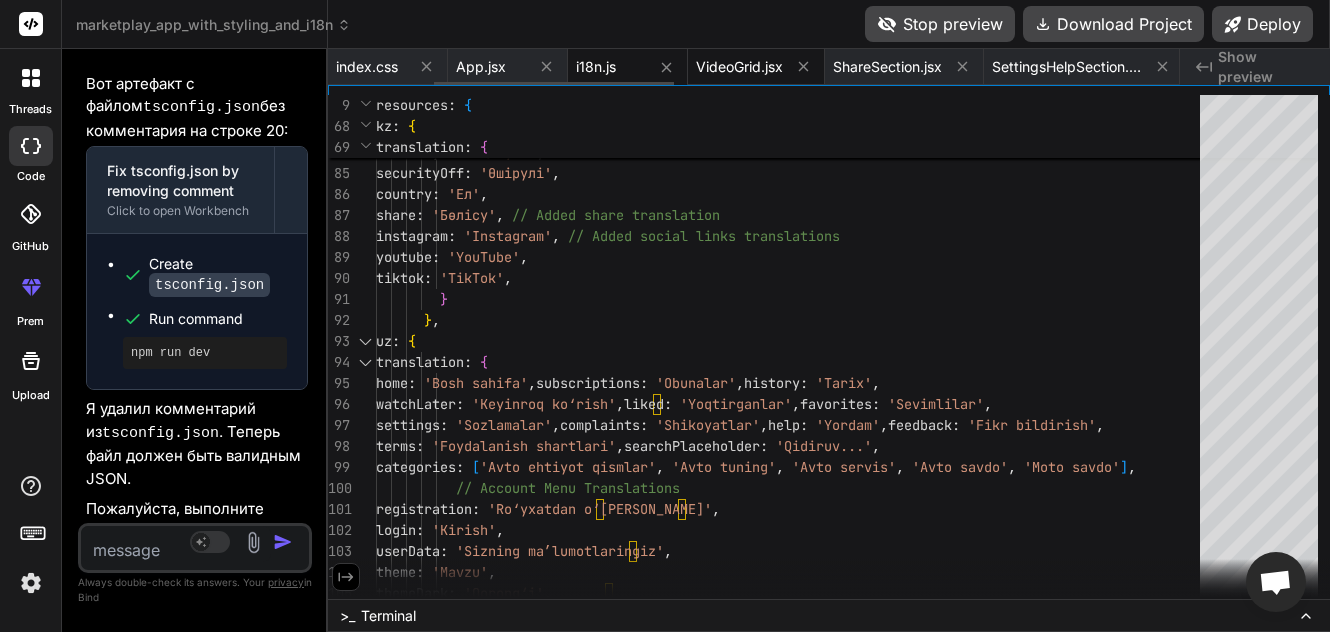 click on "VideoGrid.jsx" at bounding box center [739, 67] 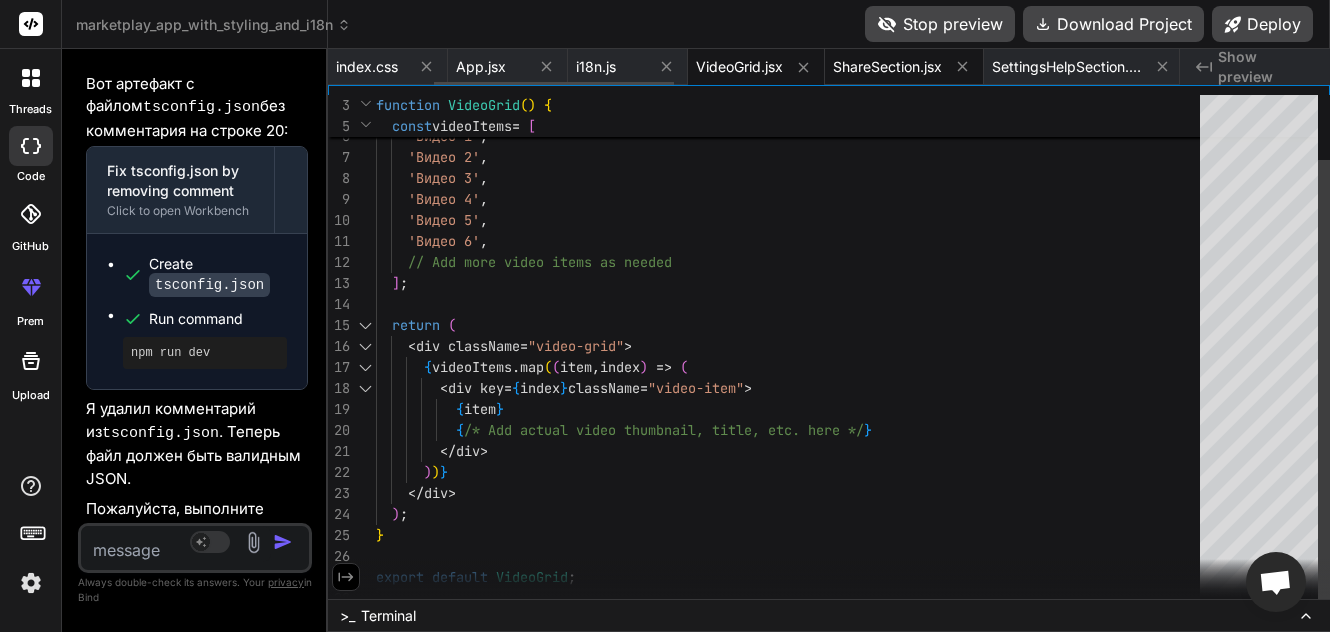 click on "ShareSection.jsx" at bounding box center (887, 67) 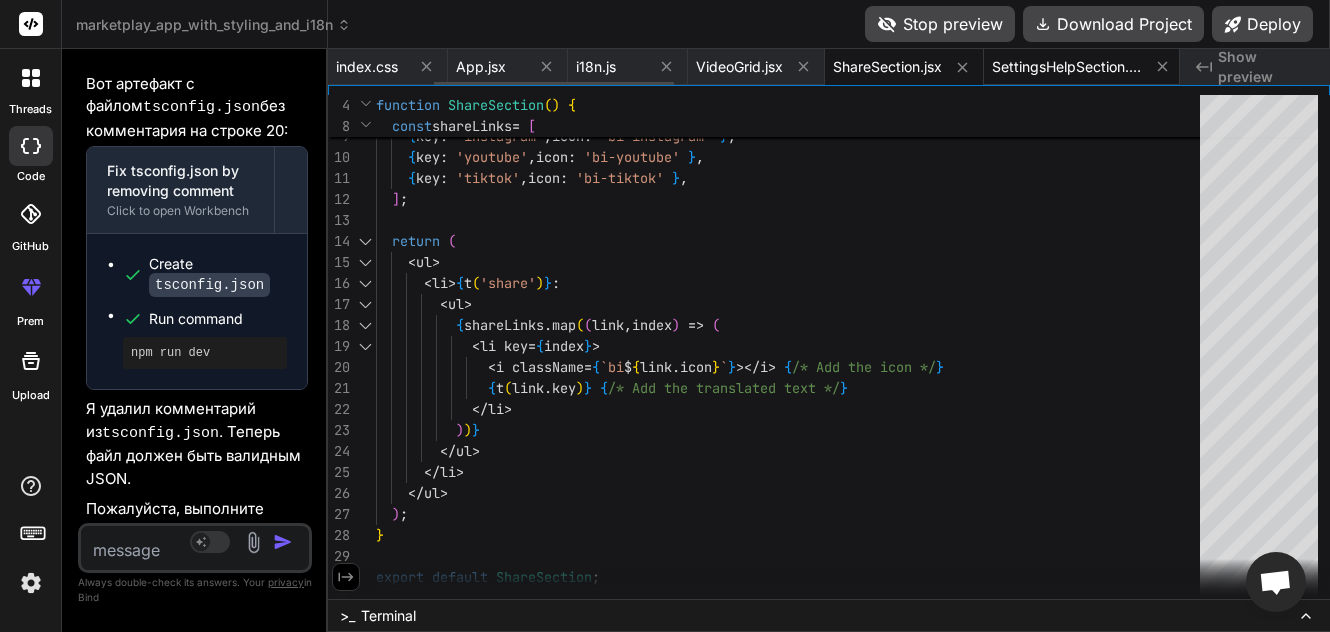 click on "SettingsHelpSection.jsx" at bounding box center (1067, 67) 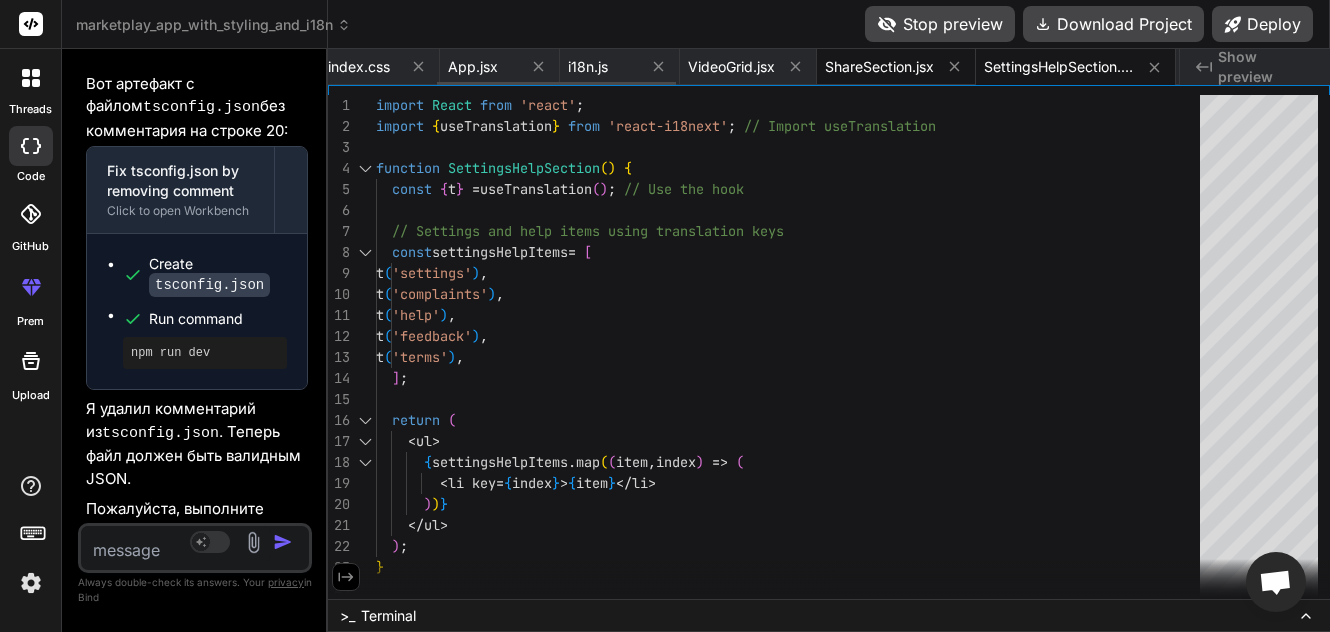 click on "ShareSection.jsx" at bounding box center (879, 67) 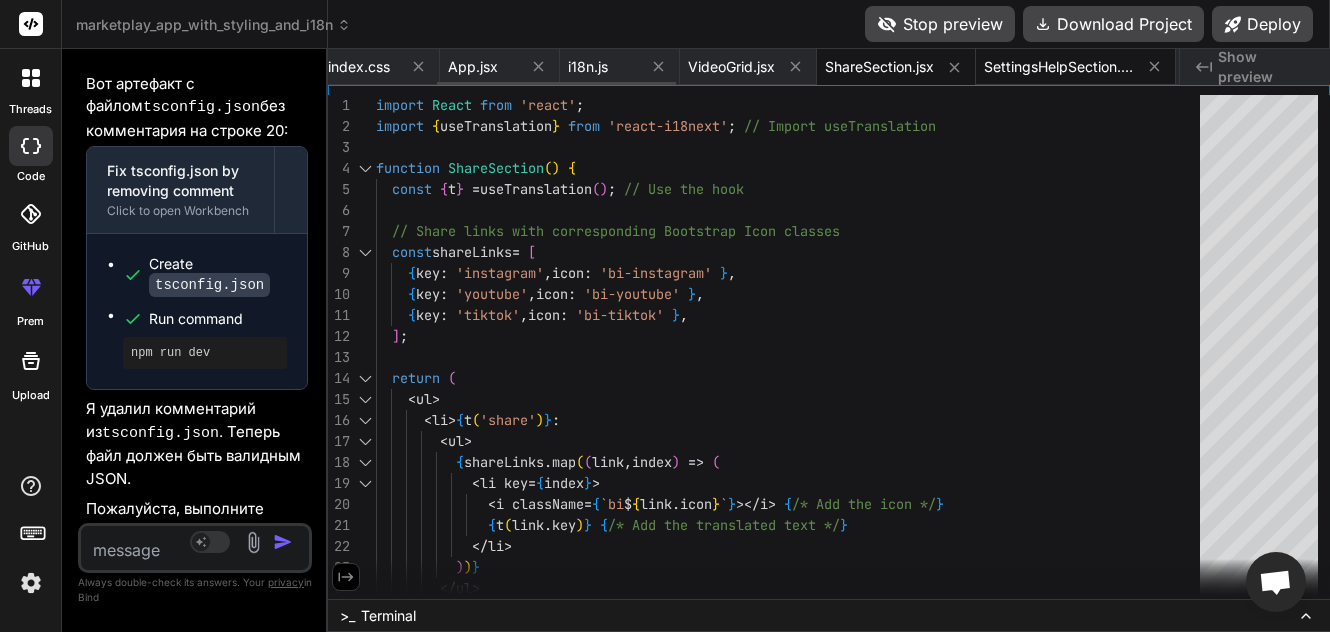 click on "SettingsHelpSection.jsx" at bounding box center (1059, 67) 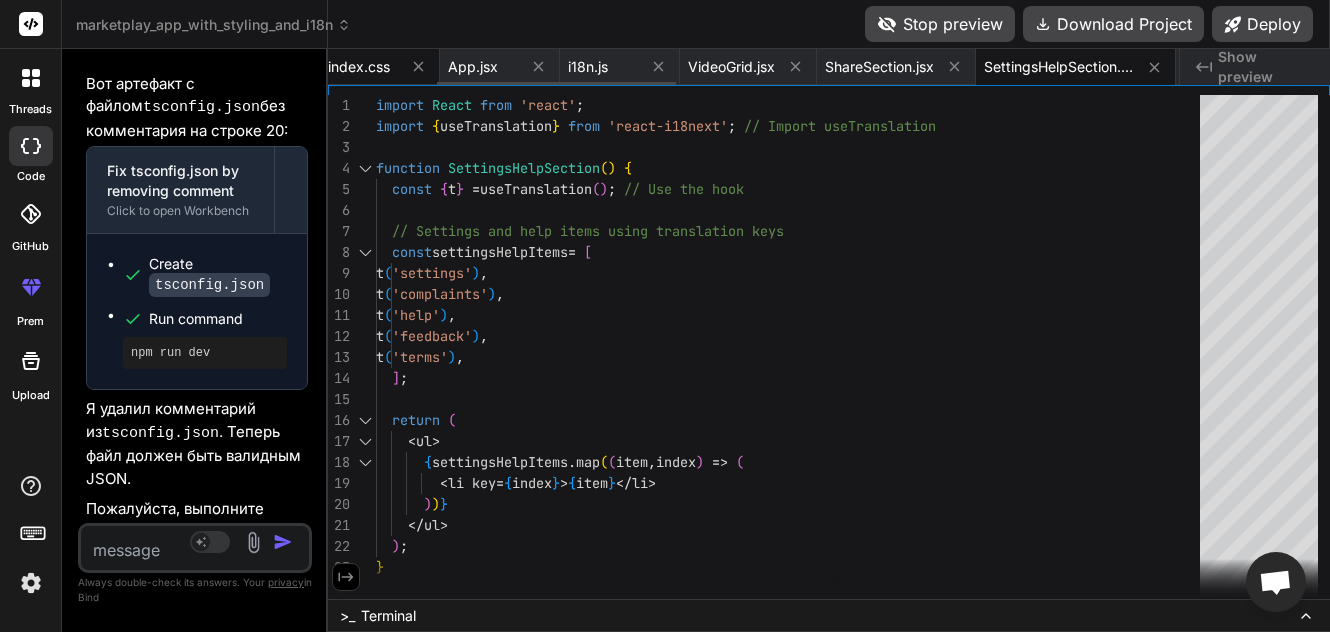 click on "index.css" at bounding box center (359, 67) 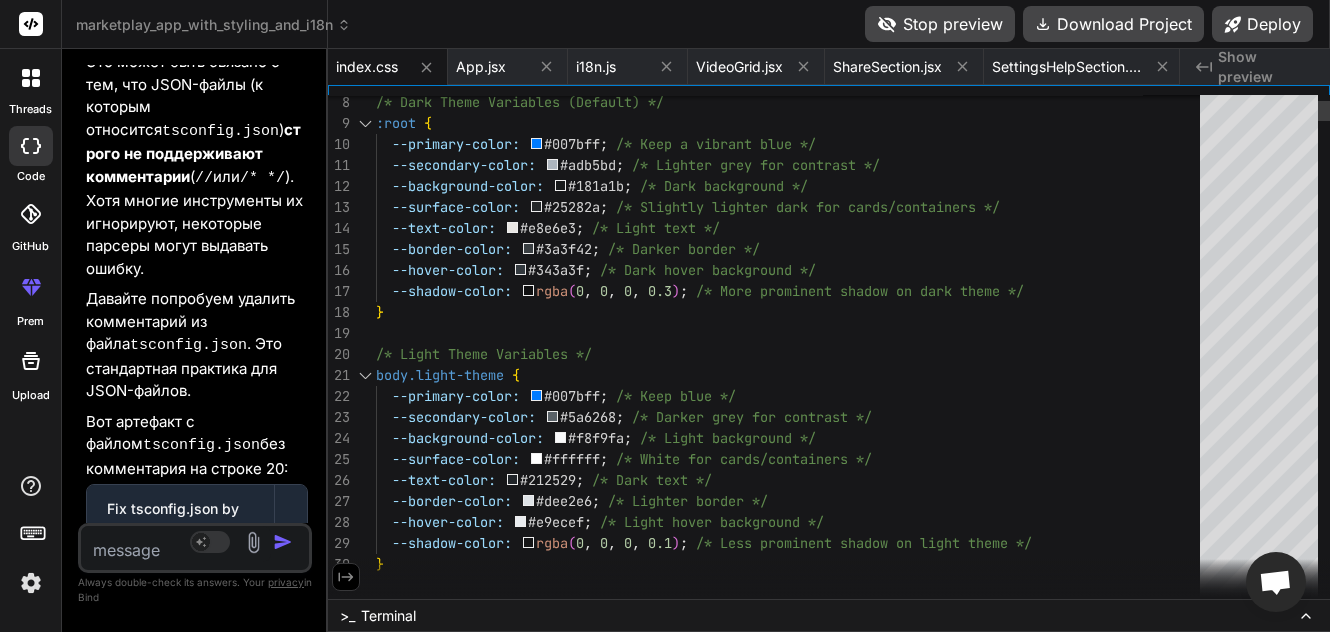 scroll, scrollTop: 86301, scrollLeft: 0, axis: vertical 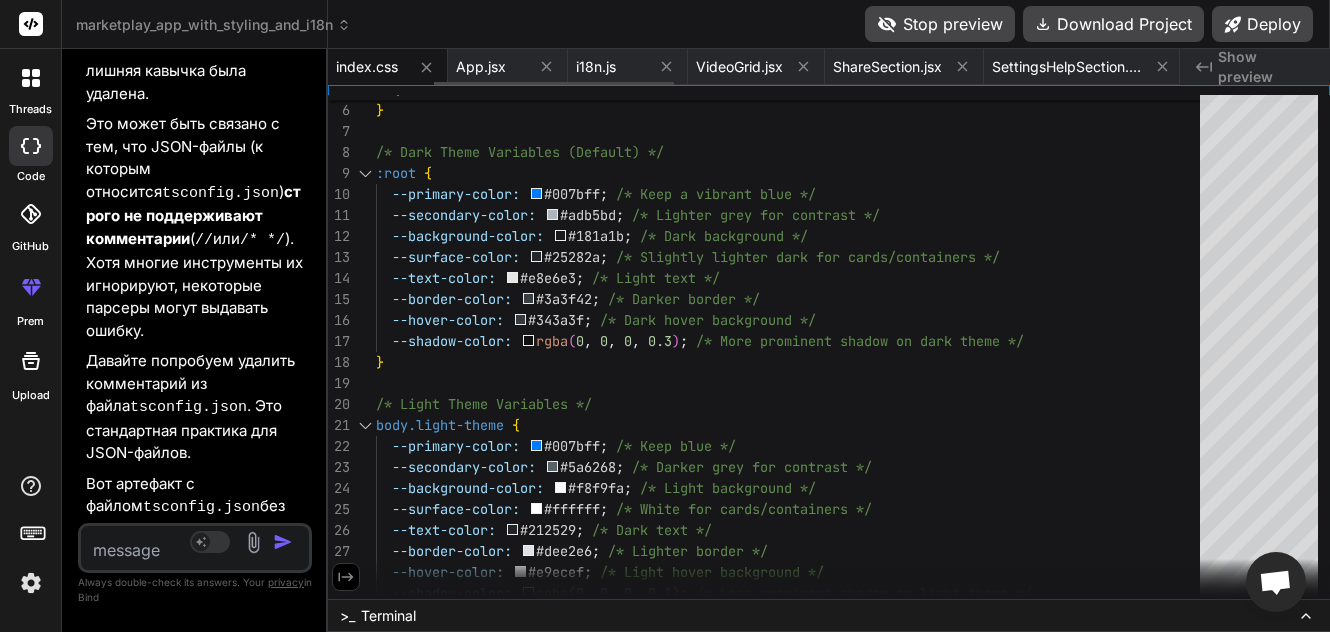 click on "index.css" at bounding box center [367, 67] 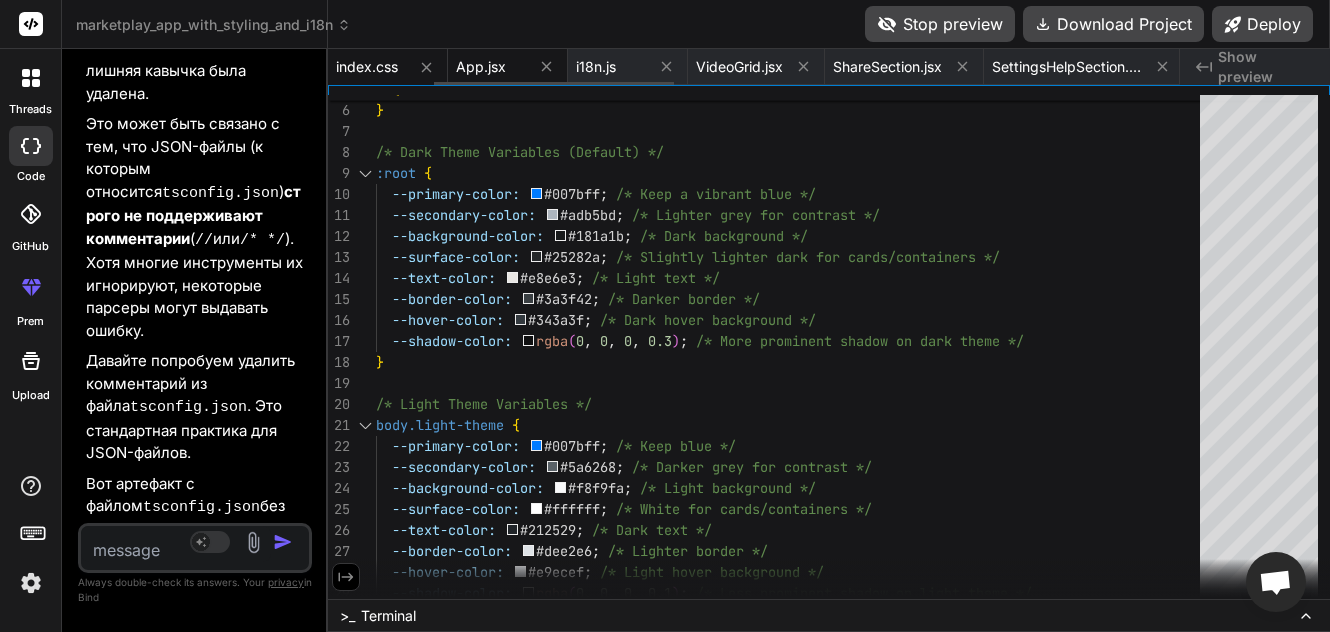 click on "App.jsx" at bounding box center (481, 67) 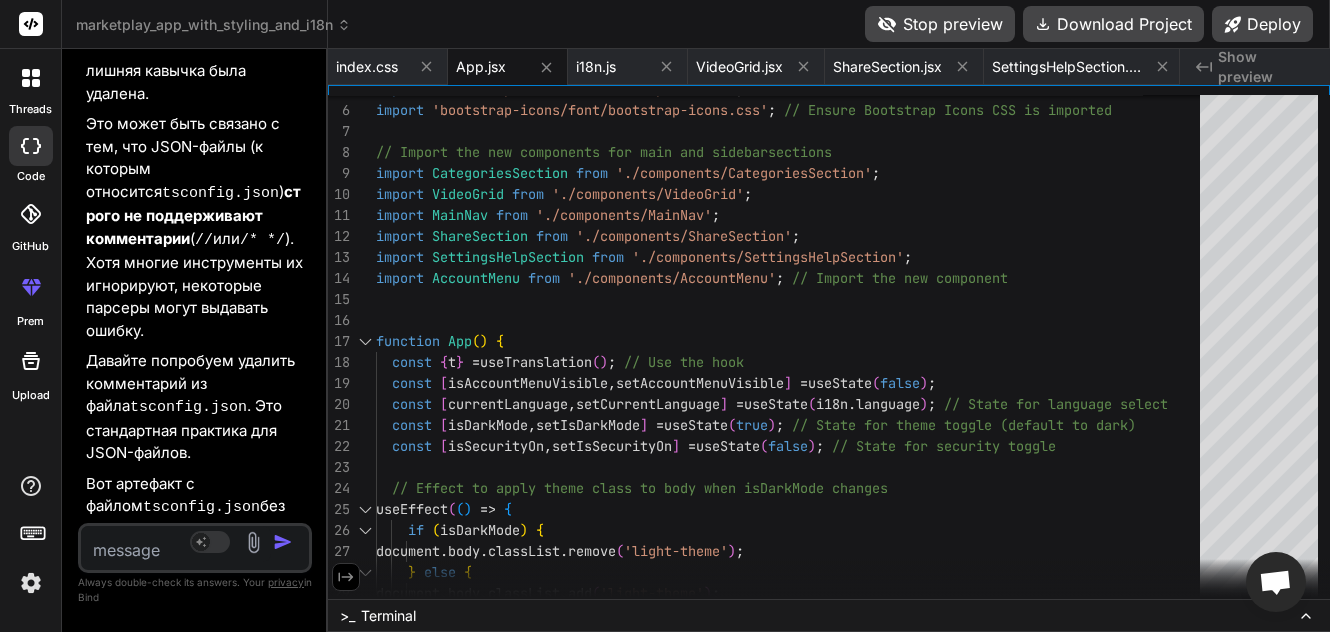 click at bounding box center (176, 544) 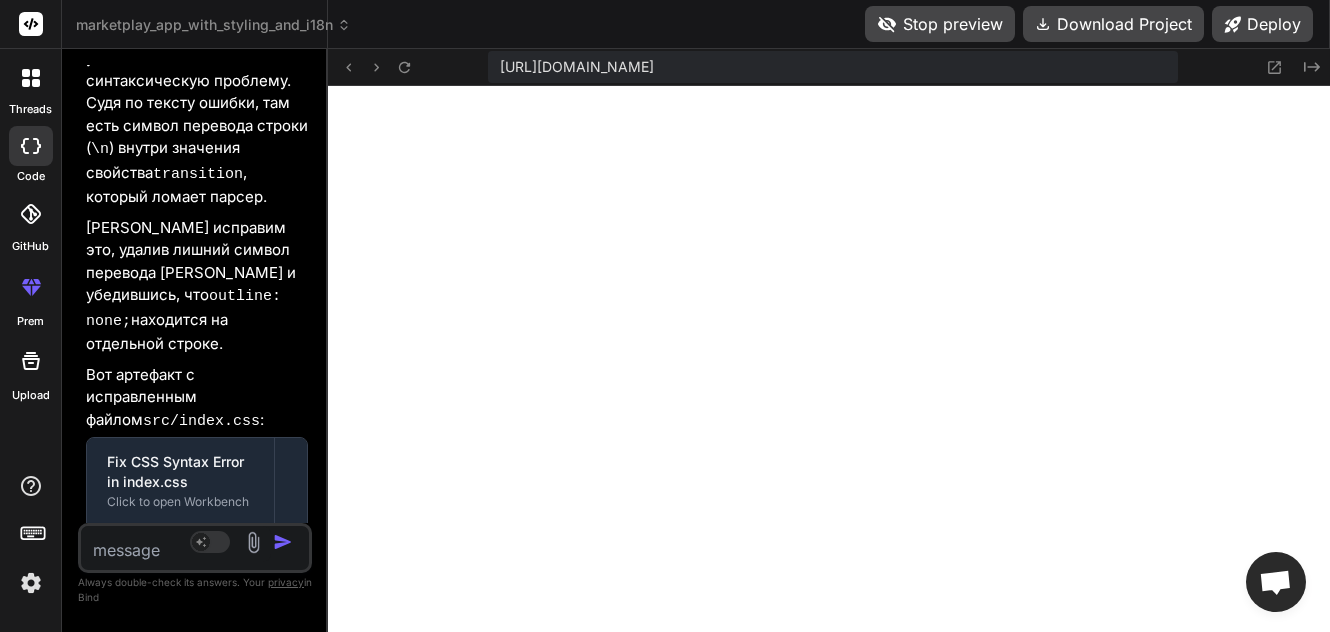 scroll, scrollTop: 89116, scrollLeft: 0, axis: vertical 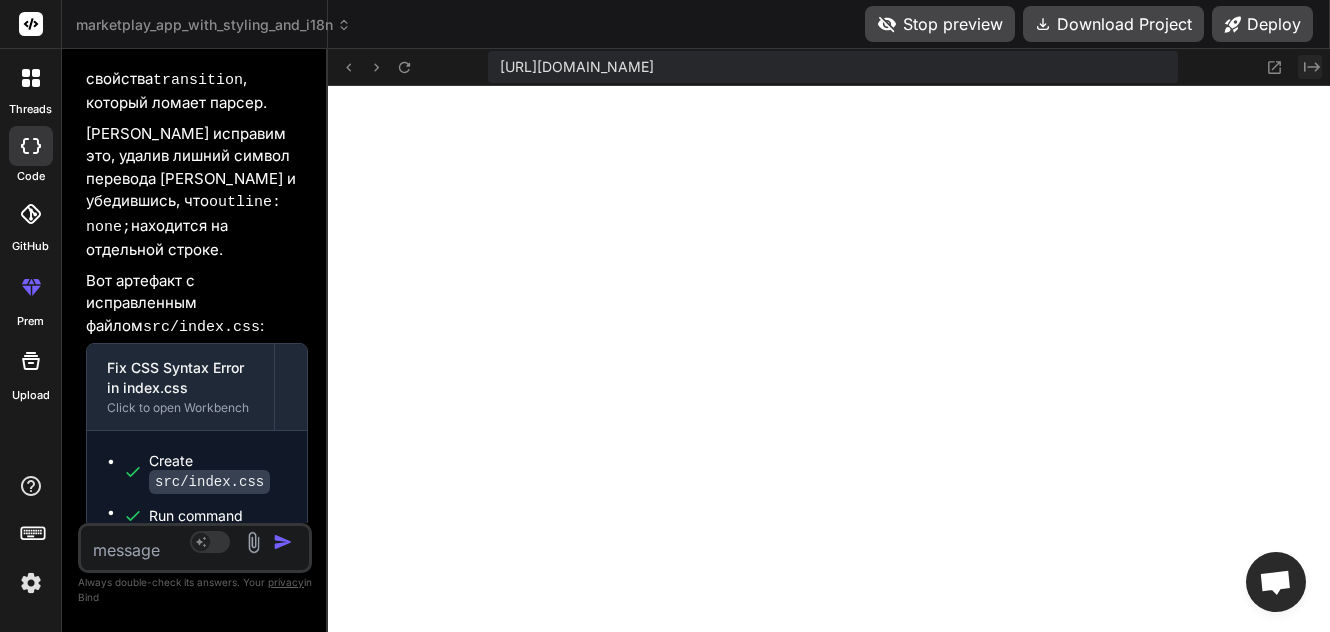 click on "Created with Pixso." 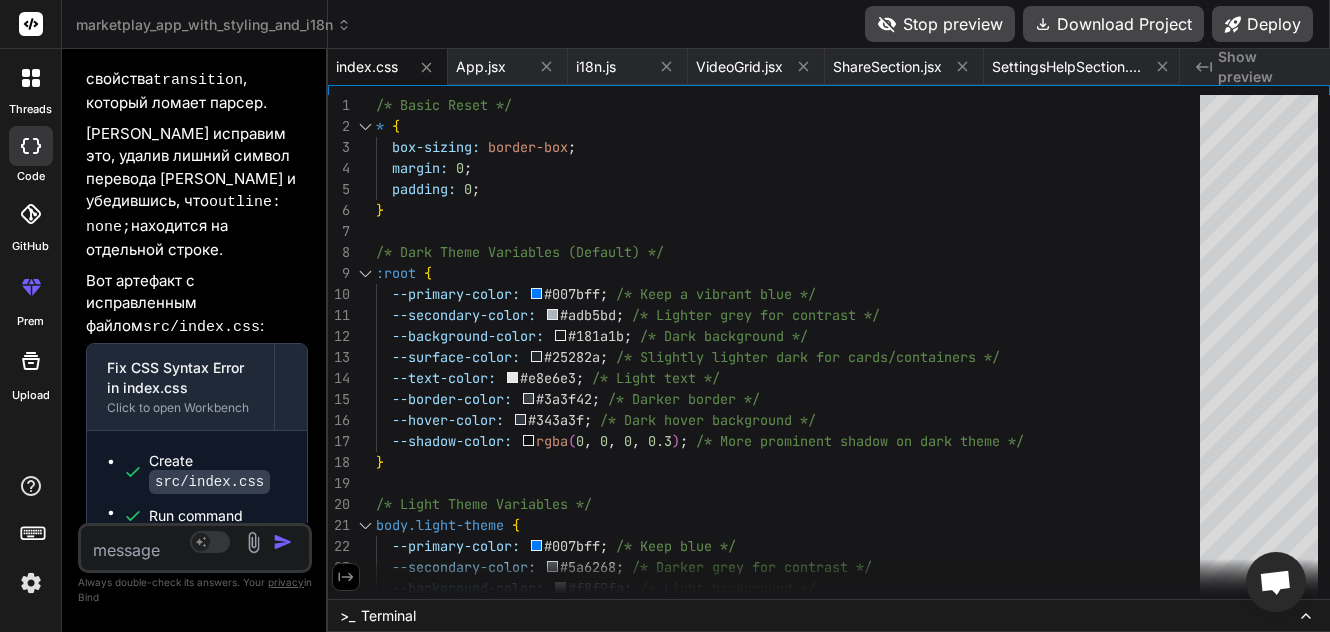 click at bounding box center [176, 544] 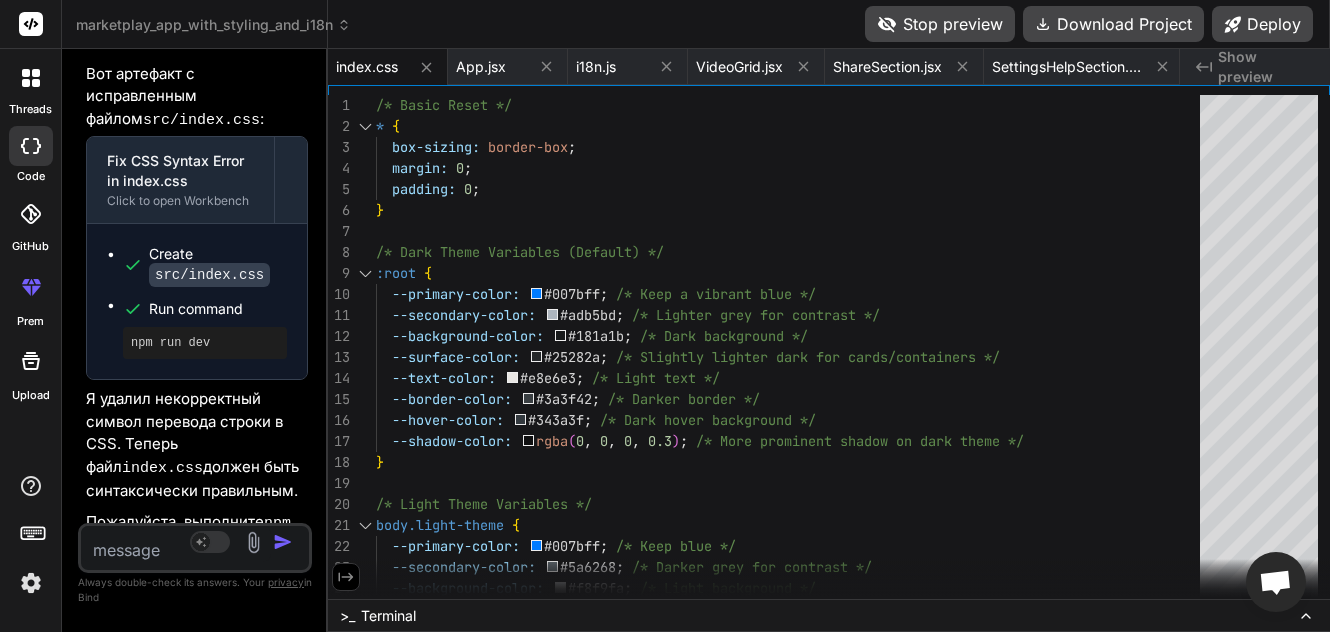 scroll, scrollTop: 89323, scrollLeft: 0, axis: vertical 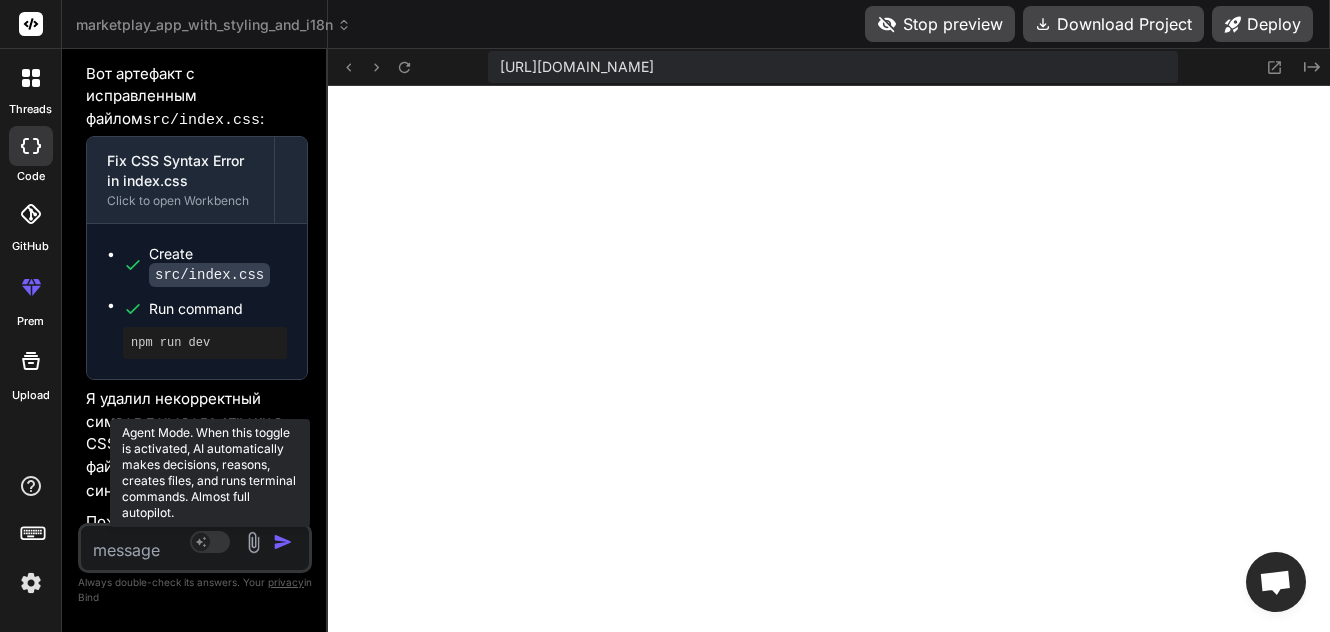 click 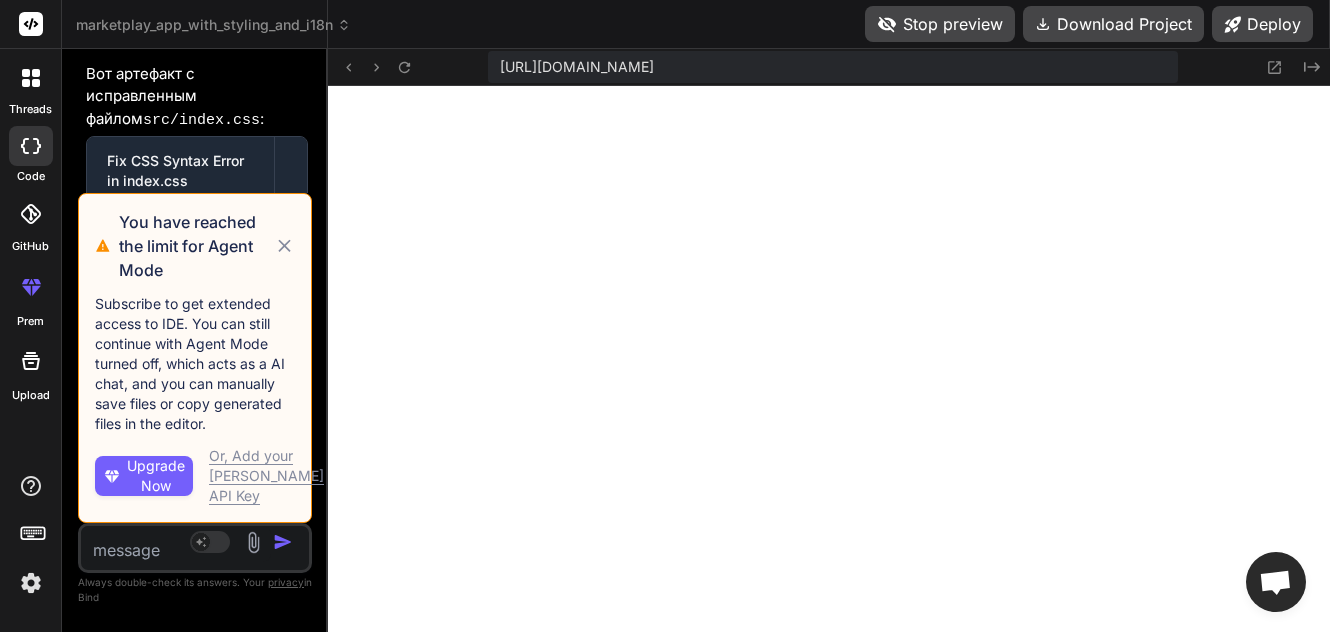 click 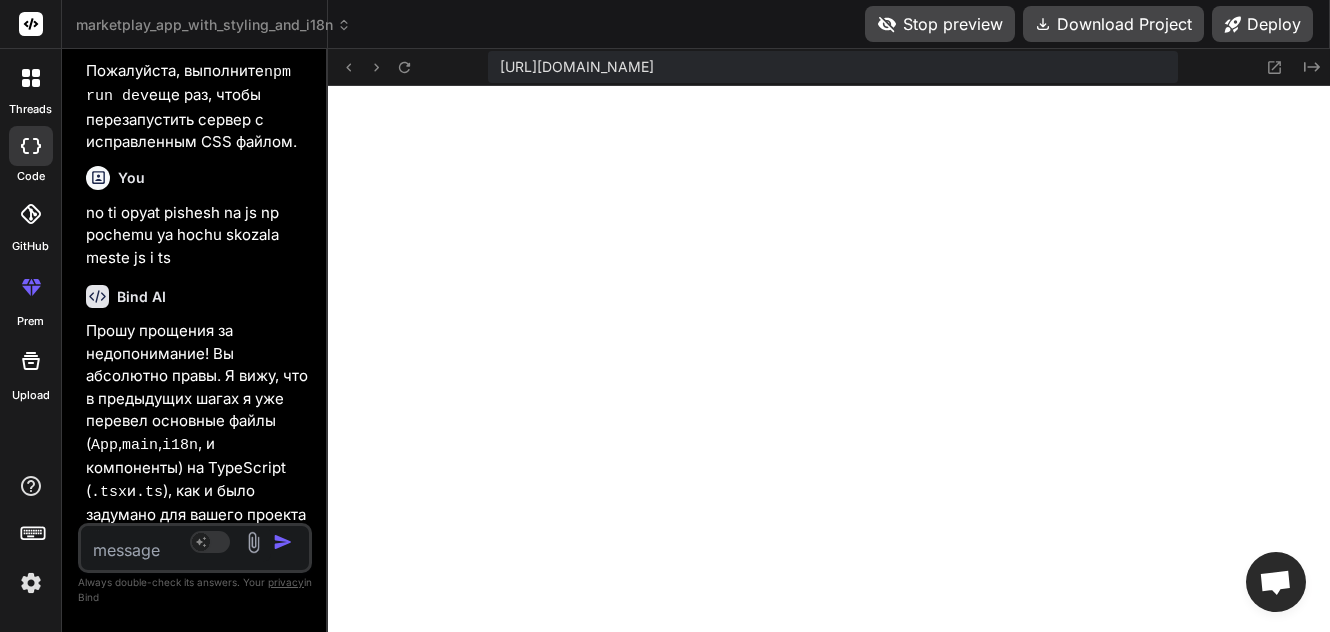 scroll, scrollTop: 89996, scrollLeft: 0, axis: vertical 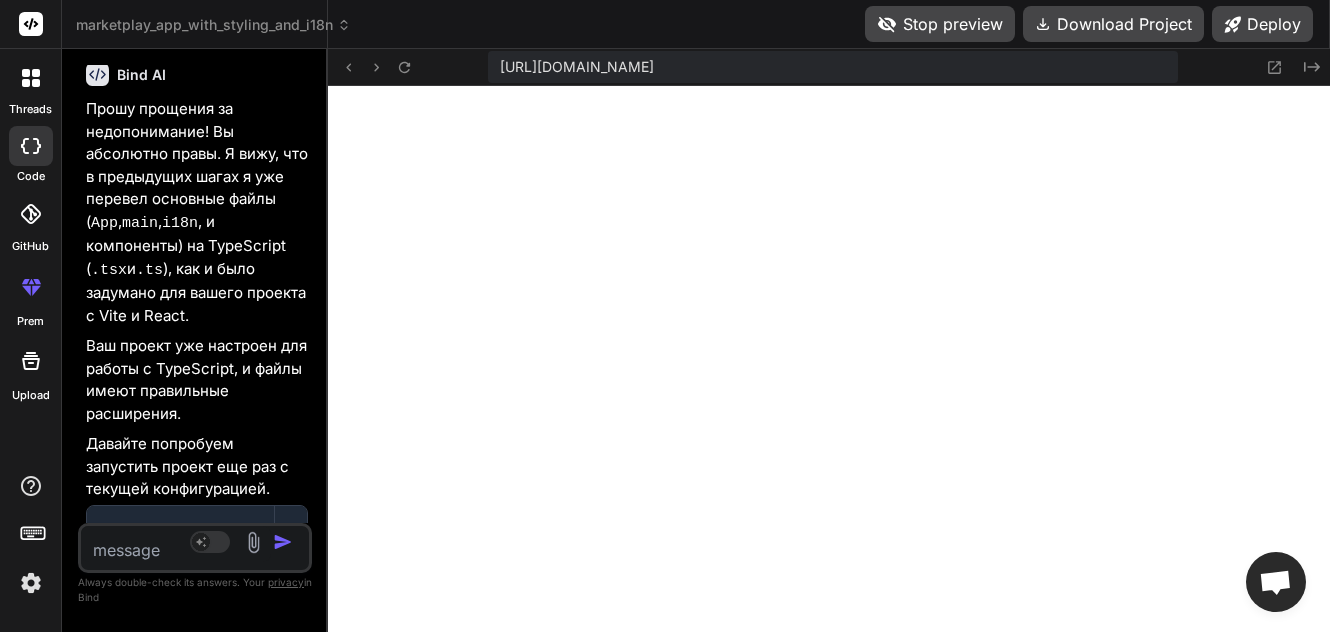 click on "Run MarketPlay App after CSS Fix" at bounding box center (180, 3094) 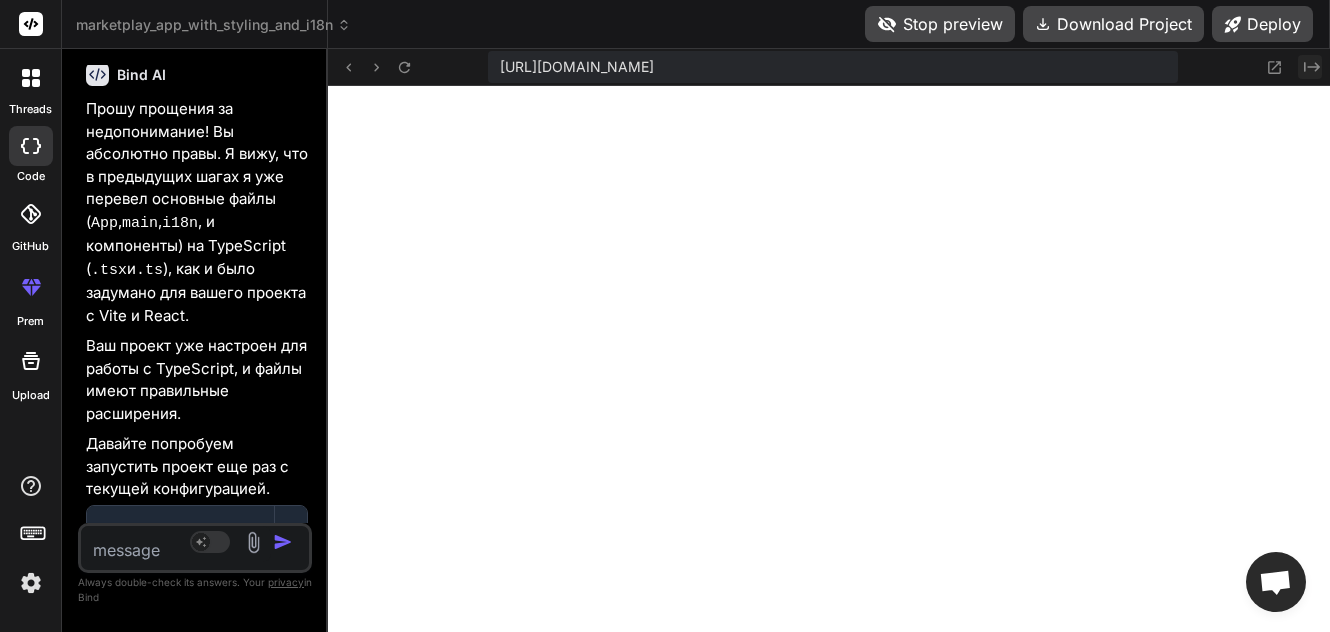 click on "Created with Pixso." 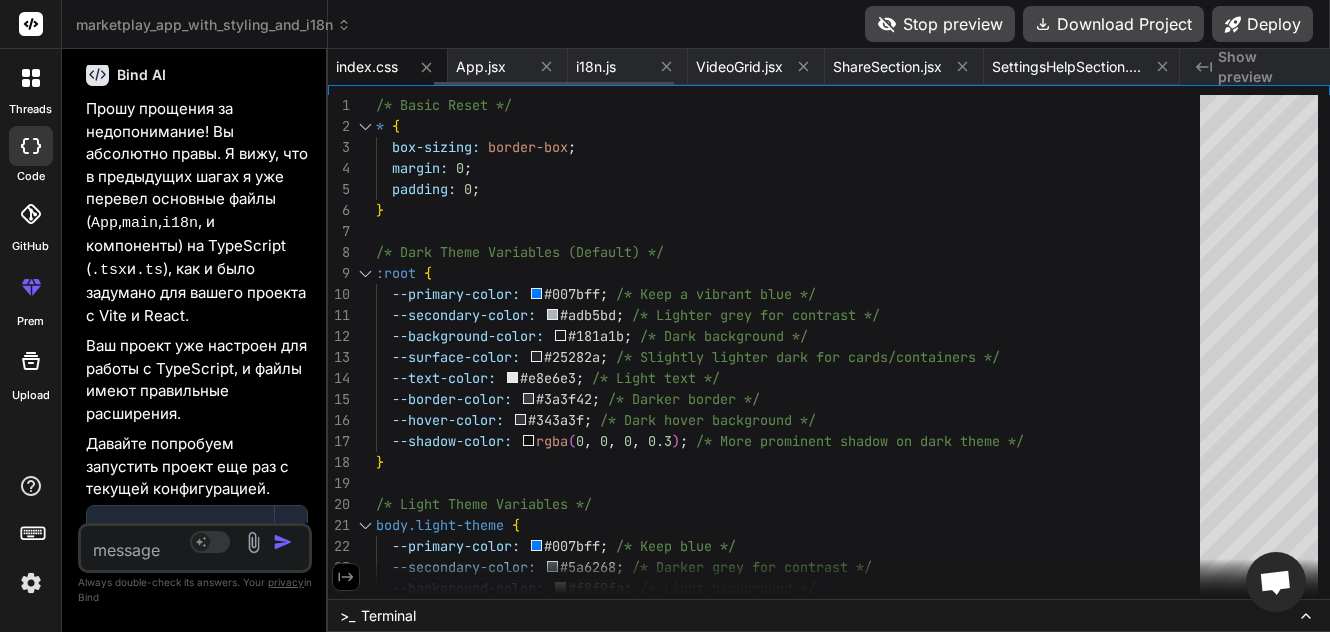 click on "index.css" at bounding box center (367, 67) 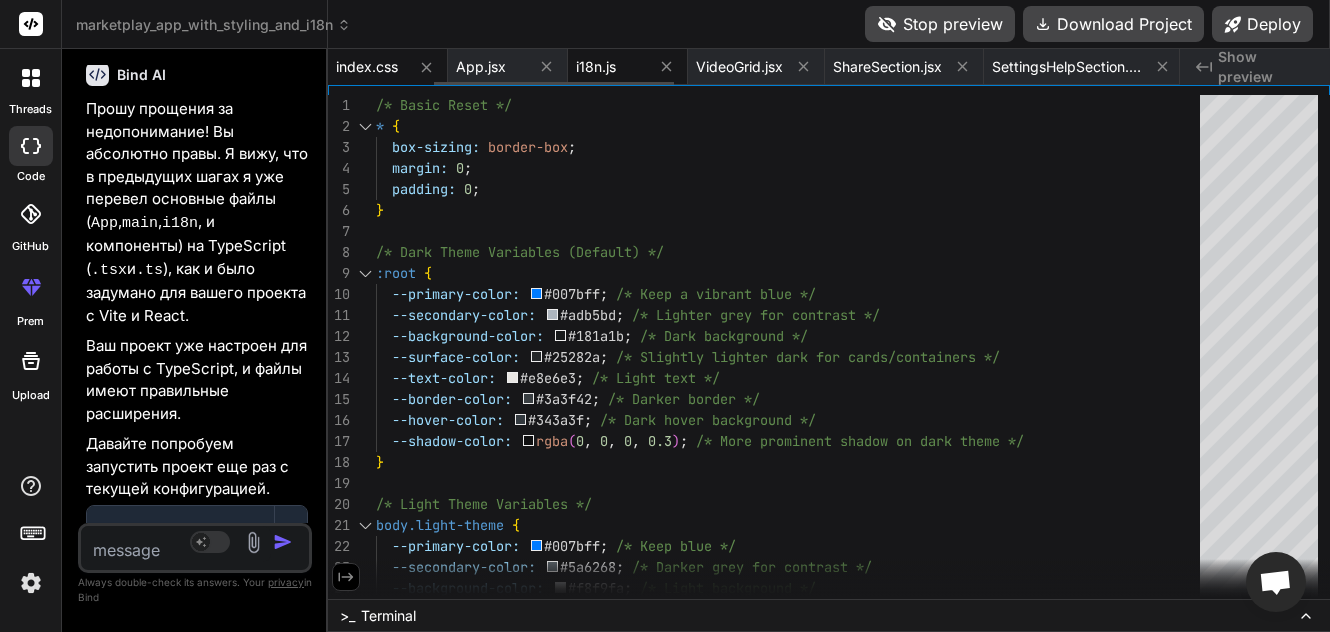 click on "i18n.js" at bounding box center (611, 67) 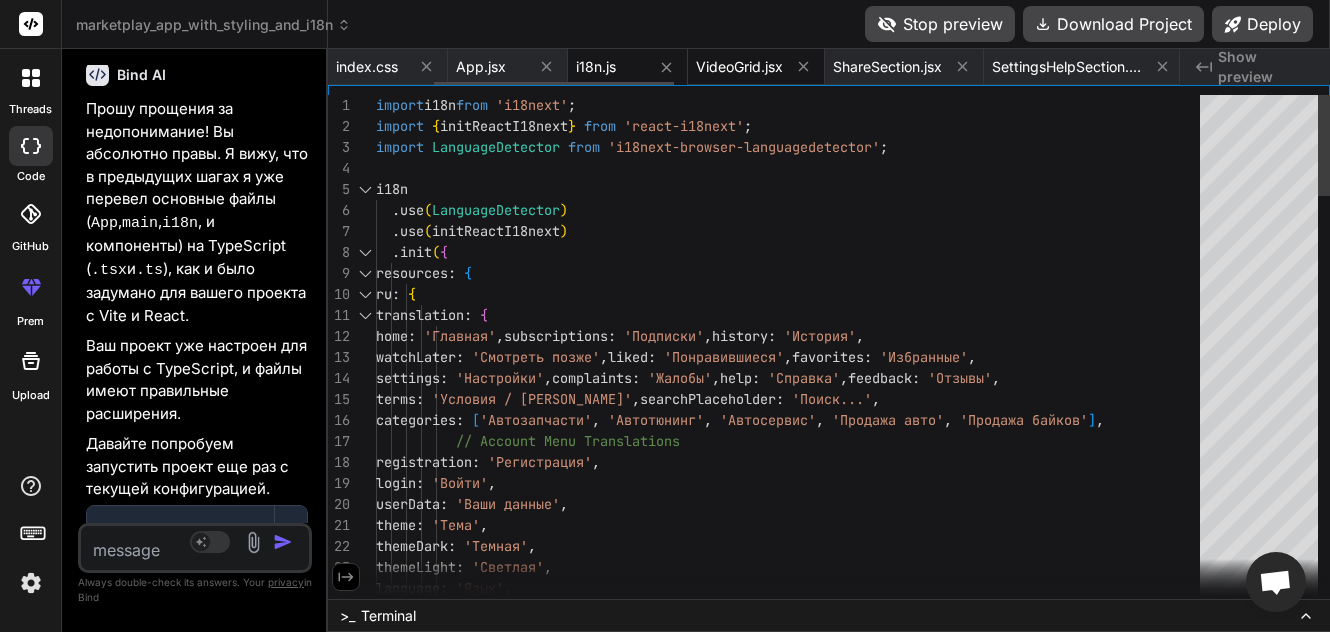 drag, startPoint x: 730, startPoint y: 75, endPoint x: 745, endPoint y: 75, distance: 15 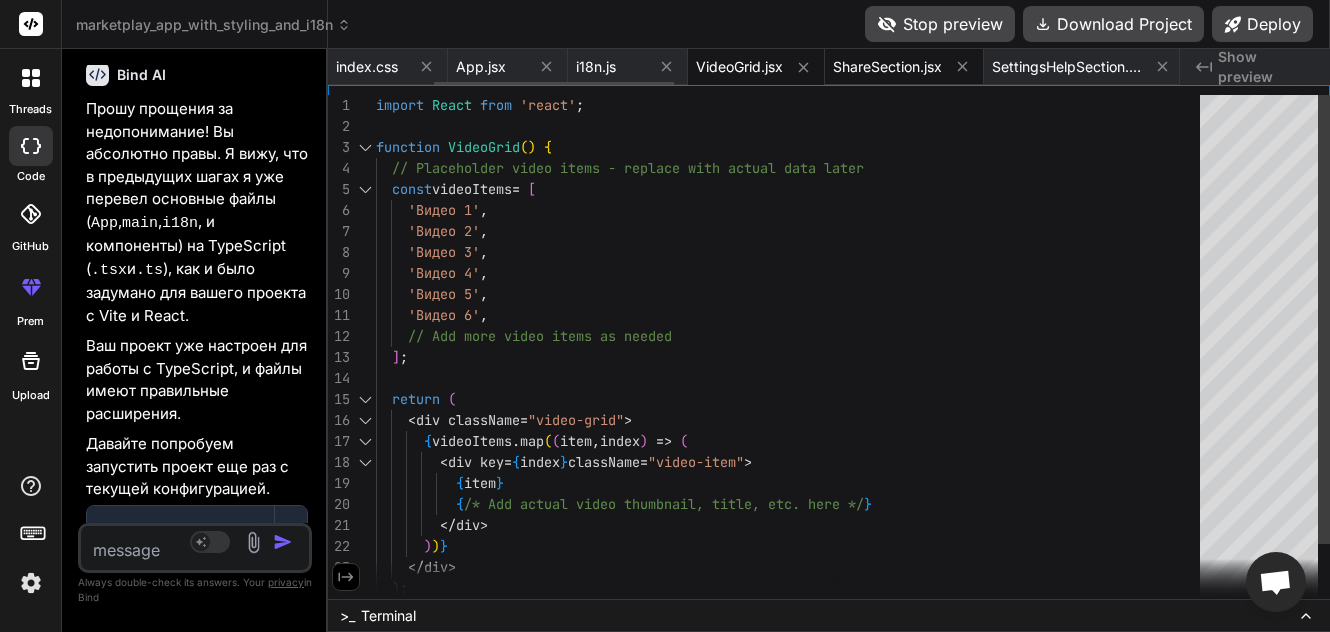 click on "ShareSection.jsx" at bounding box center [887, 67] 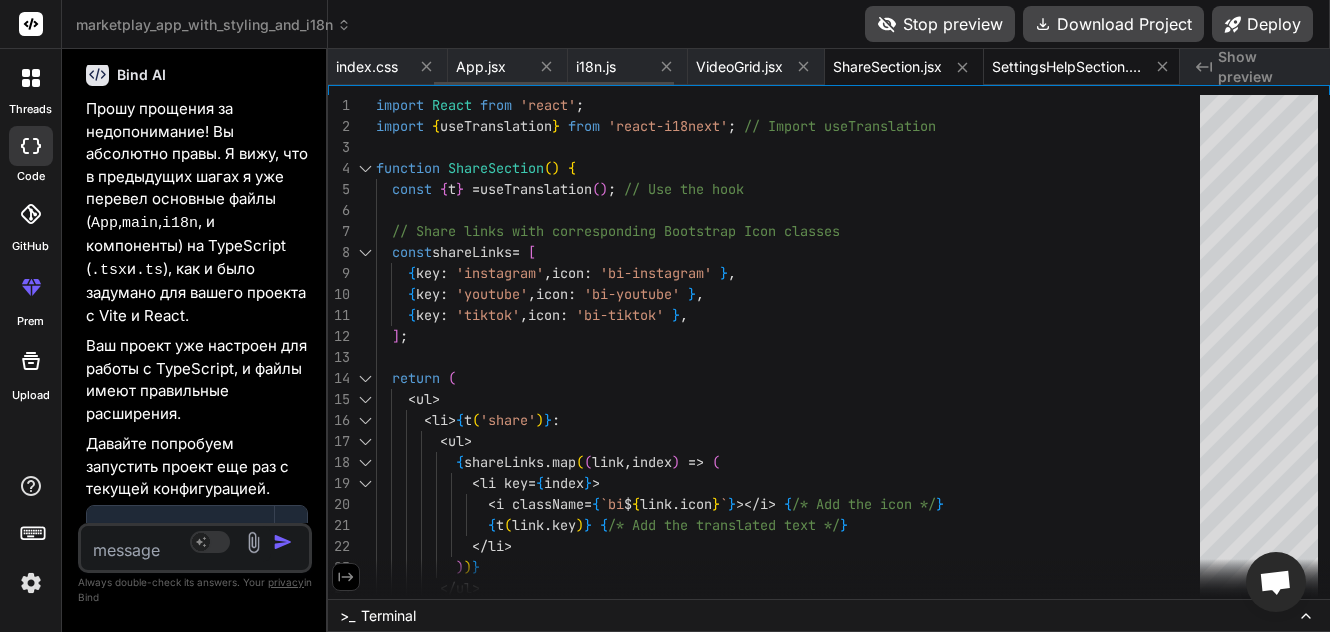 click on "SettingsHelpSection.jsx" at bounding box center [1067, 67] 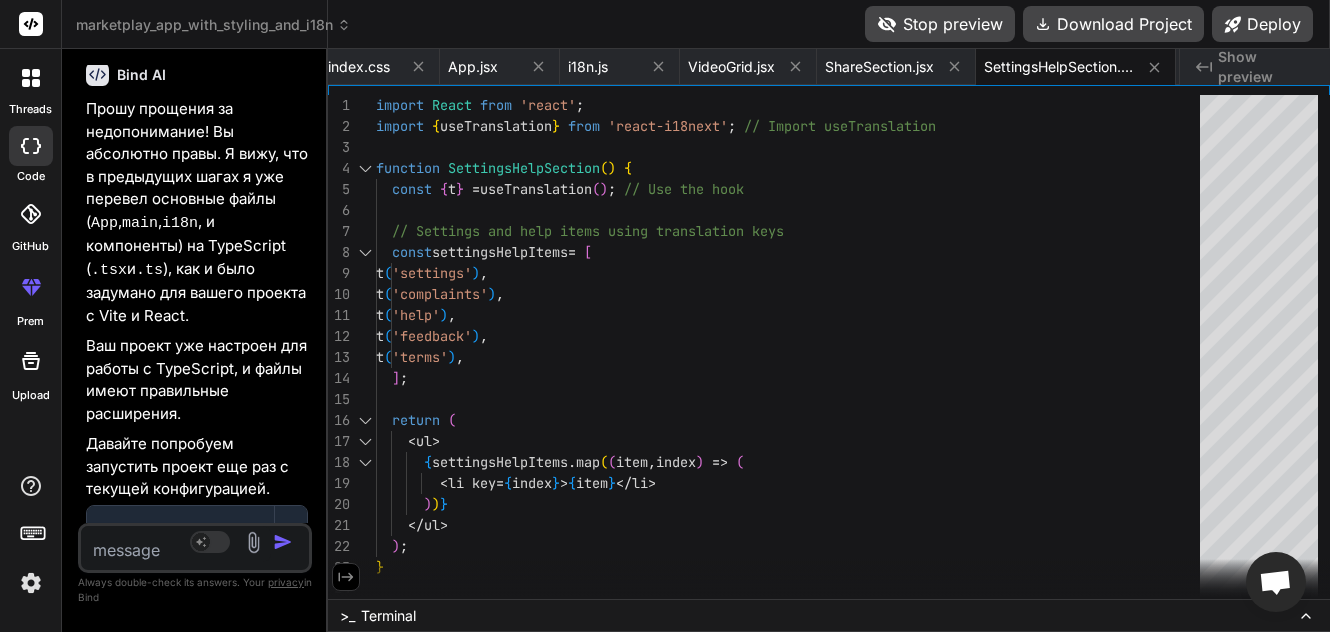 click 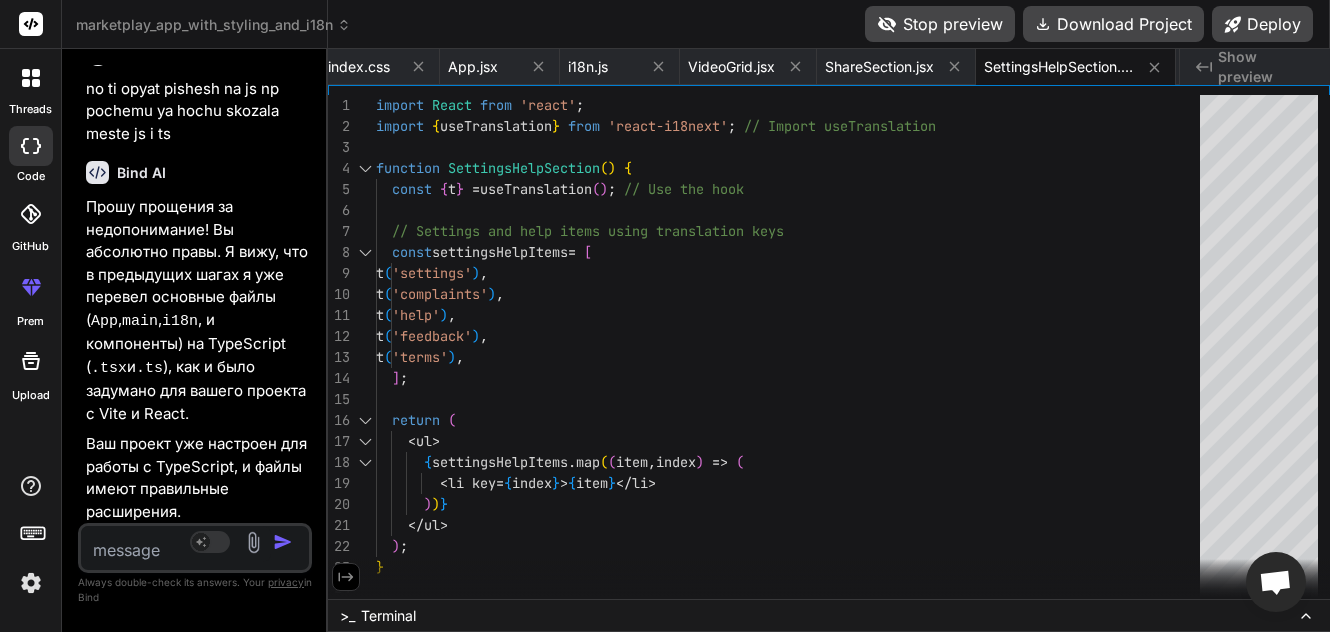 scroll, scrollTop: 90096, scrollLeft: 0, axis: vertical 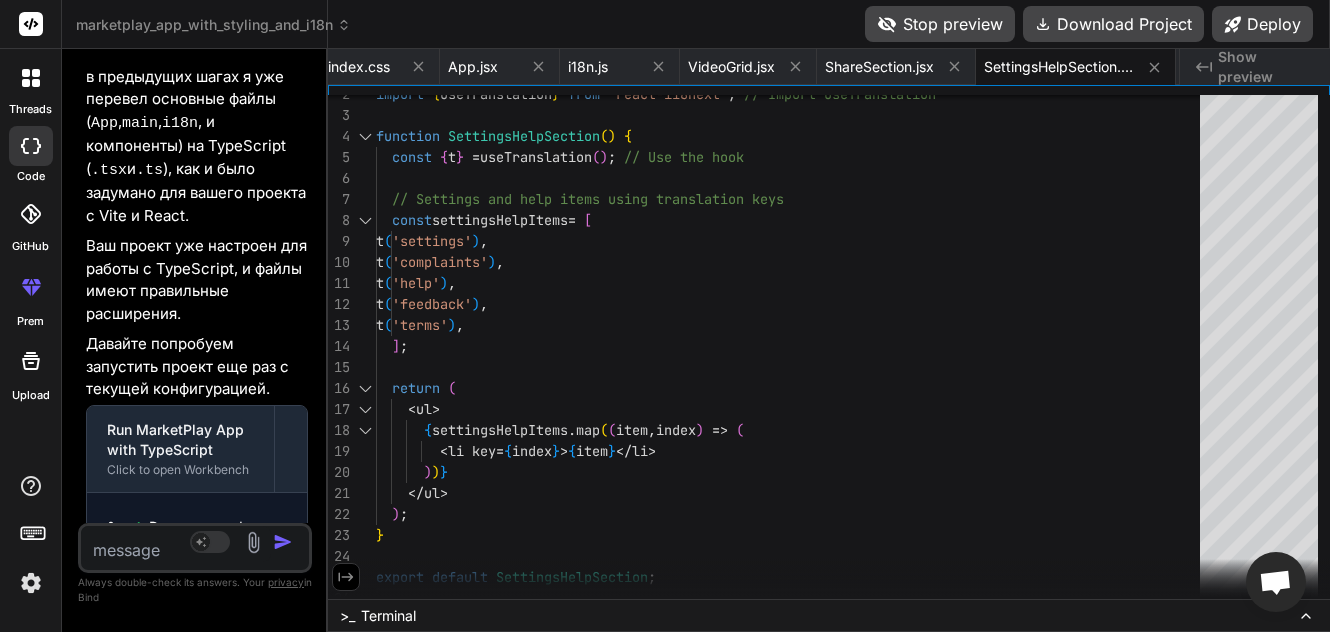 click on ">_ Terminal" at bounding box center [829, 615] 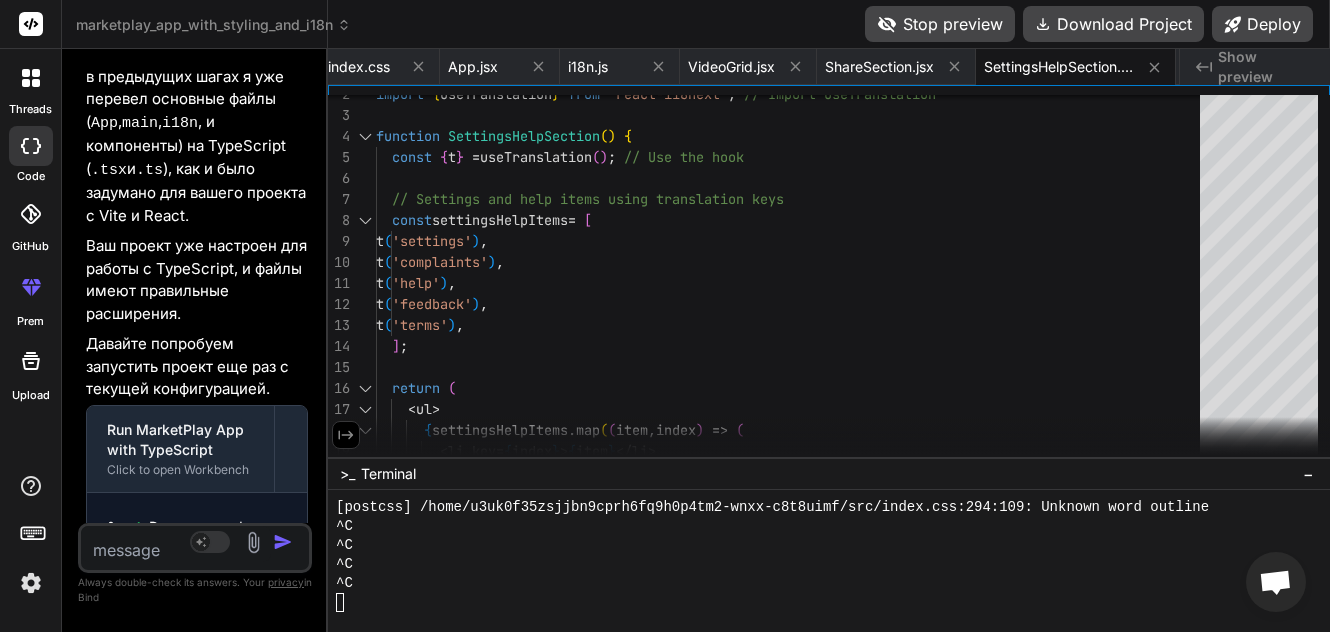 click at bounding box center (819, 602) 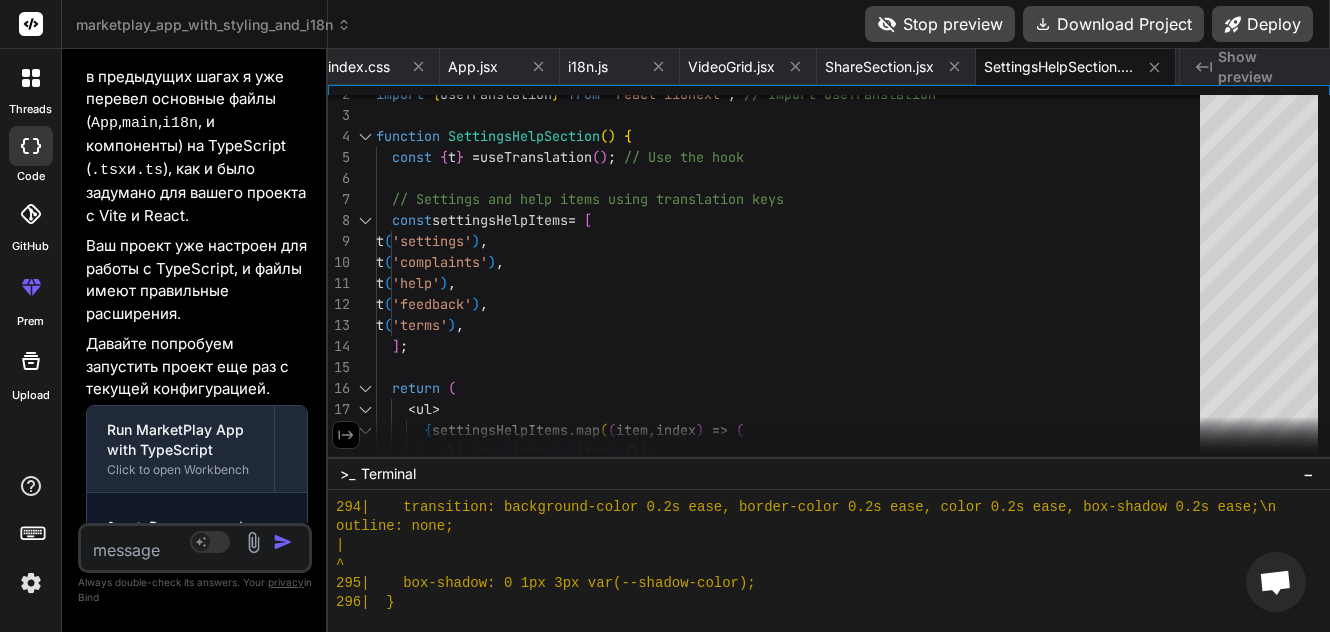 scroll, scrollTop: 18858, scrollLeft: 0, axis: vertical 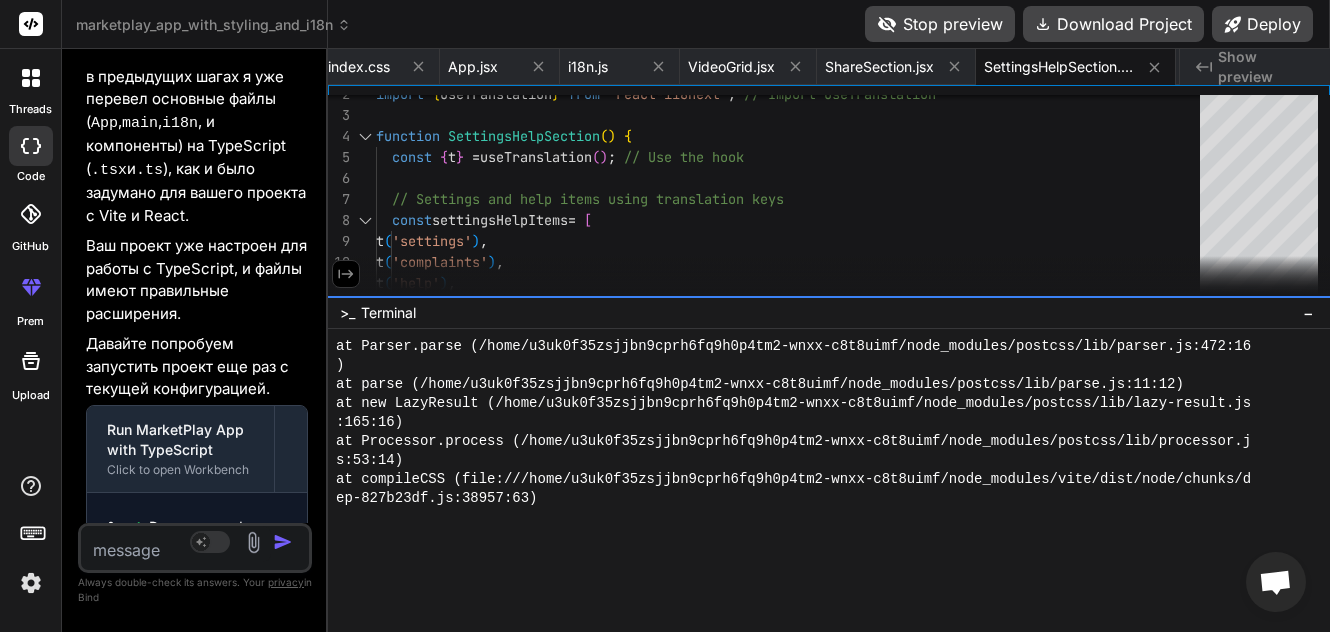 drag, startPoint x: 606, startPoint y: 457, endPoint x: 606, endPoint y: 290, distance: 167 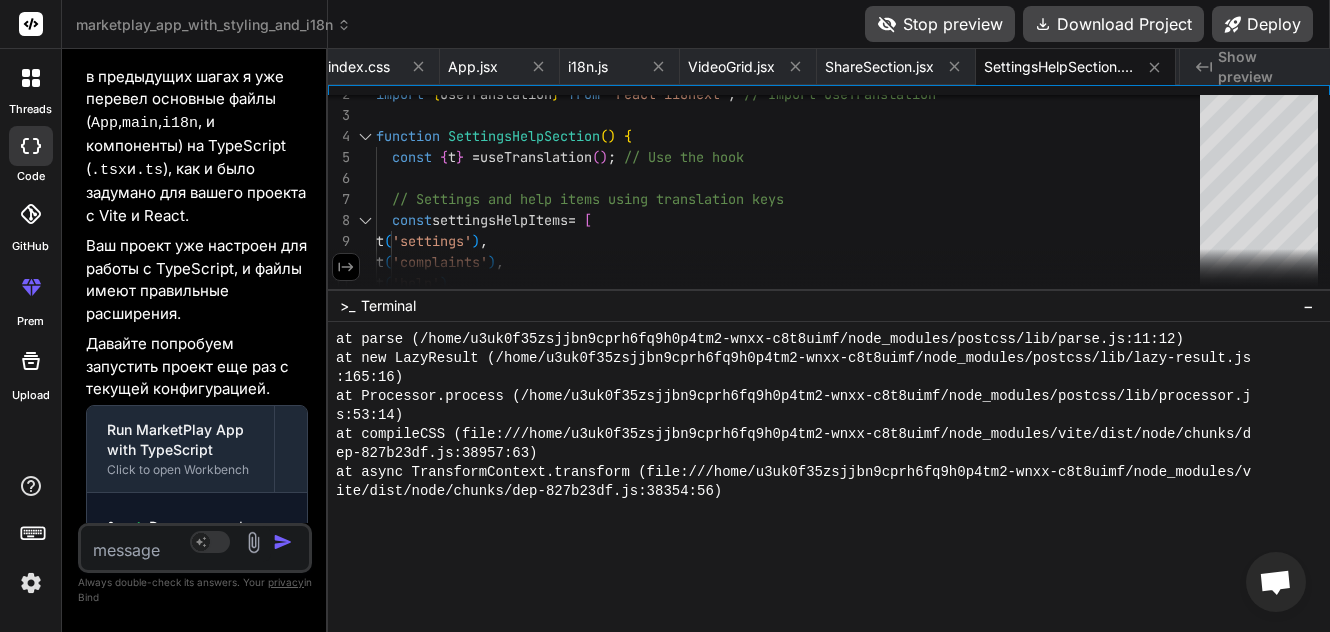 scroll, scrollTop: 18829, scrollLeft: 0, axis: vertical 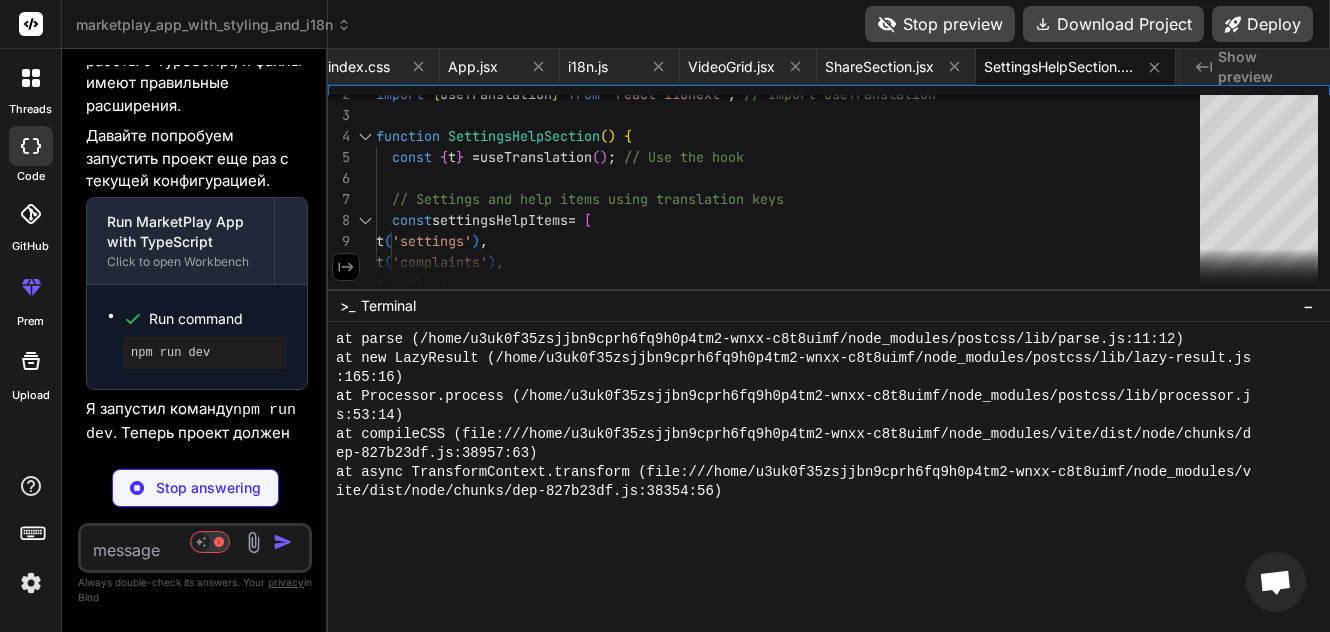 click 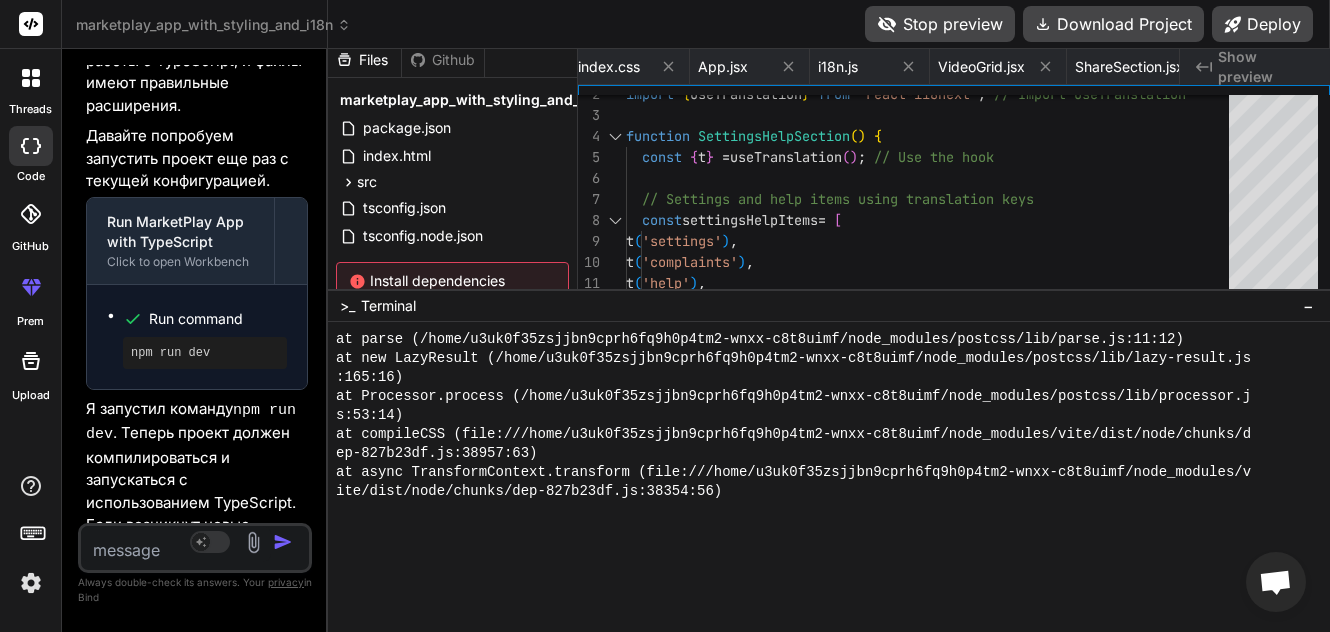 scroll, scrollTop: 0, scrollLeft: 0, axis: both 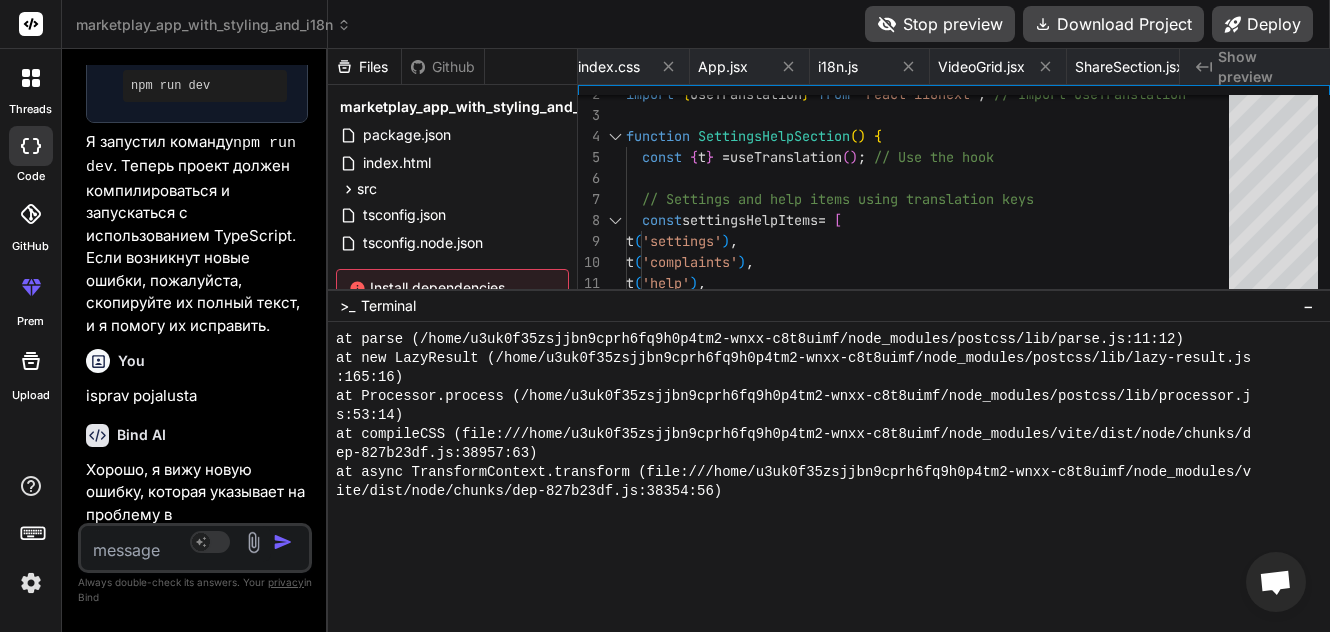 click on ">_" at bounding box center (347, 306) 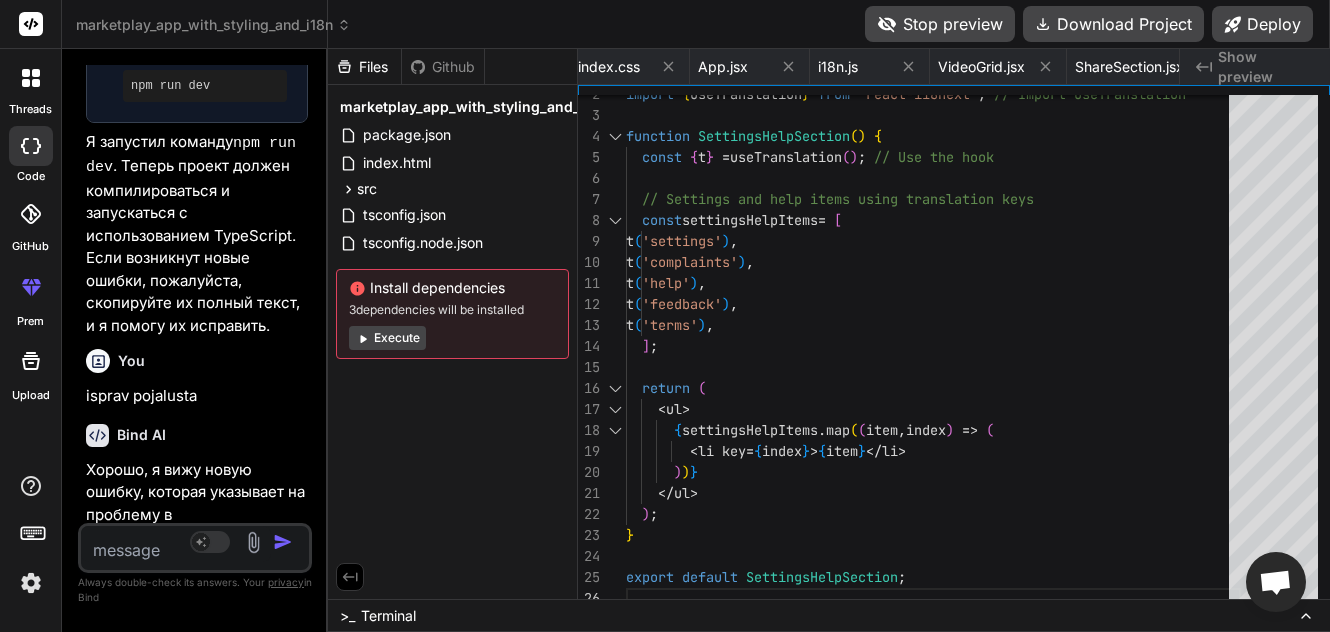 click on "Terminal" at bounding box center [388, 616] 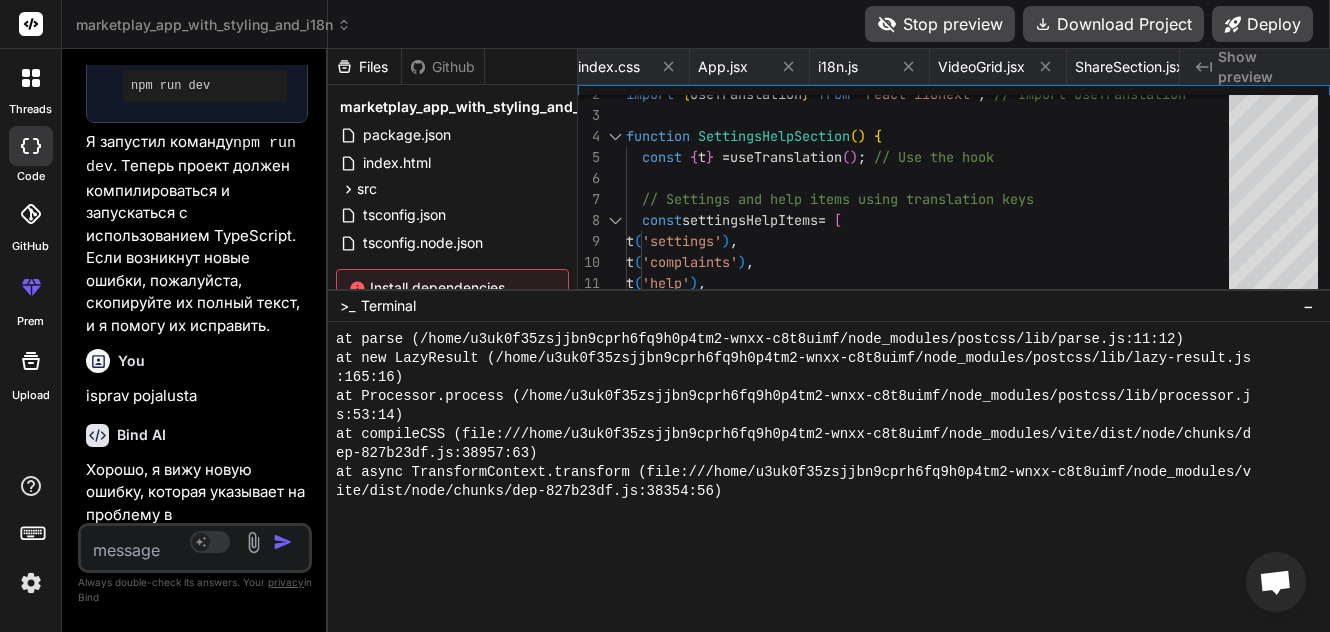 drag, startPoint x: 715, startPoint y: 479, endPoint x: 727, endPoint y: 489, distance: 15.6205 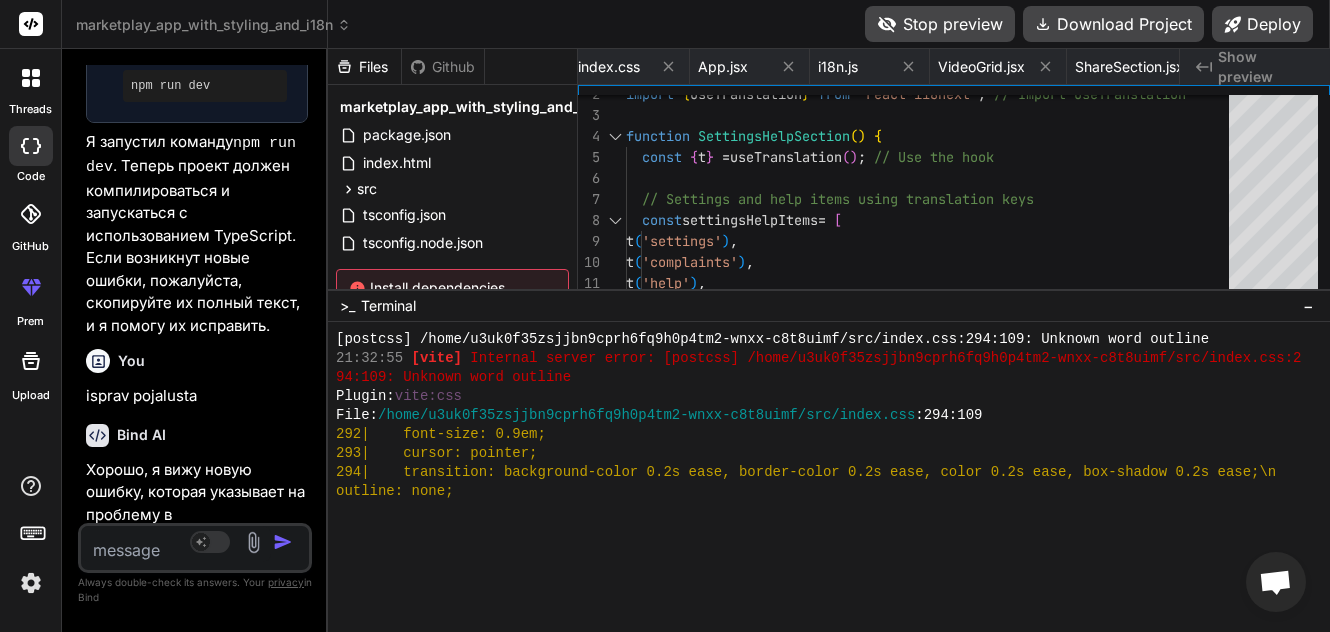 scroll, scrollTop: 18829, scrollLeft: 0, axis: vertical 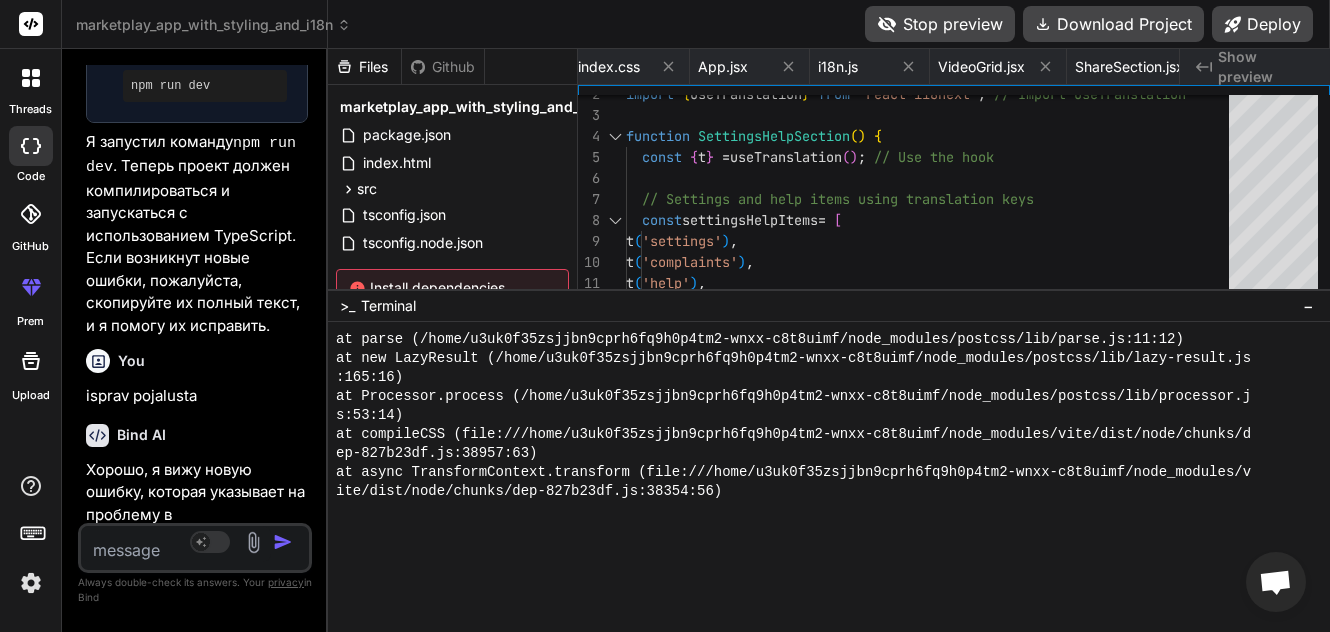 click on ">_" at bounding box center [347, 306] 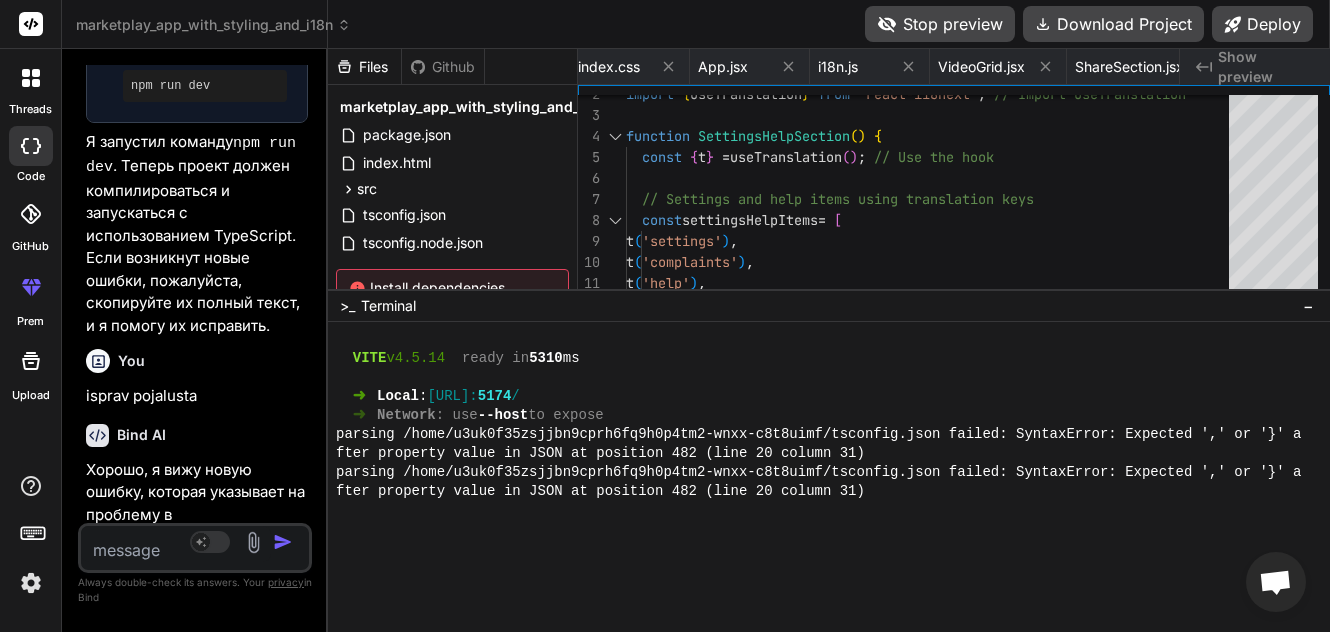 scroll, scrollTop: 16329, scrollLeft: 0, axis: vertical 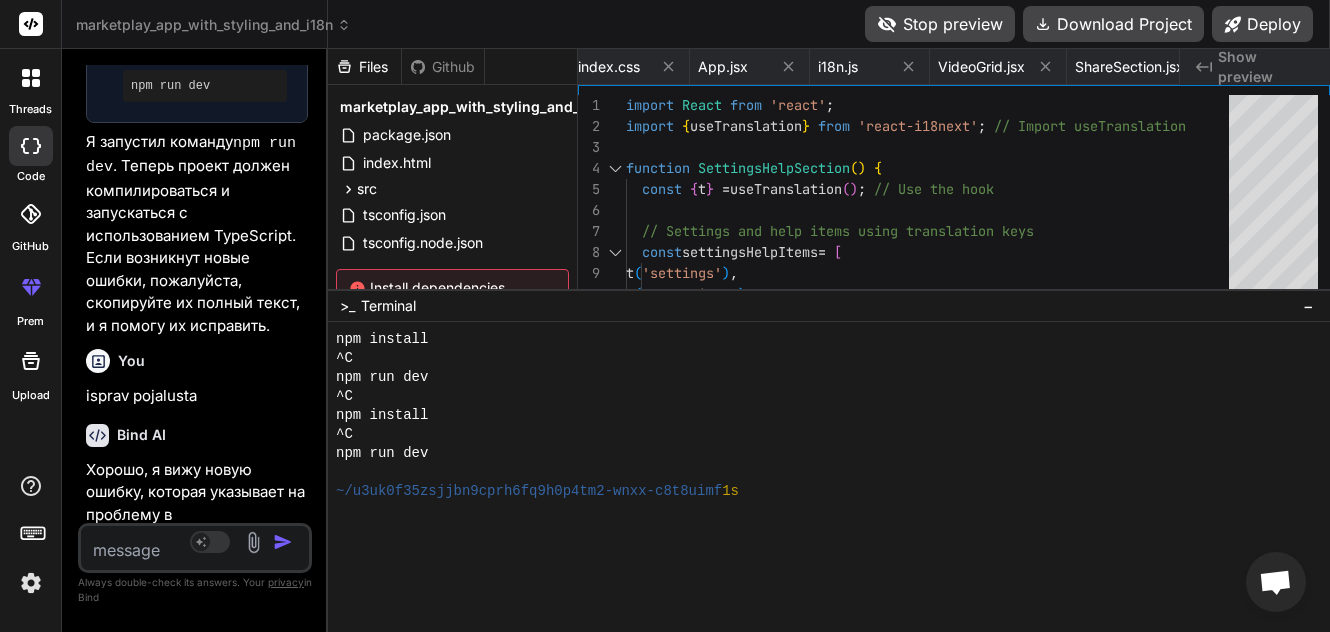 click on "Created with Pixso." 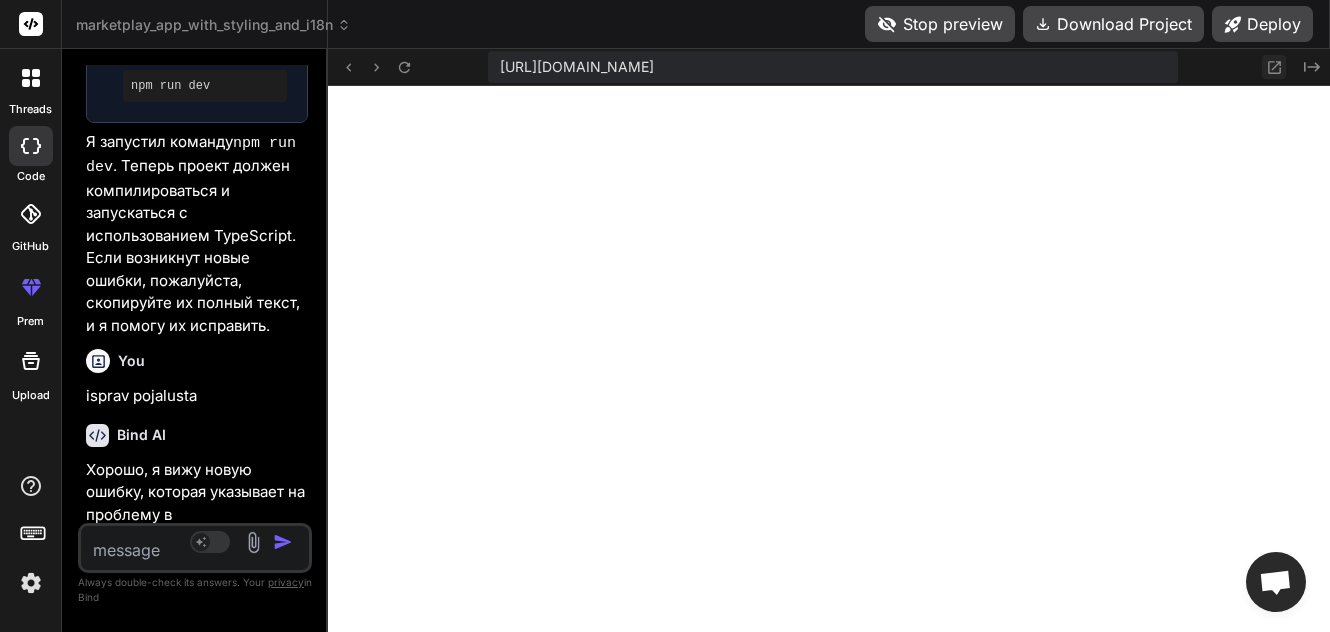 click 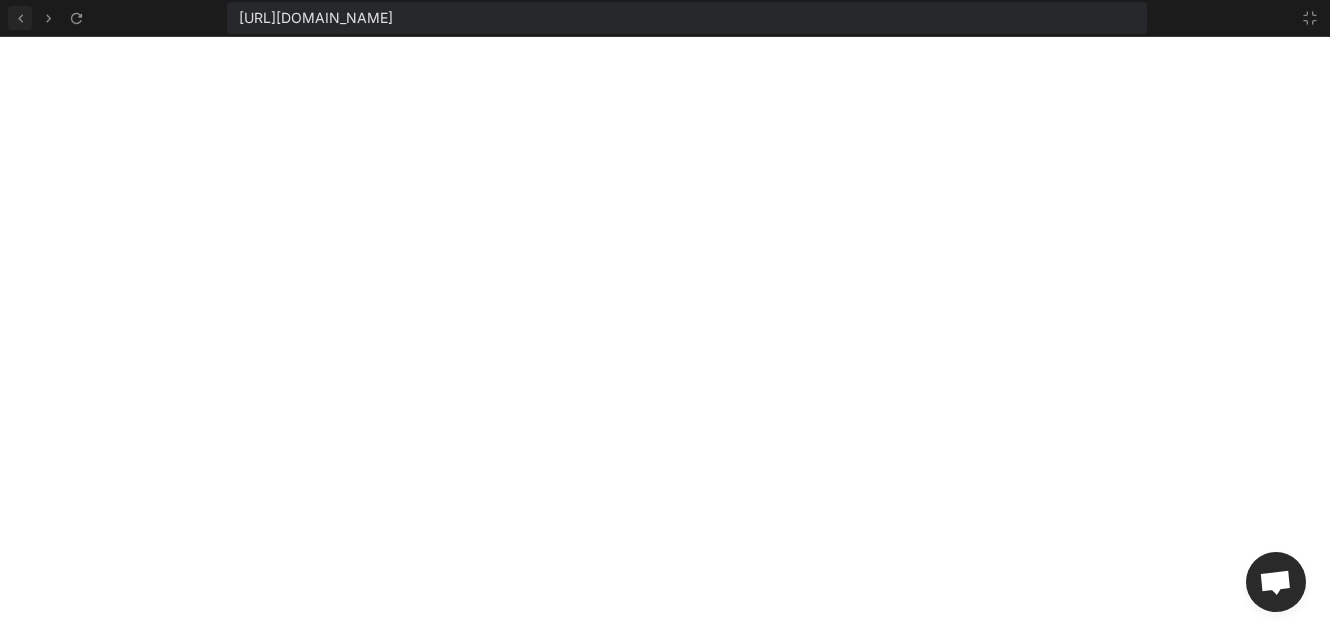 click 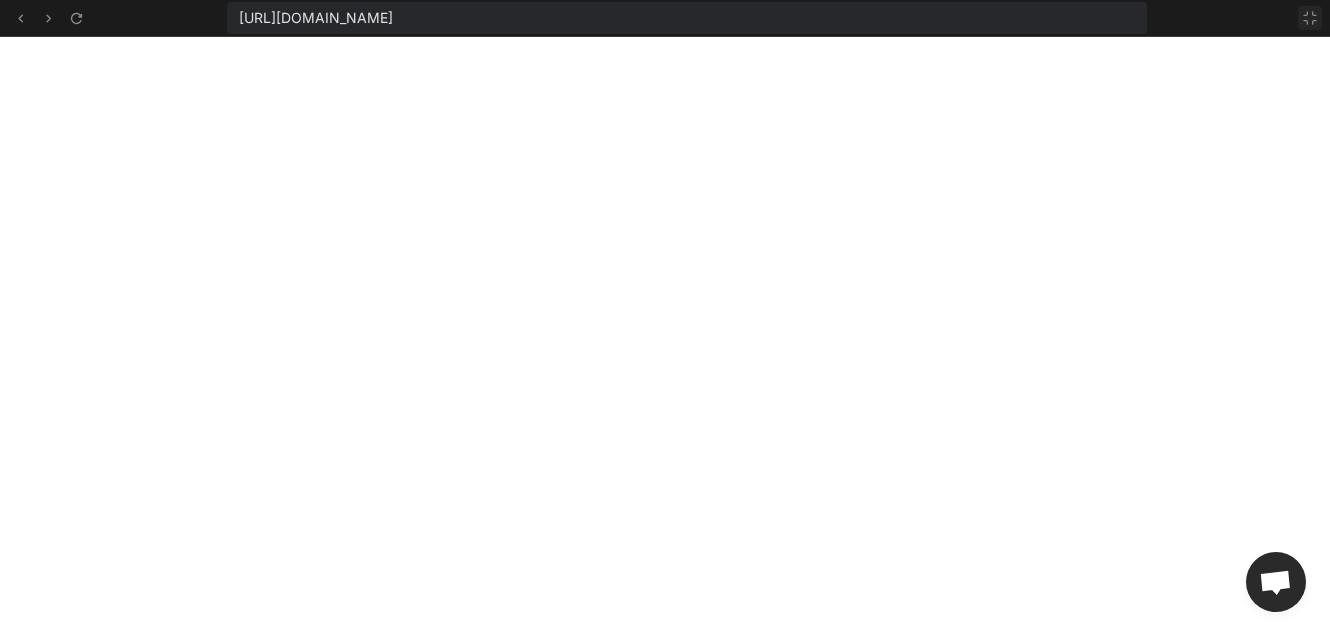 click 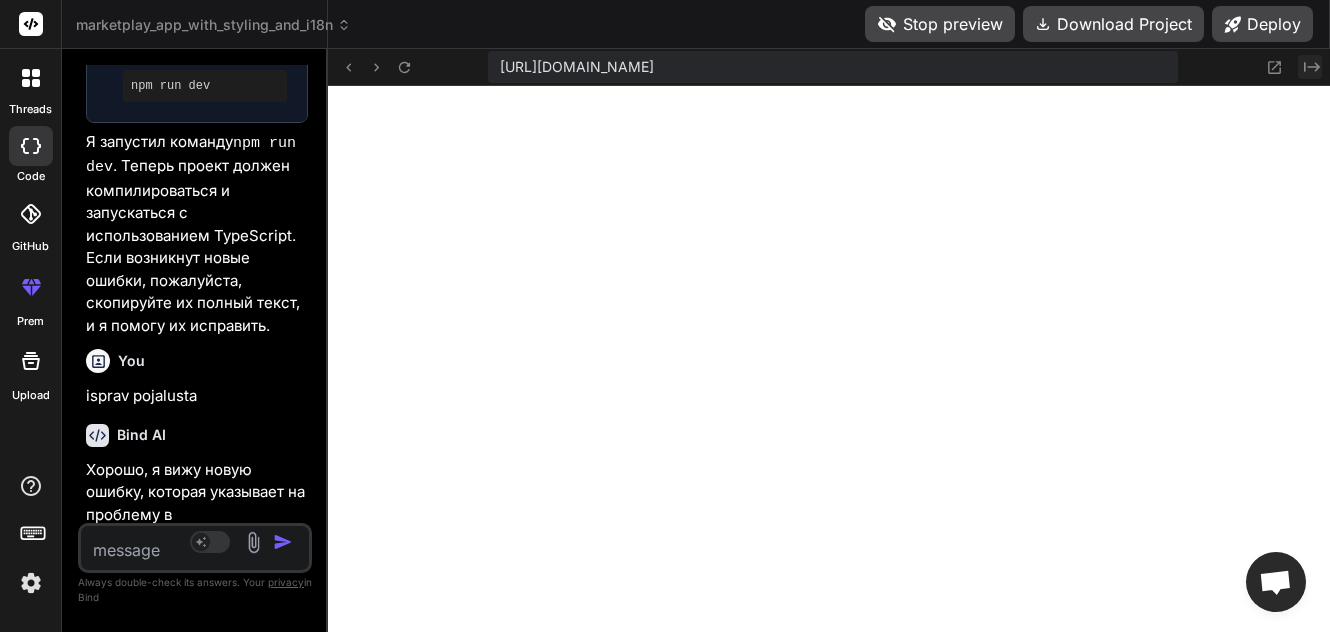click 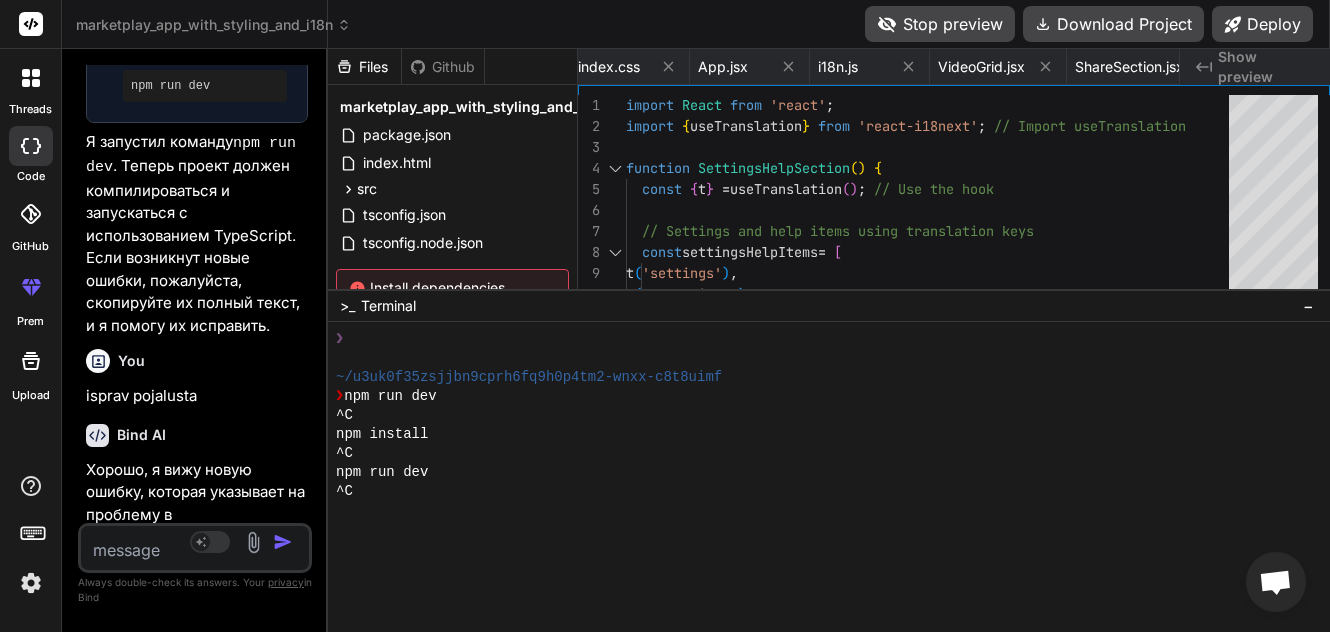 scroll, scrollTop: 15329, scrollLeft: 0, axis: vertical 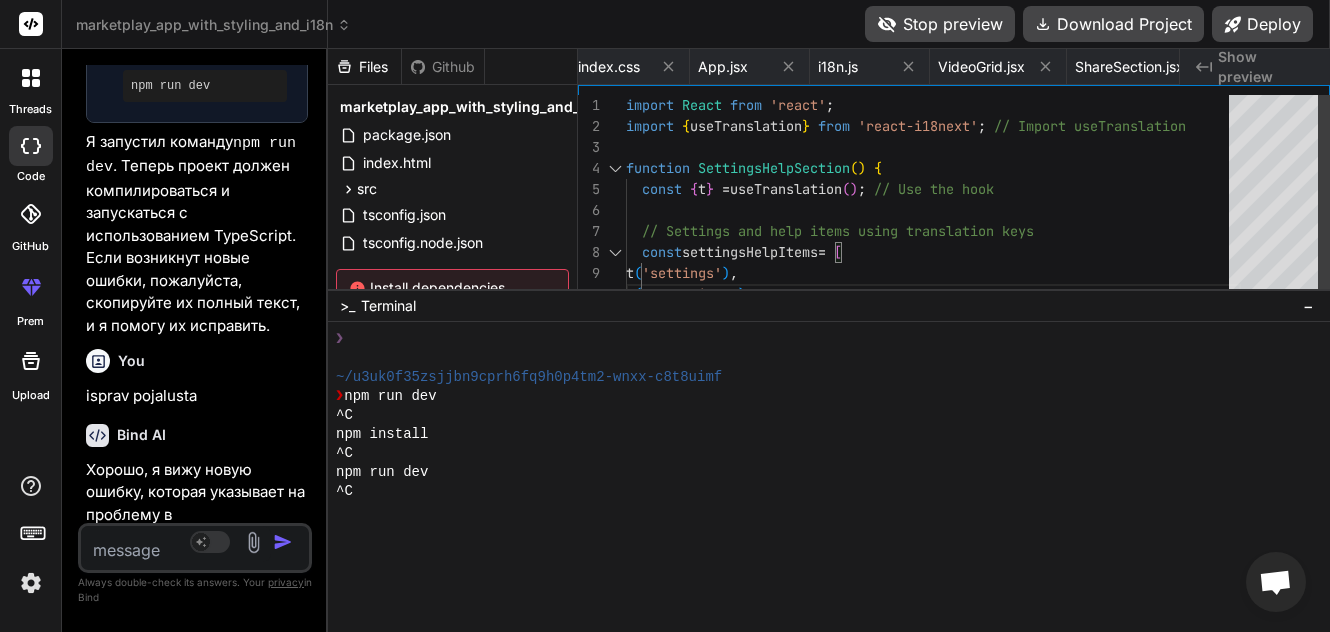 drag, startPoint x: 912, startPoint y: 285, endPoint x: 907, endPoint y: 496, distance: 211.05923 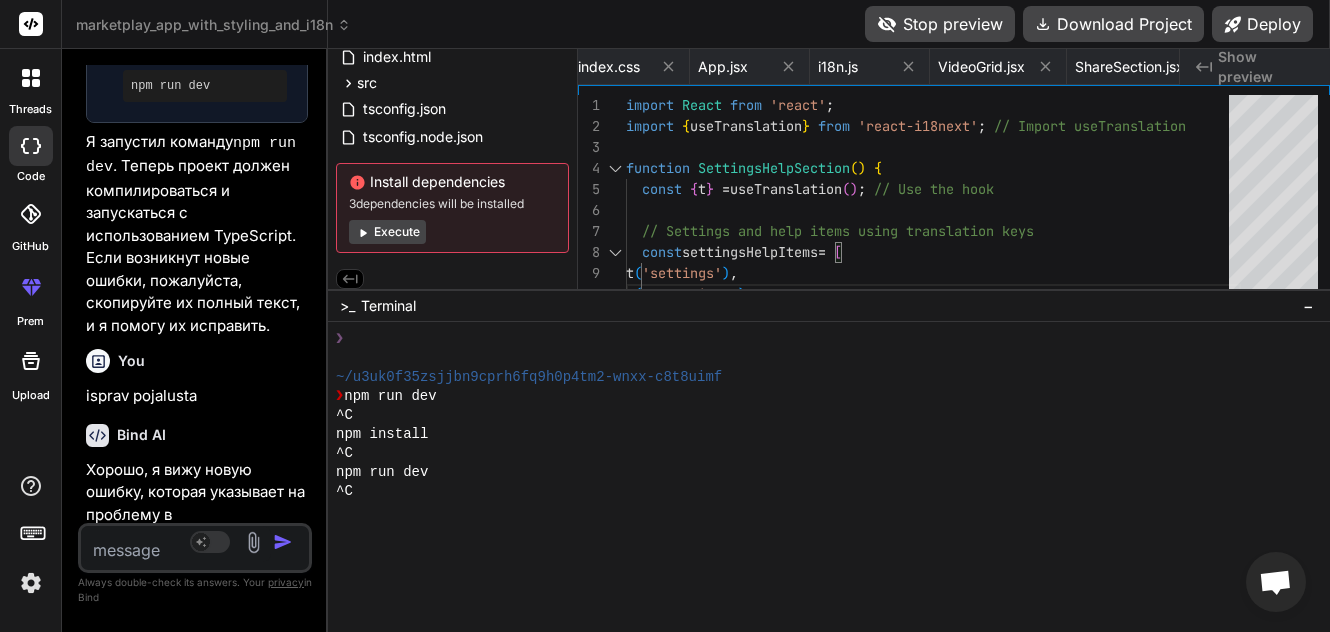 scroll, scrollTop: 118, scrollLeft: 0, axis: vertical 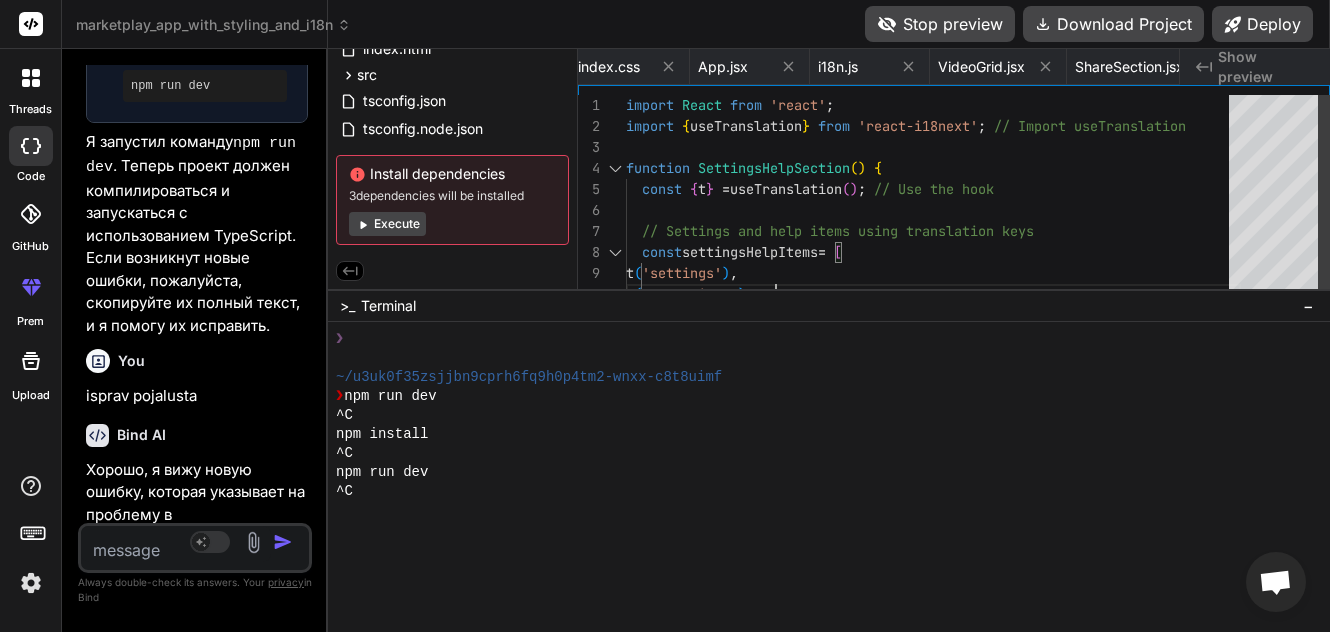 drag, startPoint x: 888, startPoint y: 283, endPoint x: 904, endPoint y: 475, distance: 192.66551 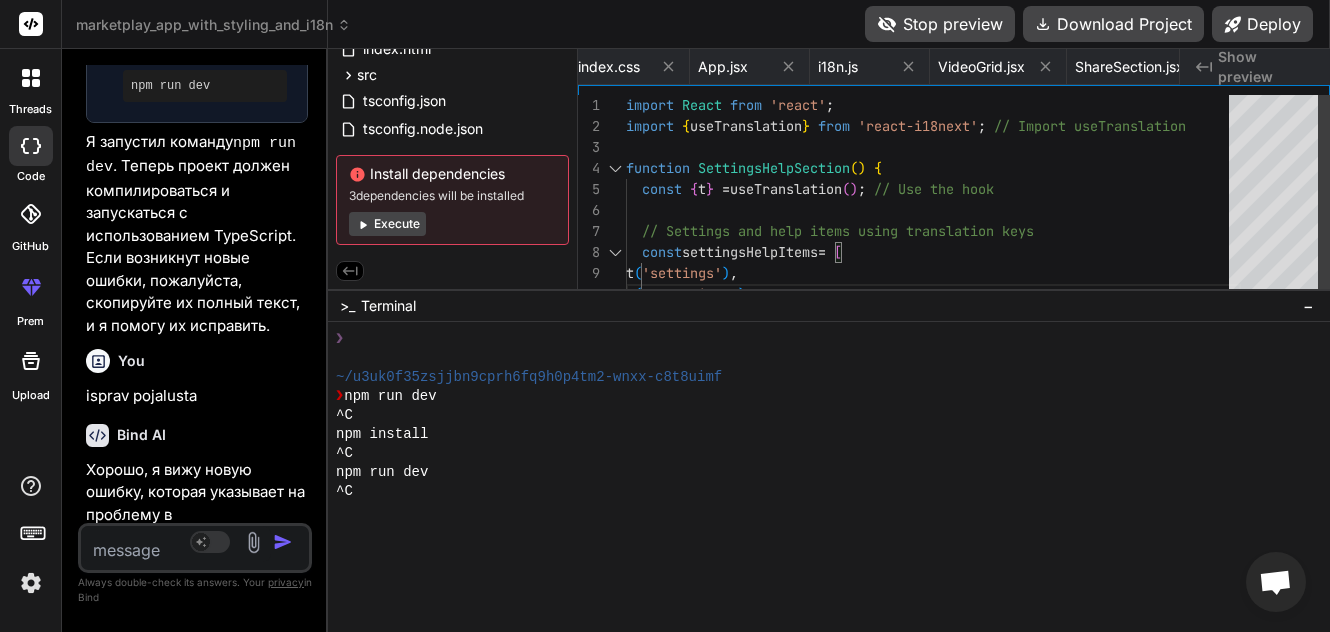 drag, startPoint x: 883, startPoint y: 287, endPoint x: 589, endPoint y: 517, distance: 373.27737 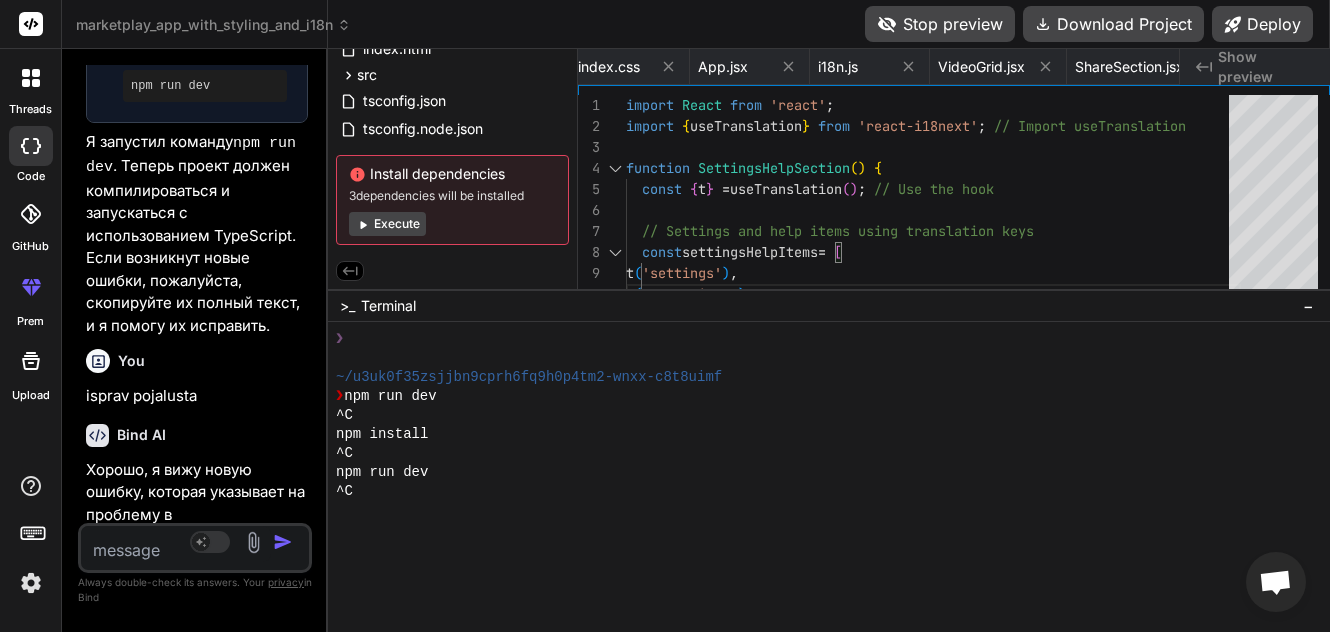 click at bounding box center (176, 544) 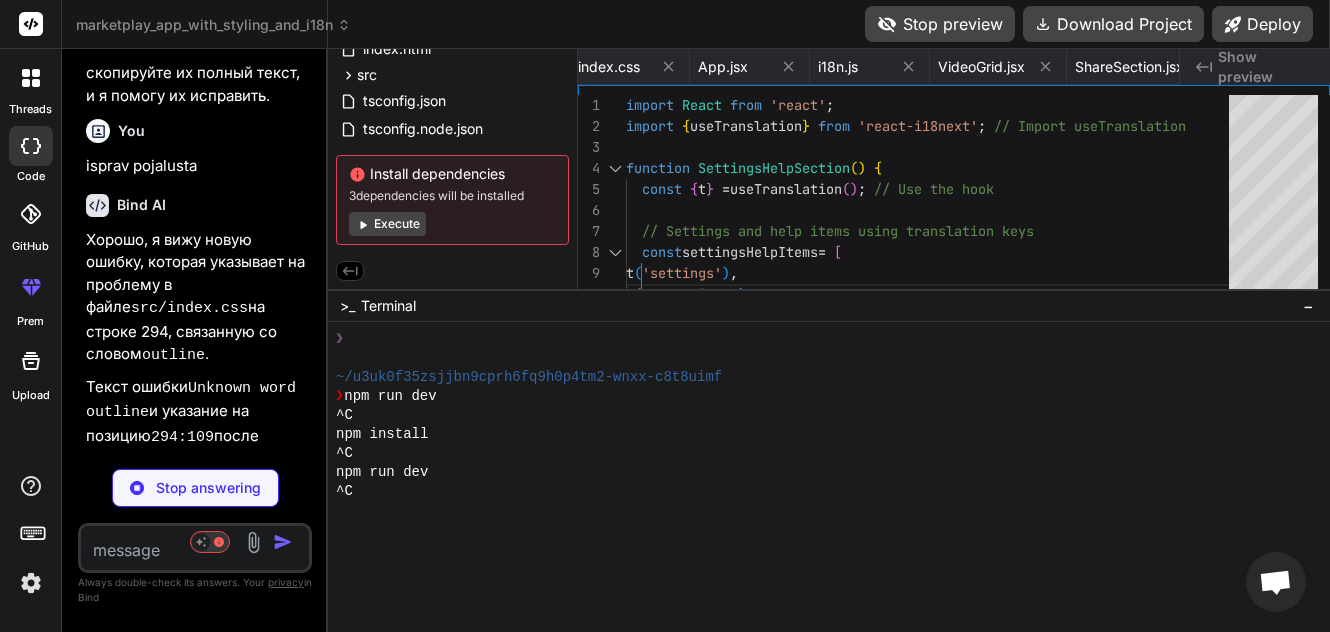 scroll, scrollTop: 90801, scrollLeft: 0, axis: vertical 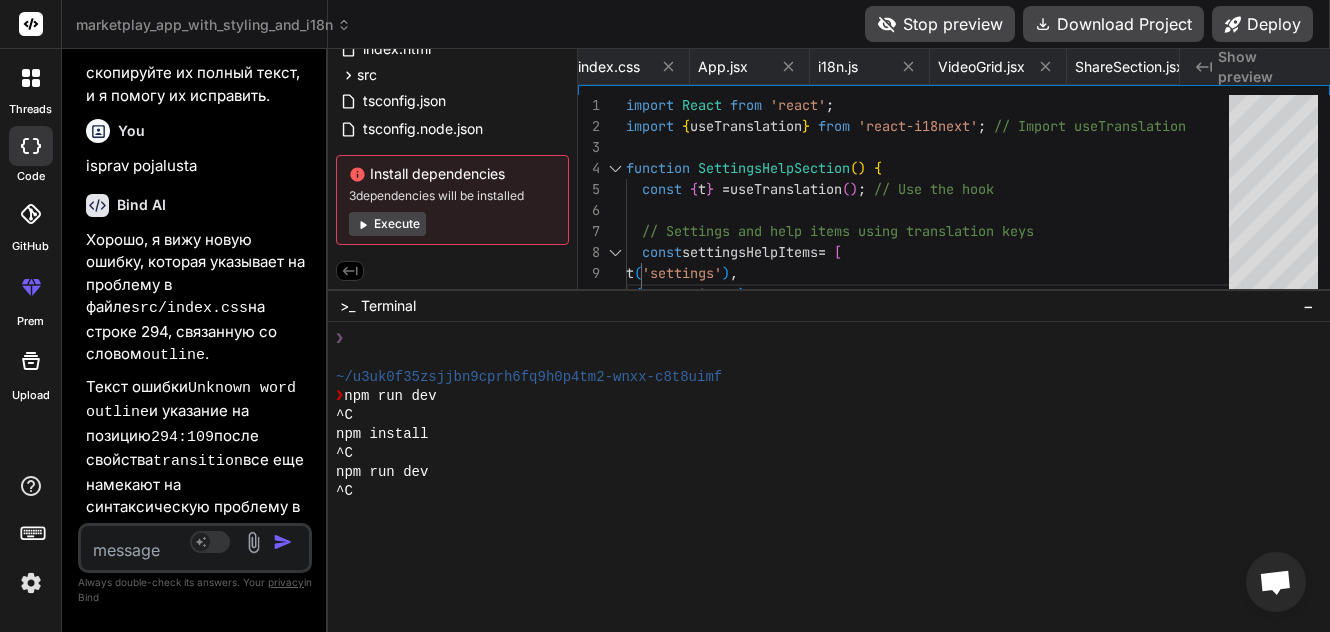 click on "−" at bounding box center [1308, 306] 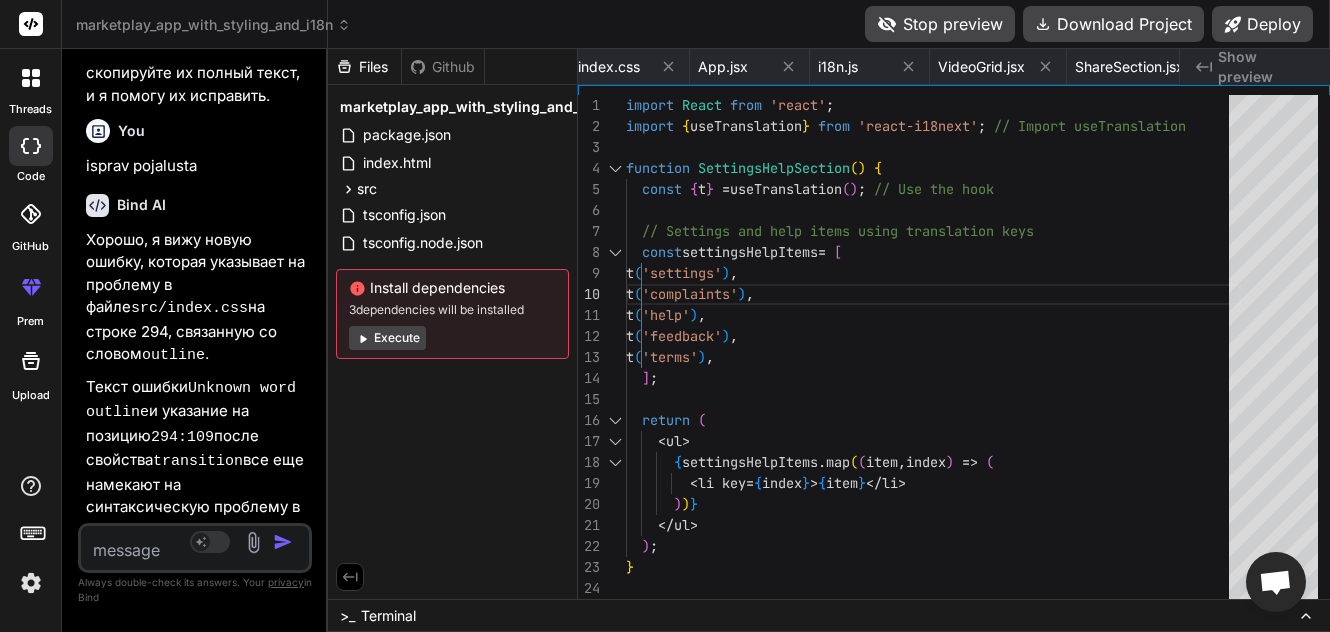 scroll, scrollTop: 0, scrollLeft: 0, axis: both 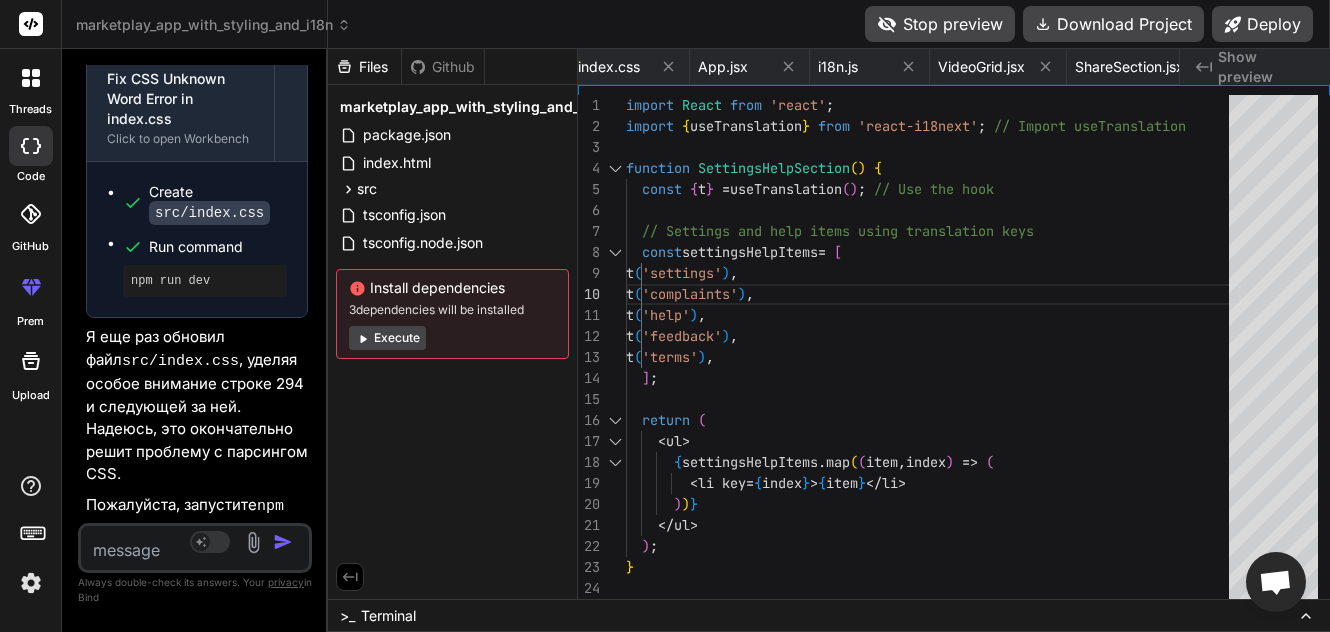 click at bounding box center [176, 544] 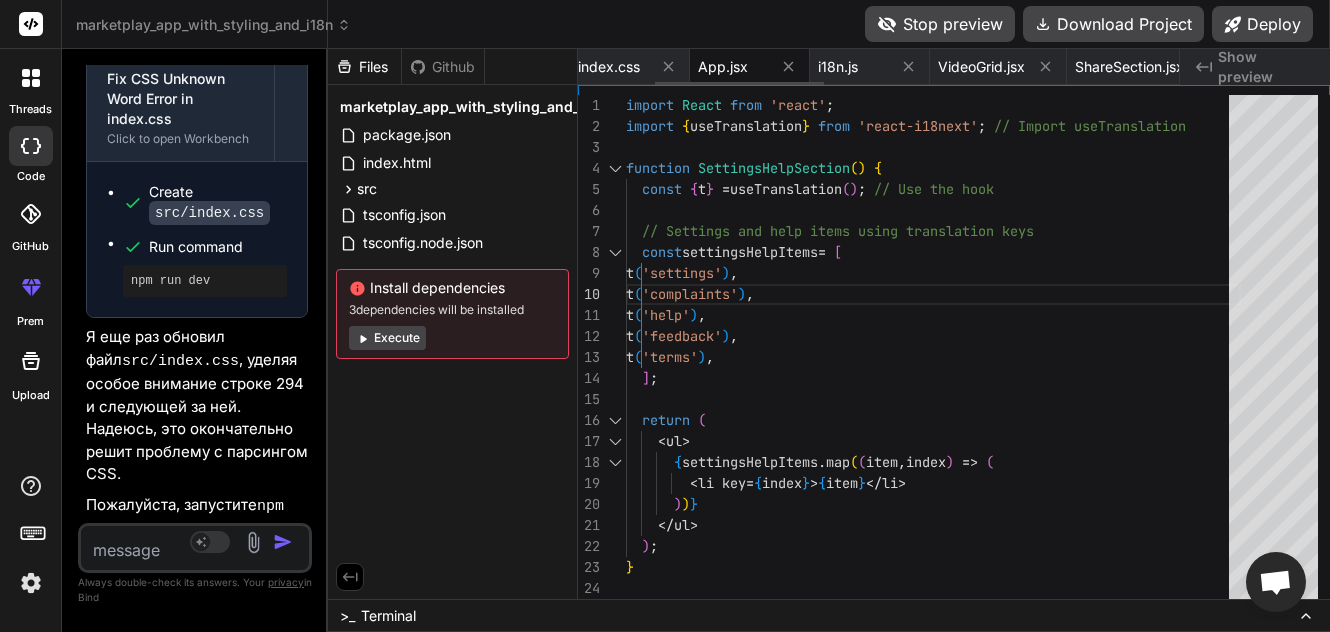 click on "index.css" at bounding box center [609, 67] 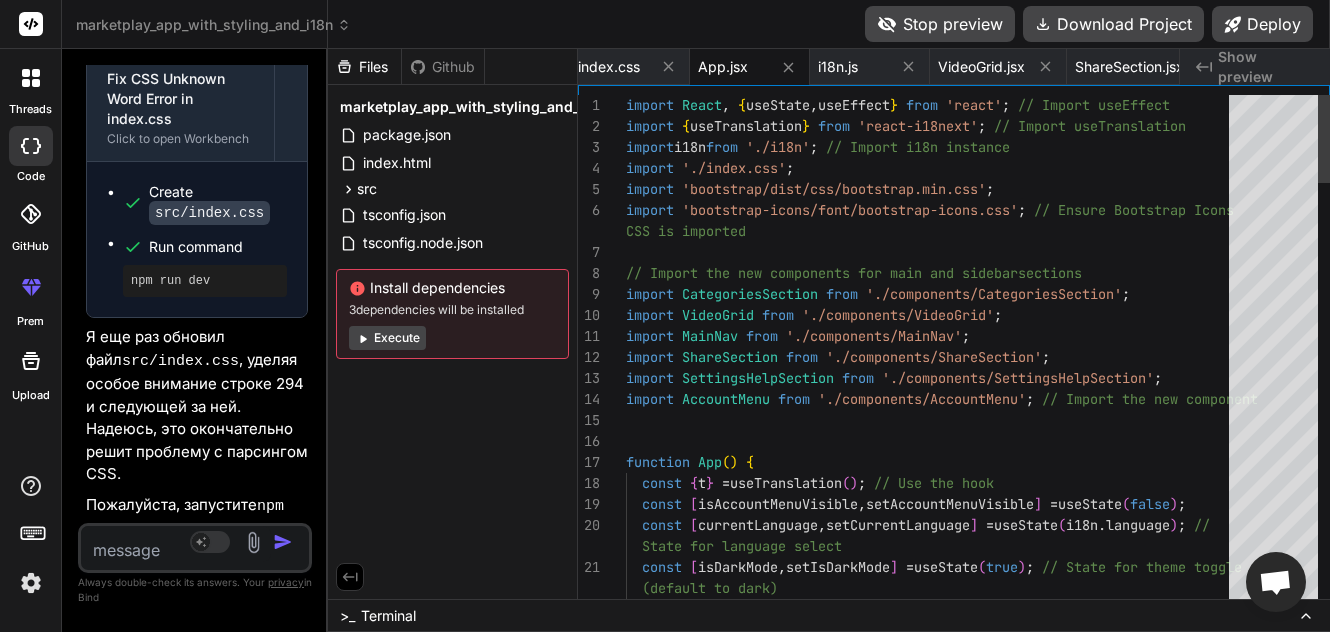 scroll, scrollTop: 0, scrollLeft: 378, axis: horizontal 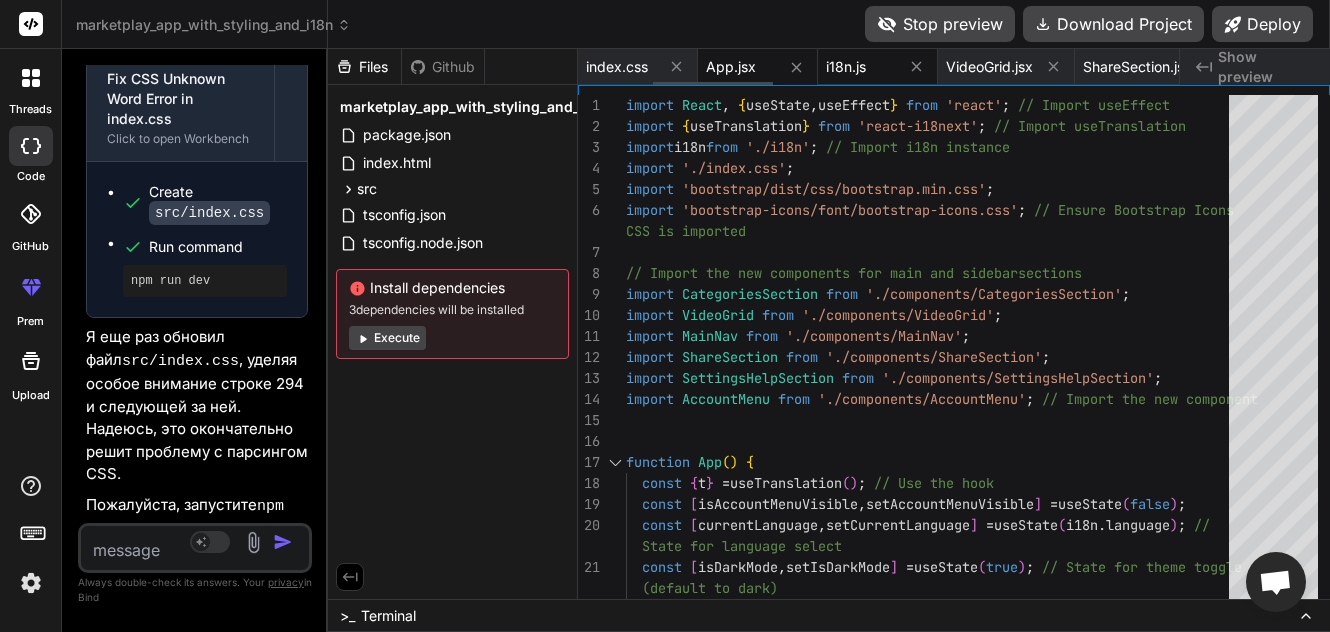 click on "i18n.js" at bounding box center (846, 67) 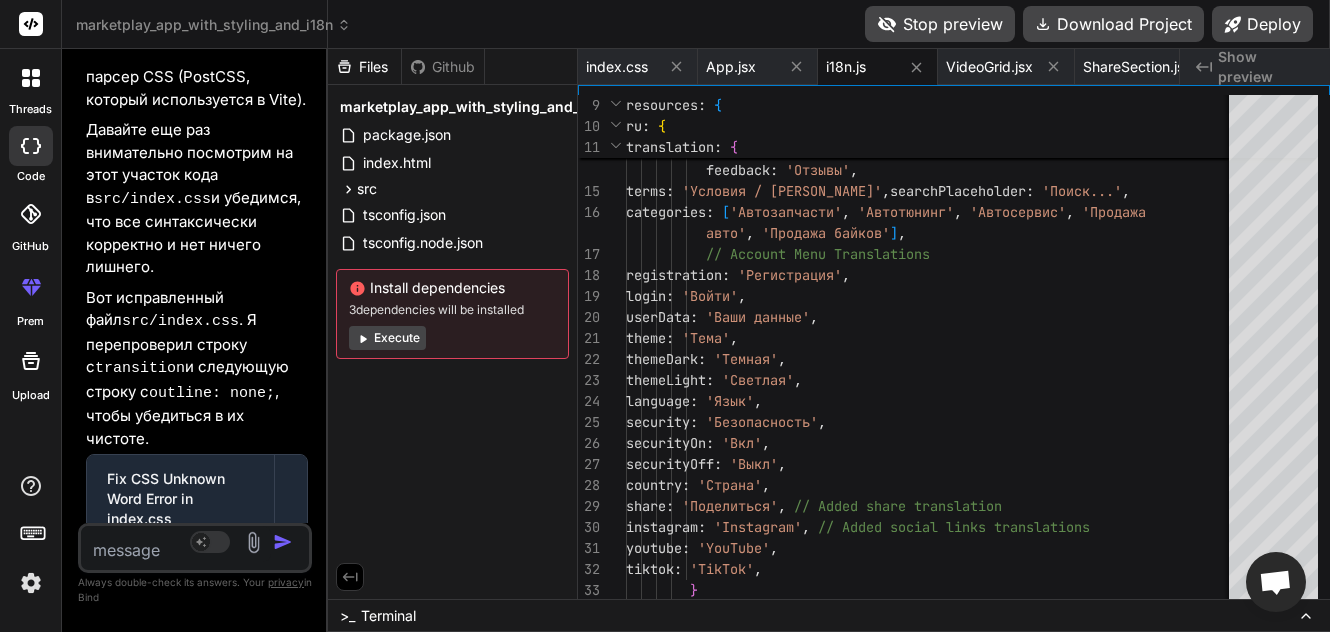 scroll, scrollTop: 90813, scrollLeft: 0, axis: vertical 